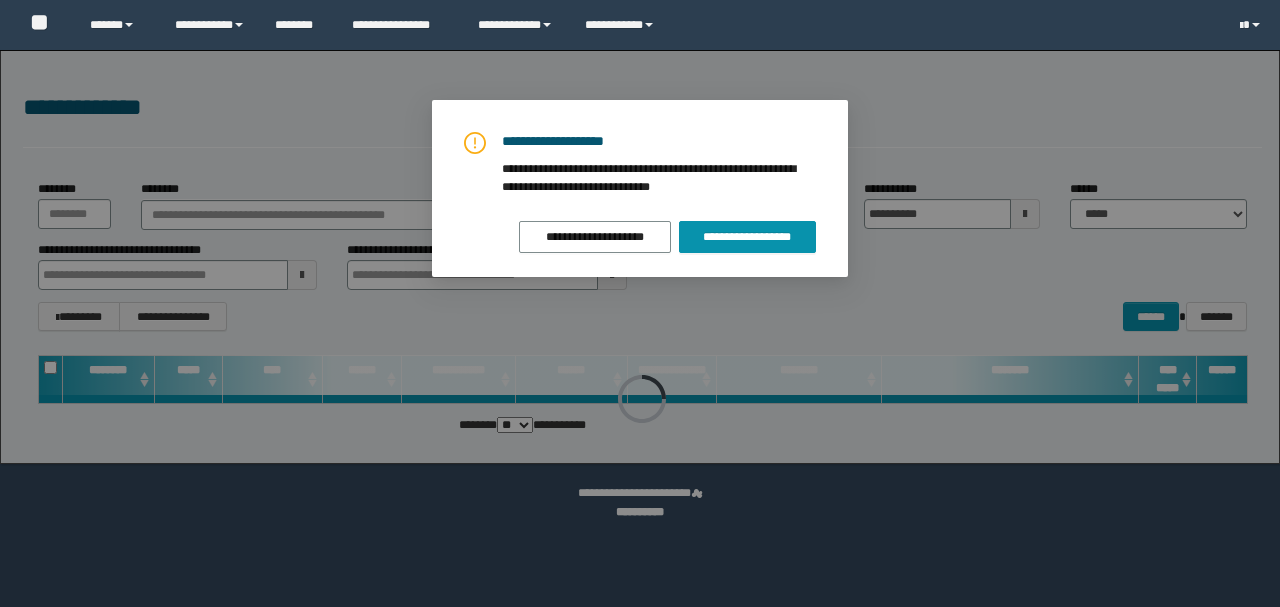 scroll, scrollTop: 0, scrollLeft: 0, axis: both 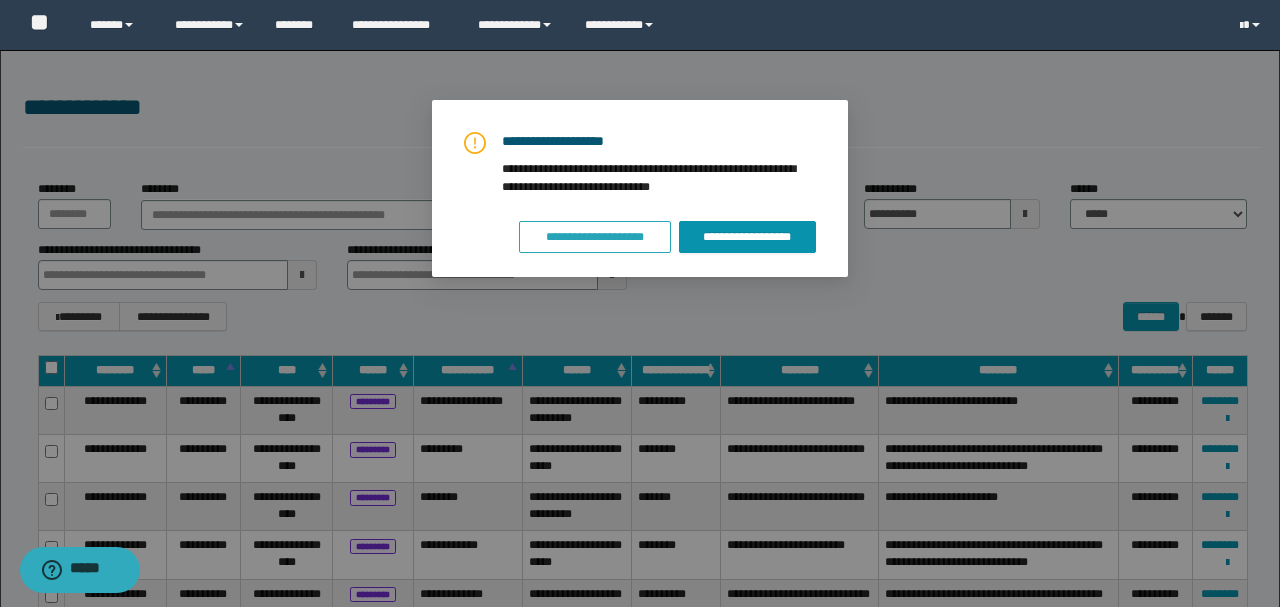 click on "**********" at bounding box center (595, 237) 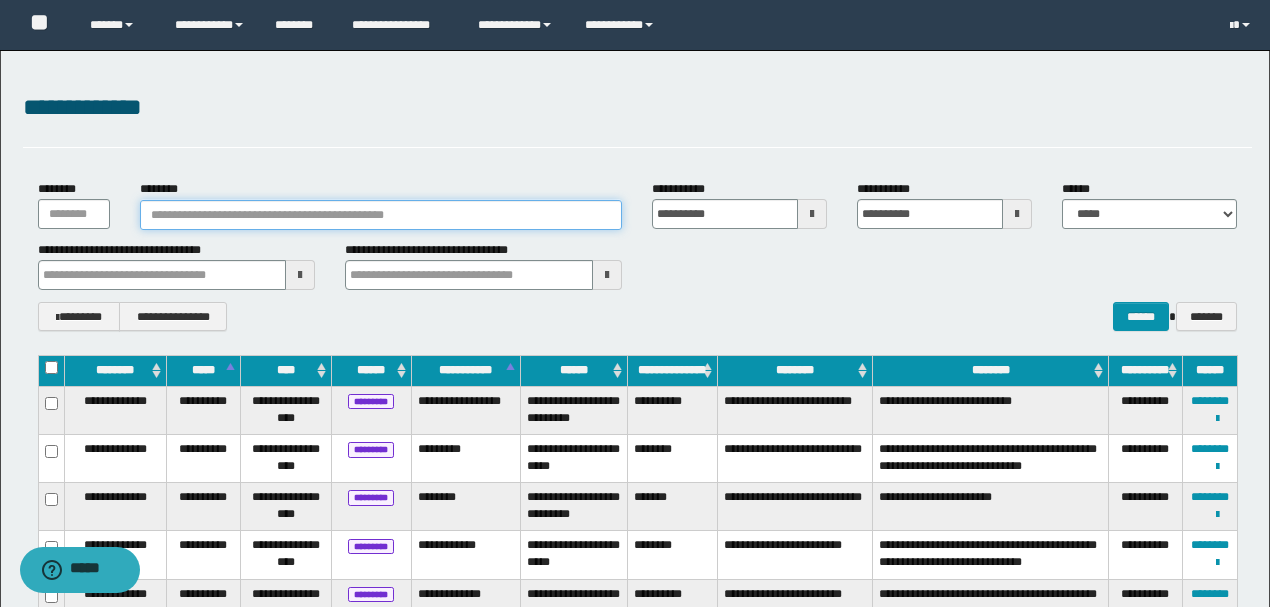 paste on "**********" 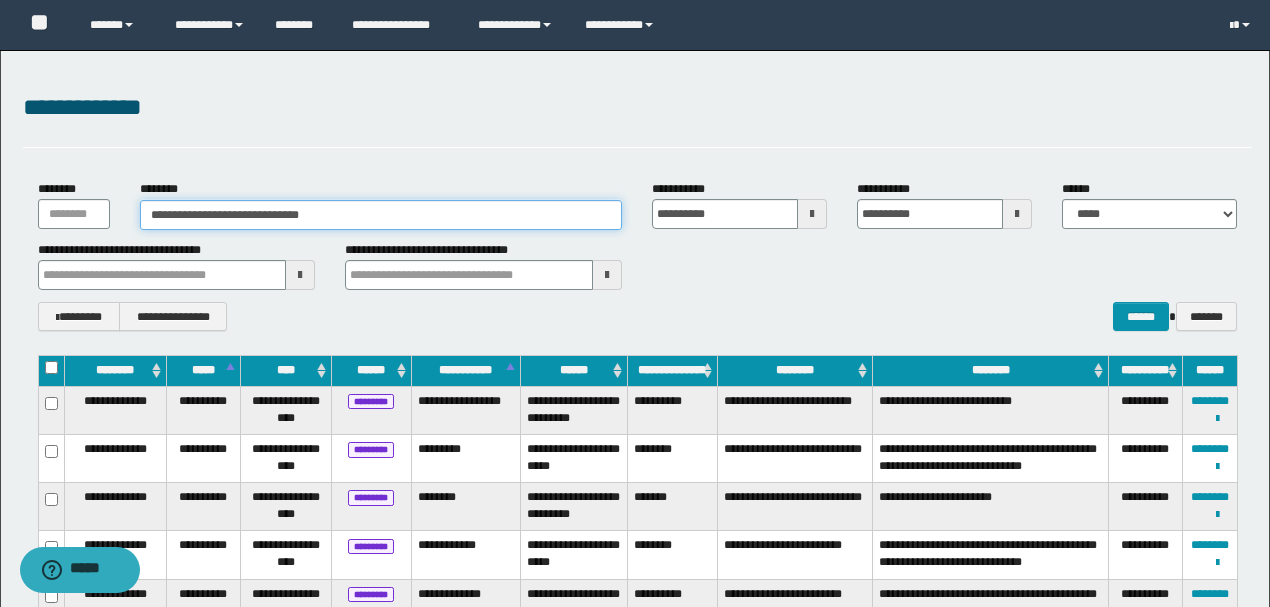 type on "**********" 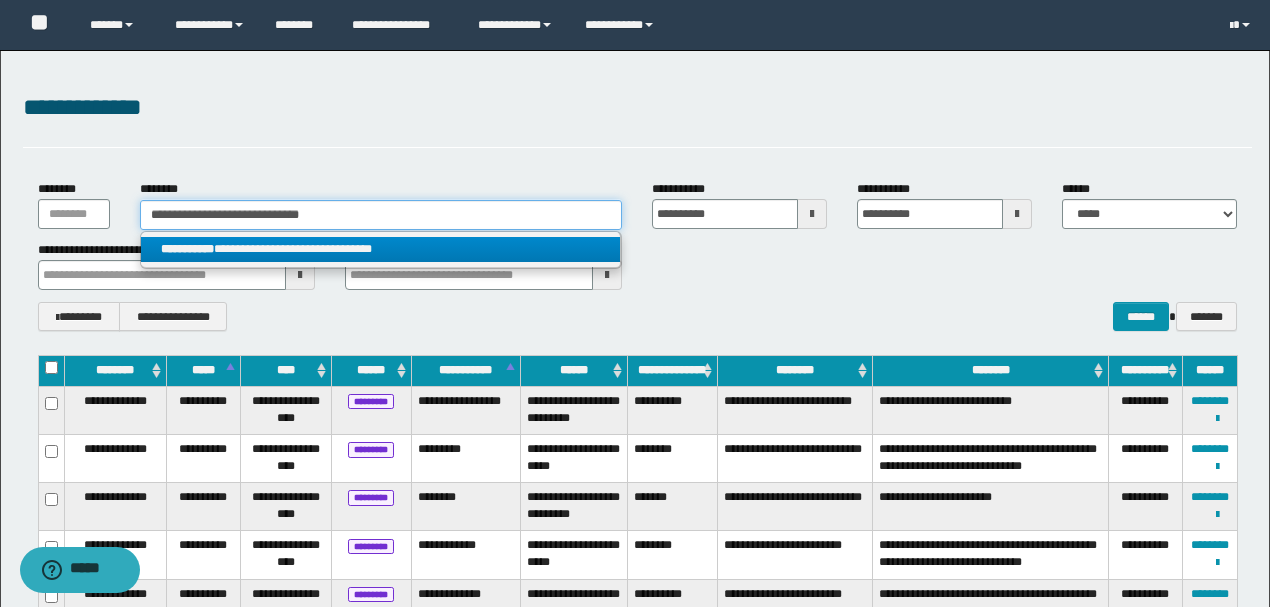 type on "**********" 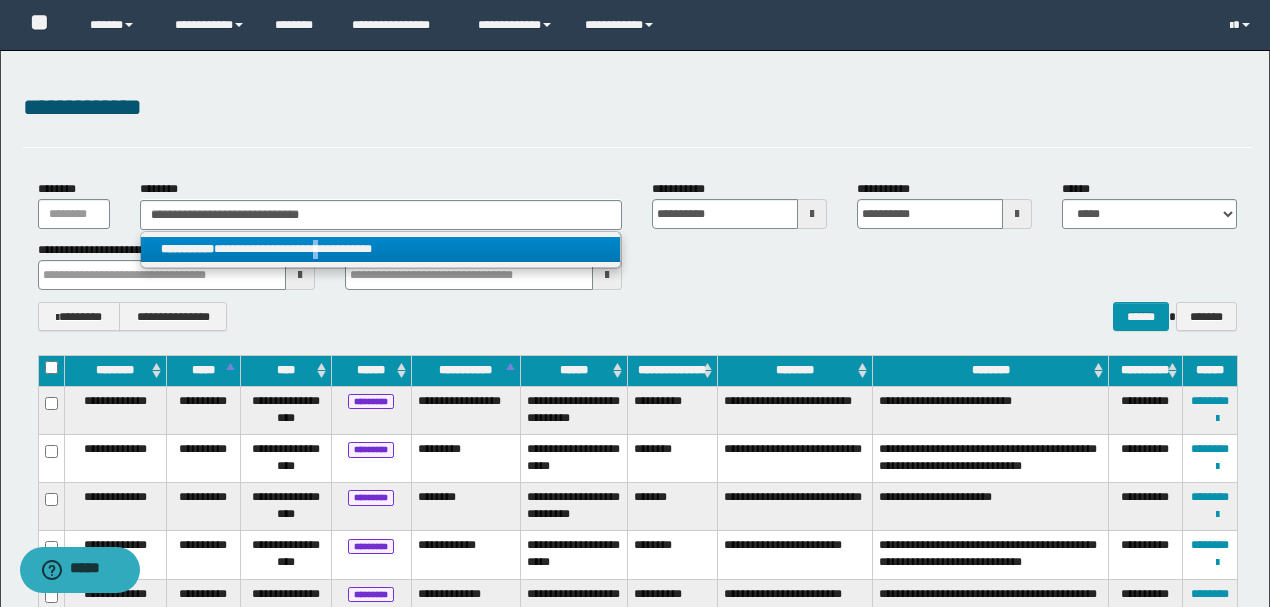 click on "**********" at bounding box center [380, 249] 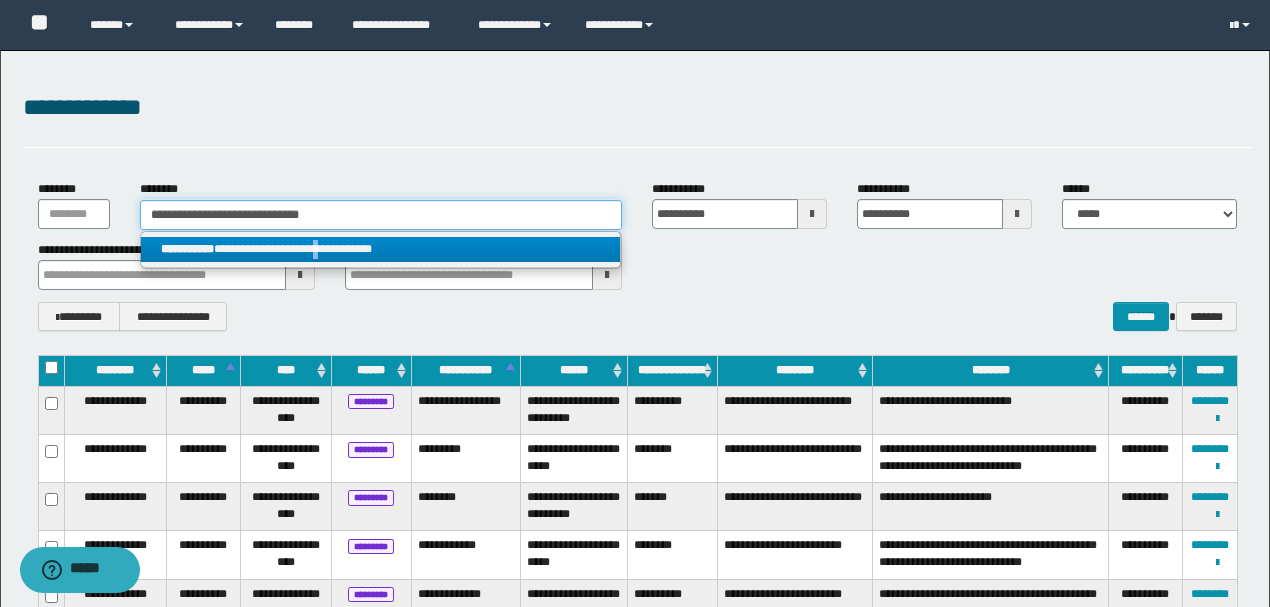 type 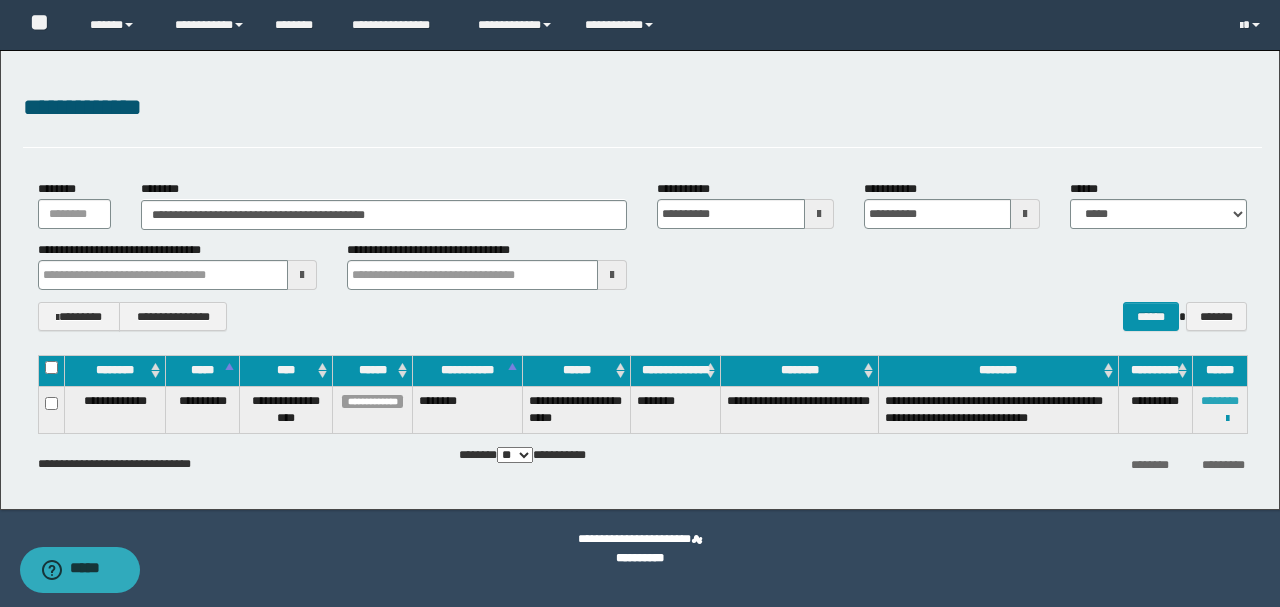 click on "********" at bounding box center [1220, 401] 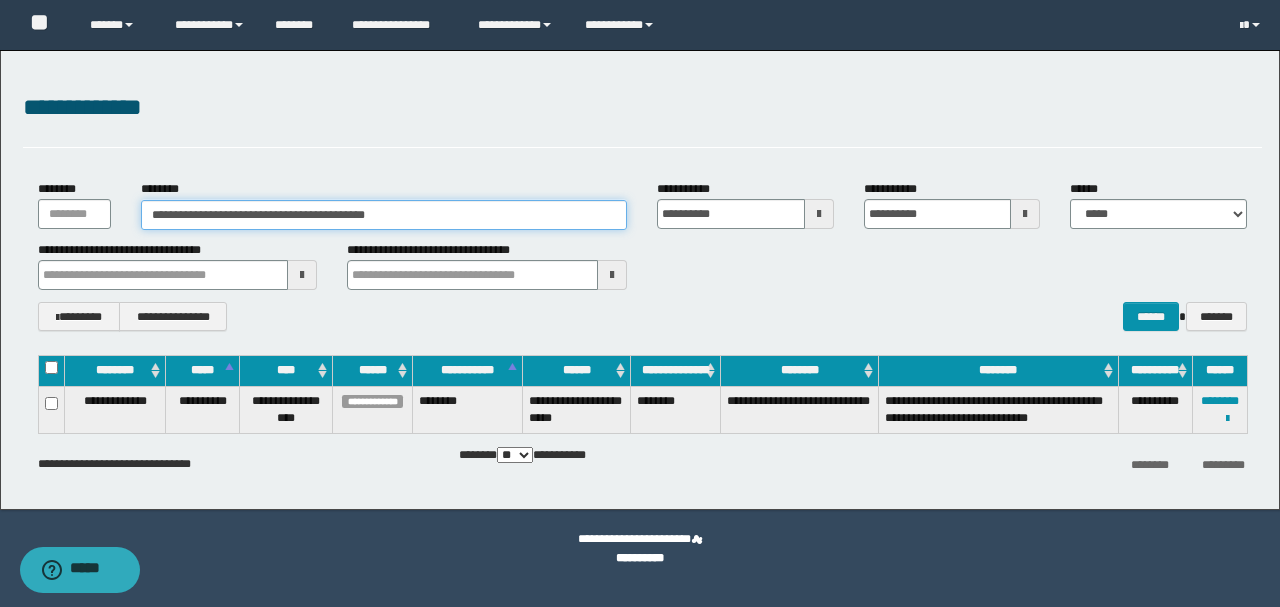 drag, startPoint x: 373, startPoint y: 208, endPoint x: 0, endPoint y: 208, distance: 373 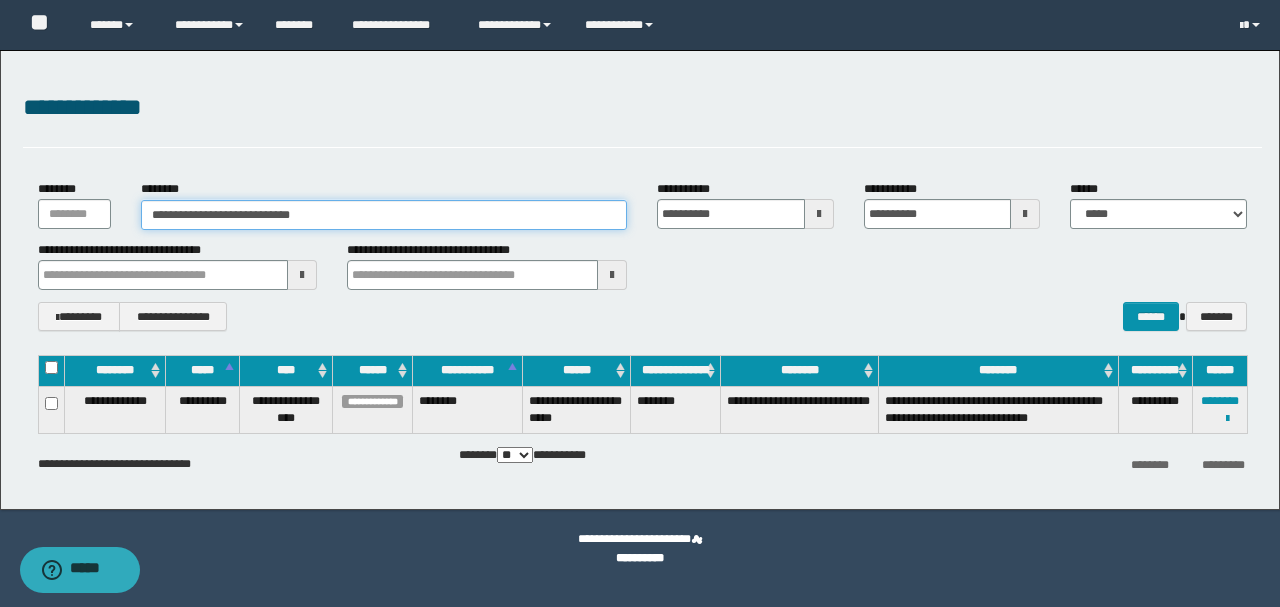 type on "**********" 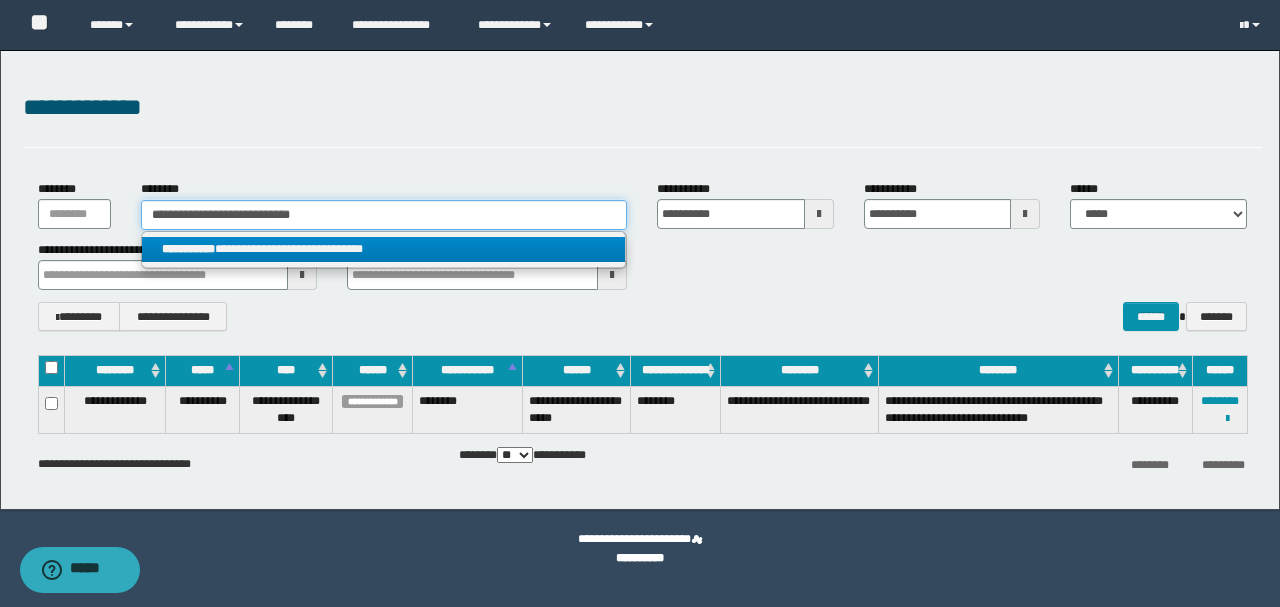 type on "**********" 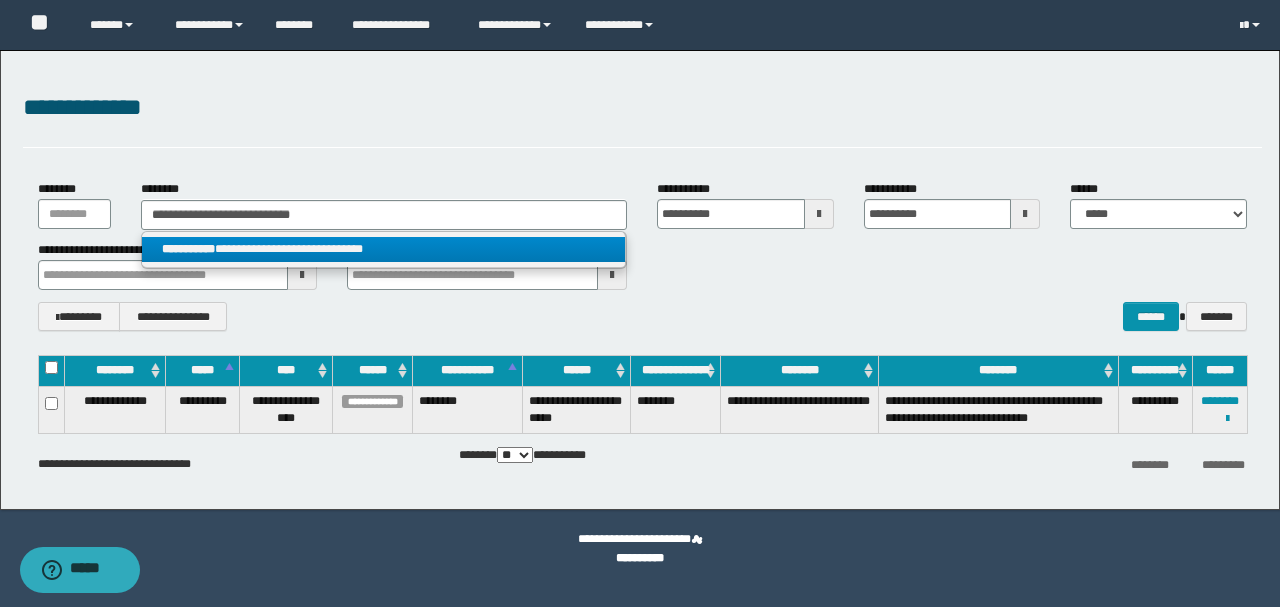 click on "**********" at bounding box center [384, 249] 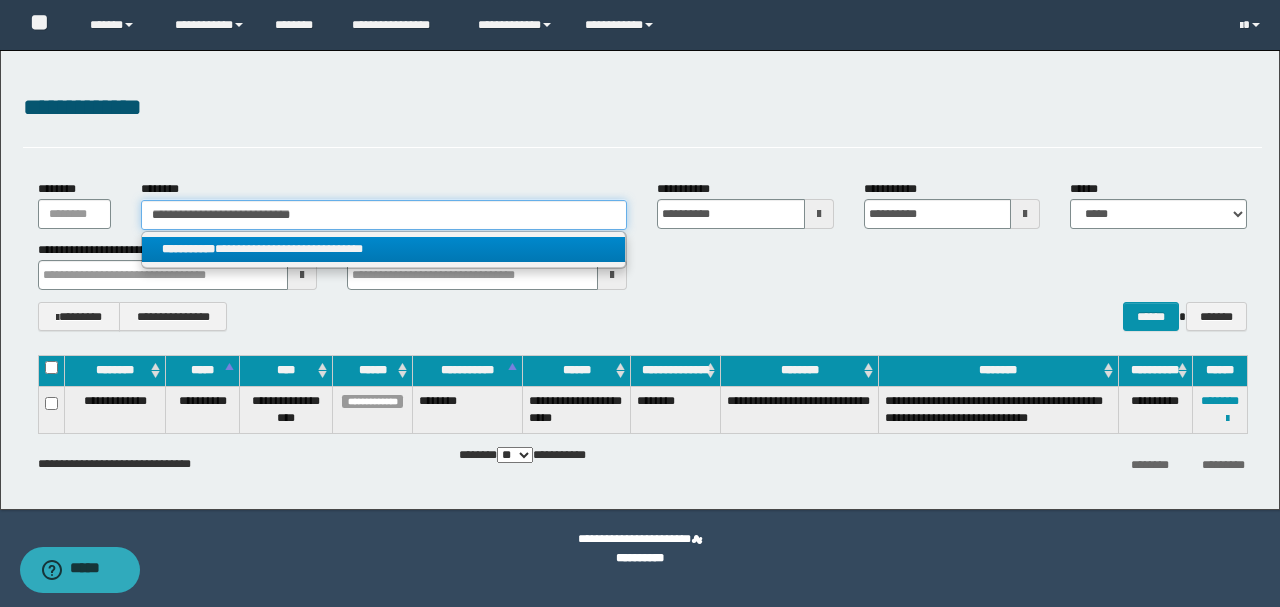 type 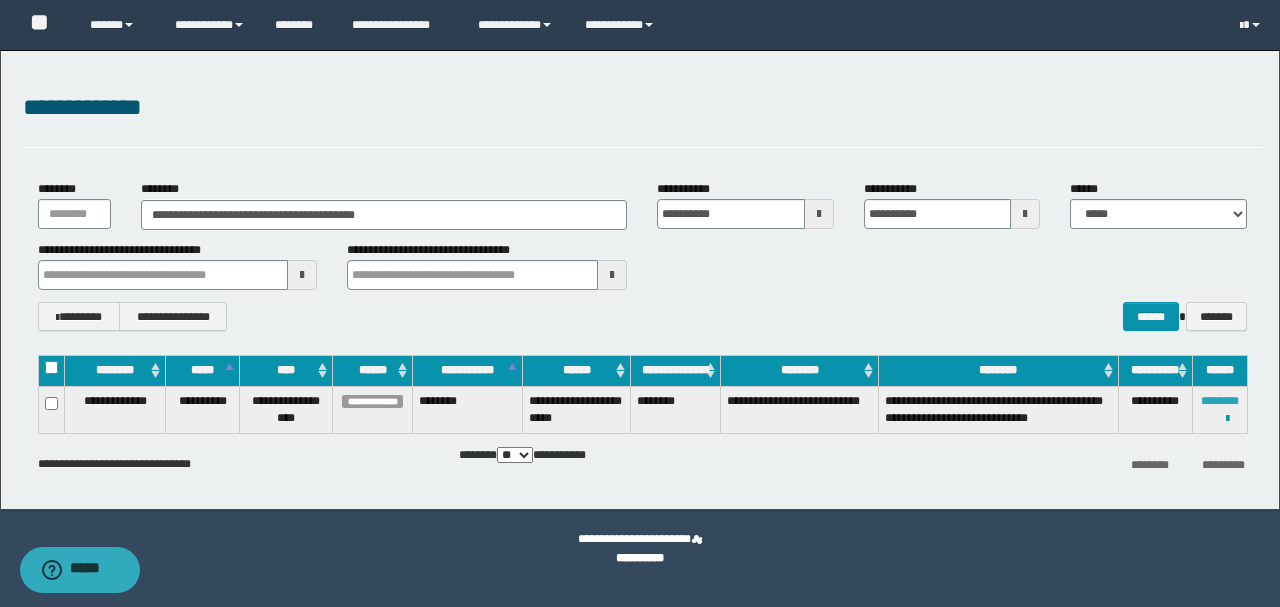 click on "********" at bounding box center [1220, 401] 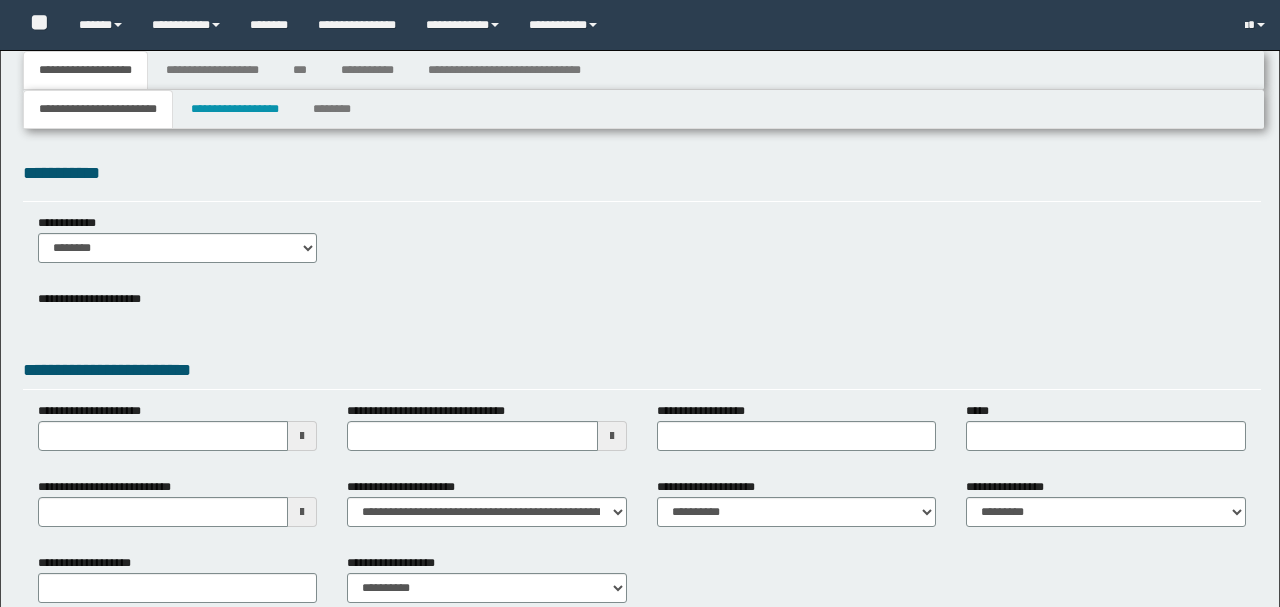type 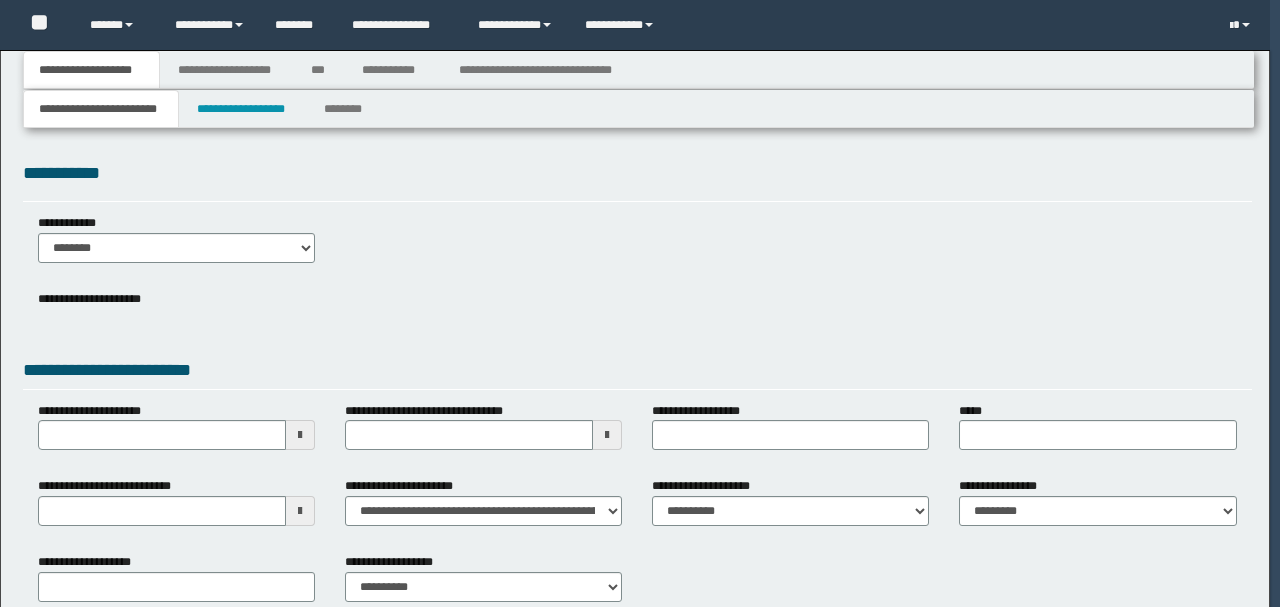 scroll, scrollTop: 0, scrollLeft: 0, axis: both 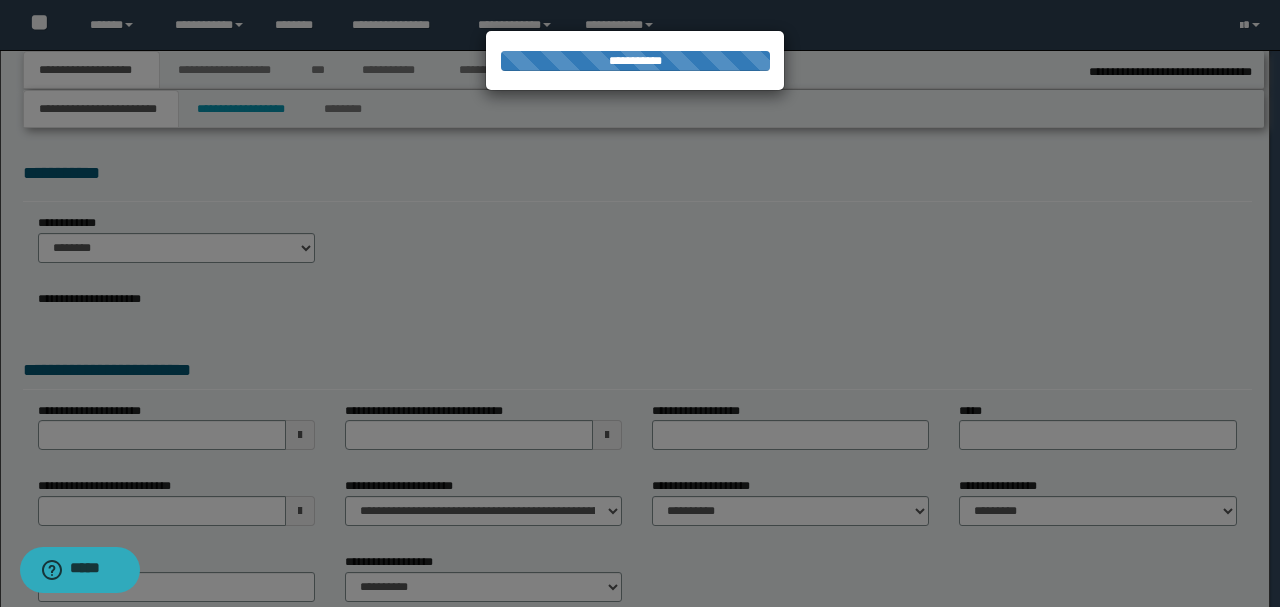 type on "**********" 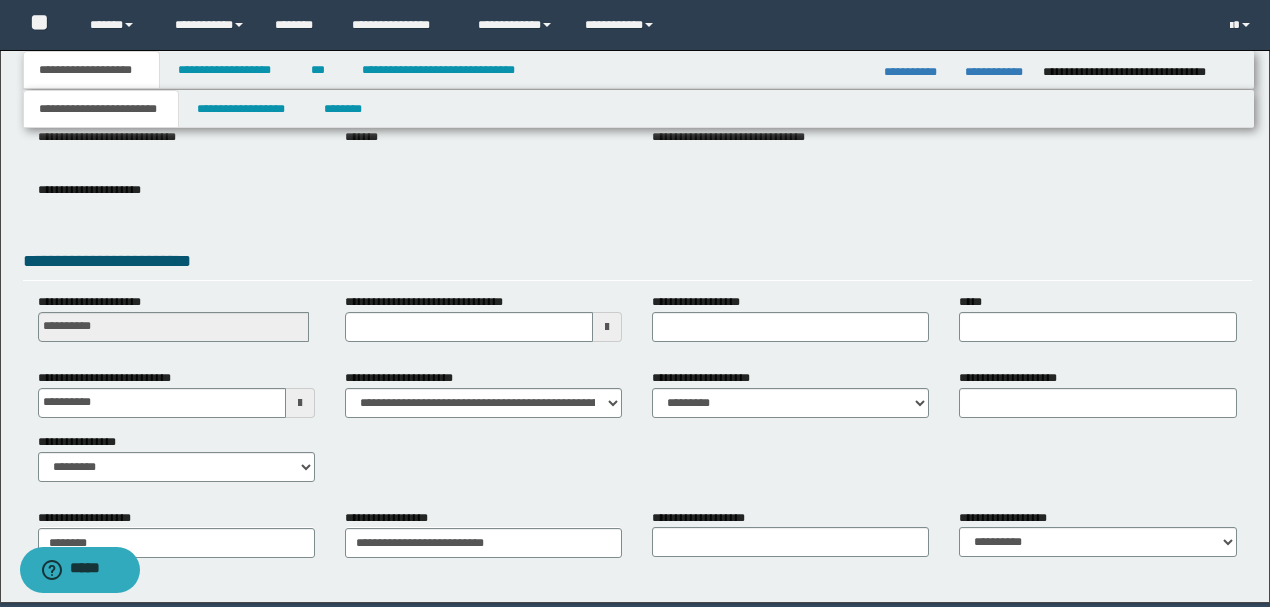 type 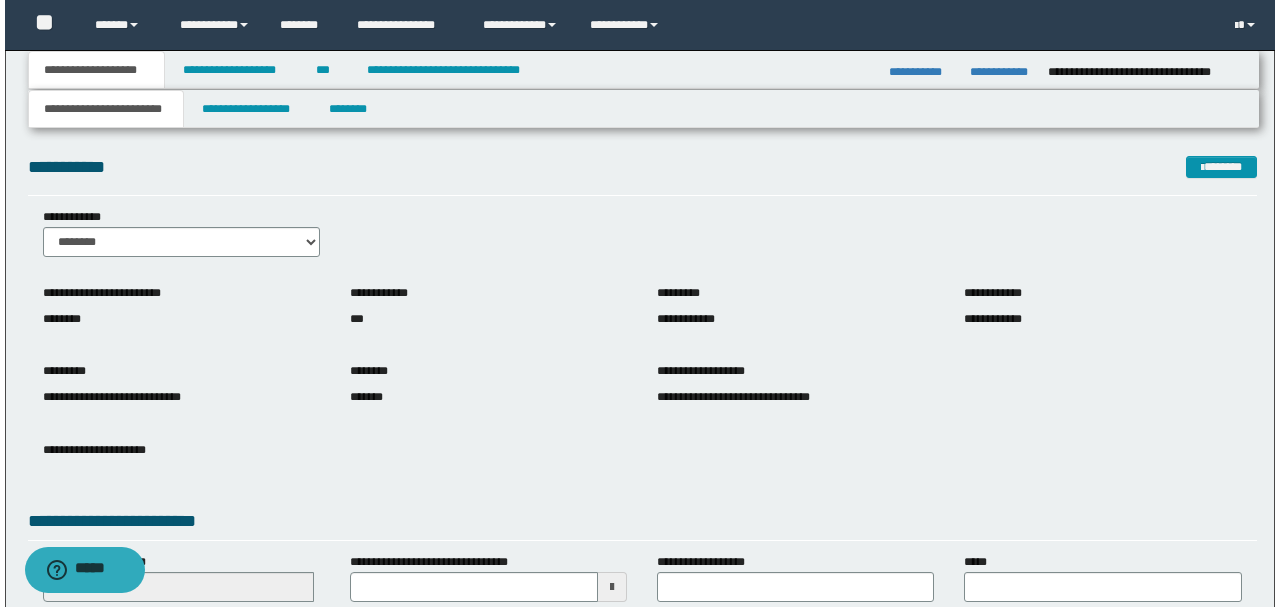 scroll, scrollTop: 0, scrollLeft: 0, axis: both 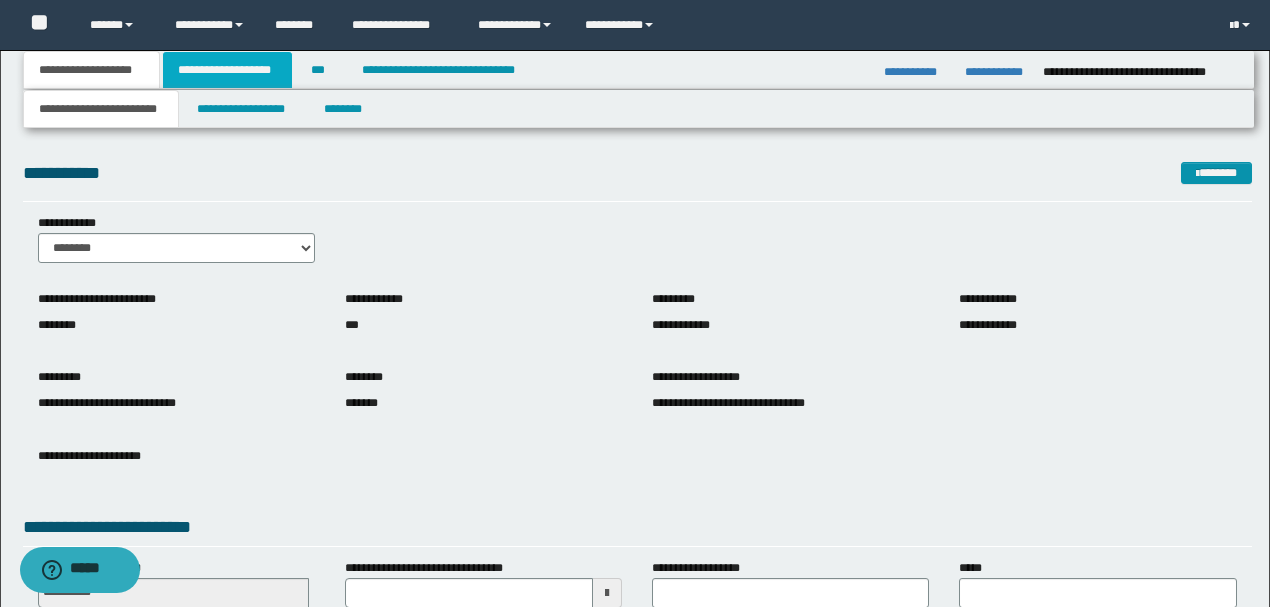 click on "**********" at bounding box center [227, 70] 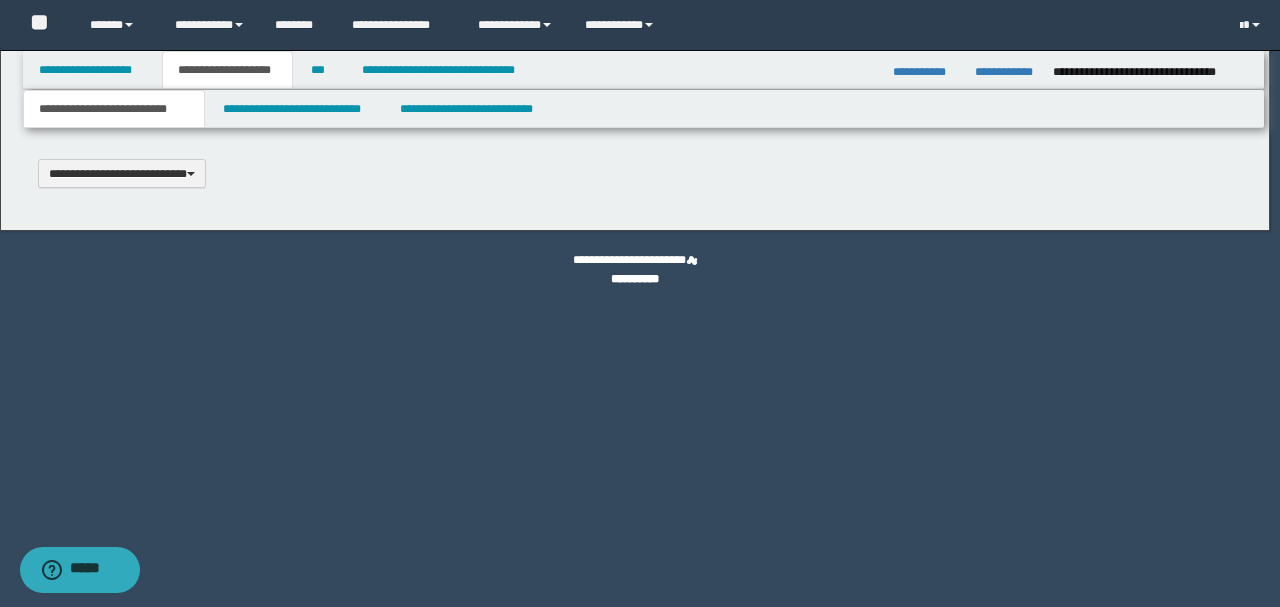 type 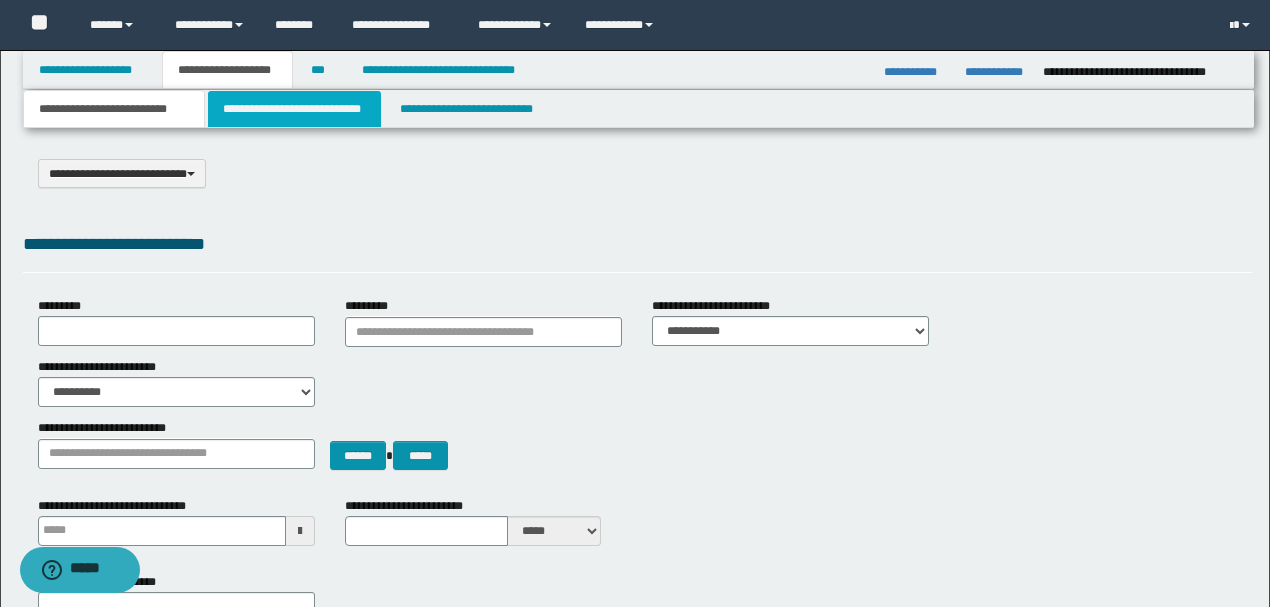click on "**********" at bounding box center [294, 109] 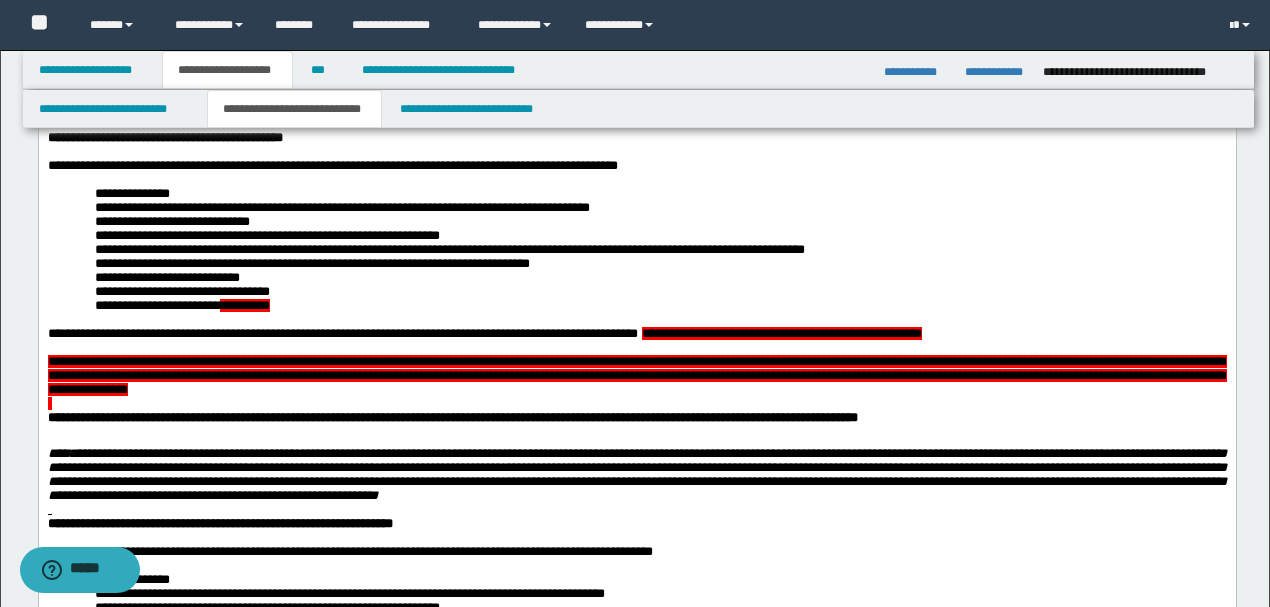 scroll, scrollTop: 133, scrollLeft: 0, axis: vertical 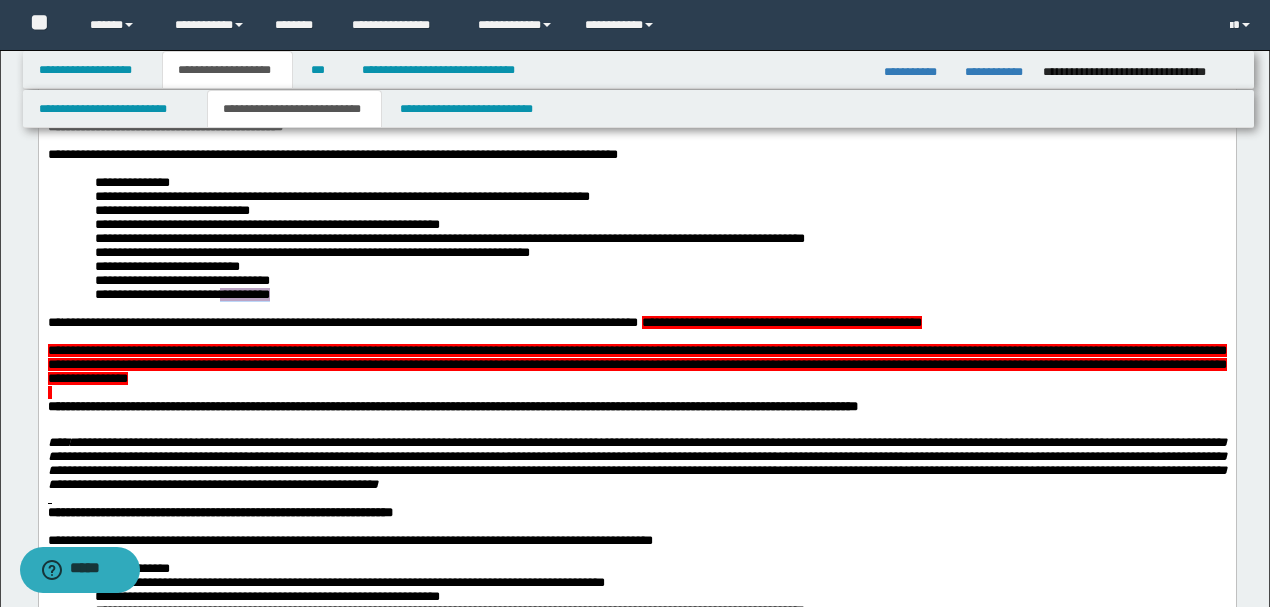 drag, startPoint x: 228, startPoint y: 309, endPoint x: 302, endPoint y: 311, distance: 74.02702 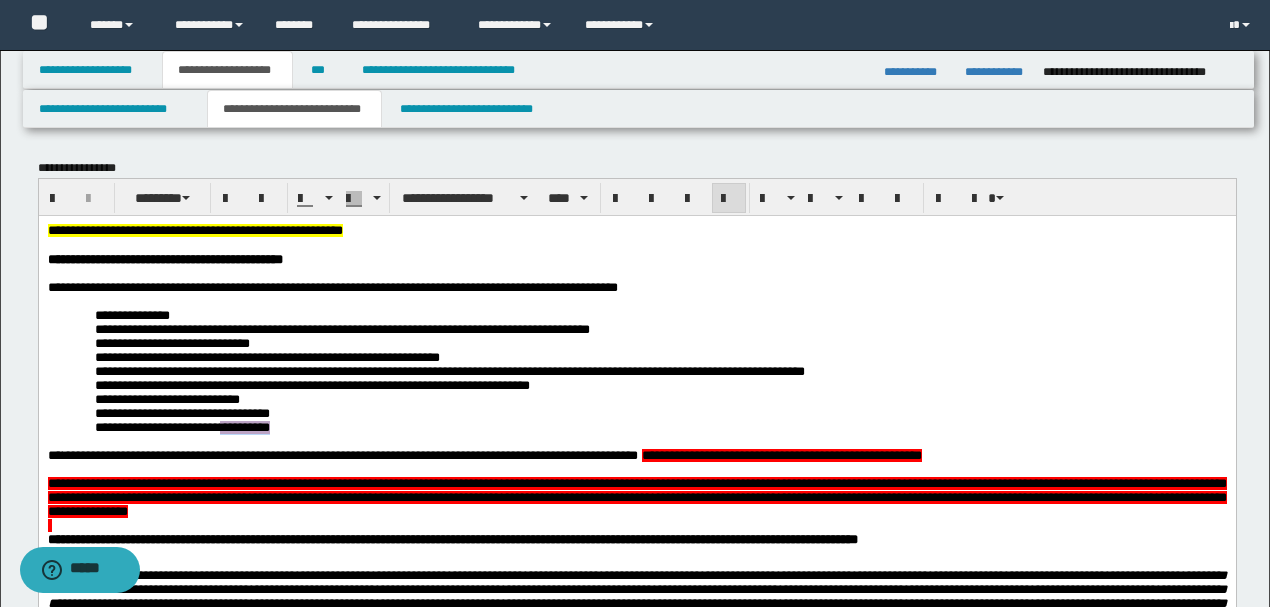 scroll, scrollTop: 0, scrollLeft: 0, axis: both 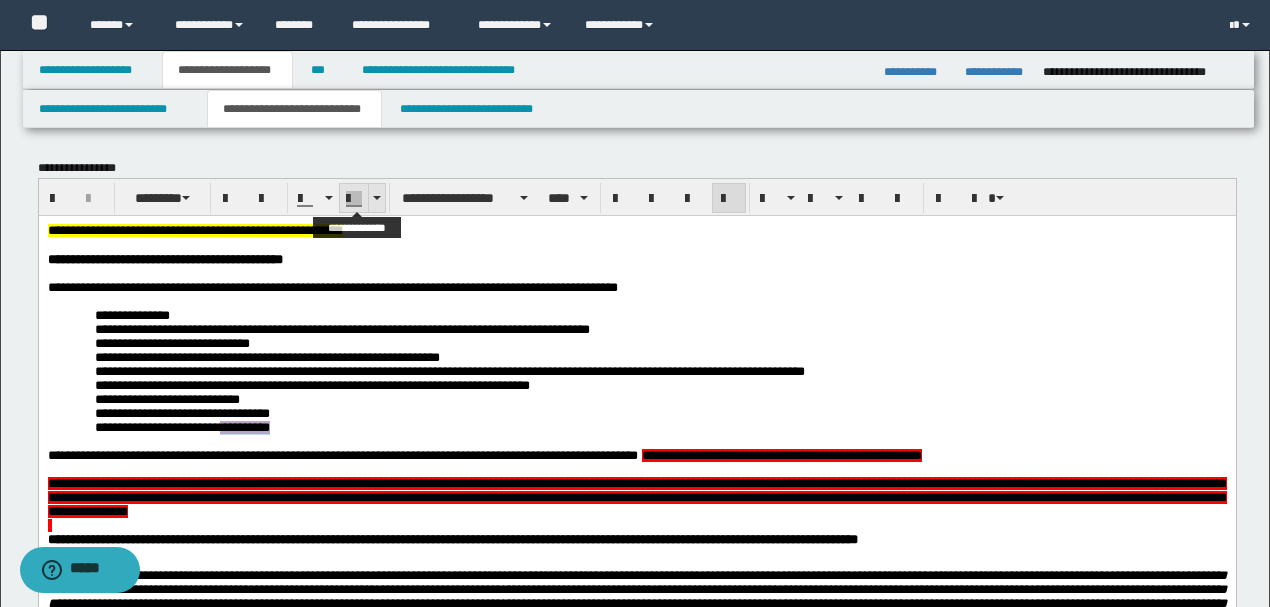 click at bounding box center [376, 198] 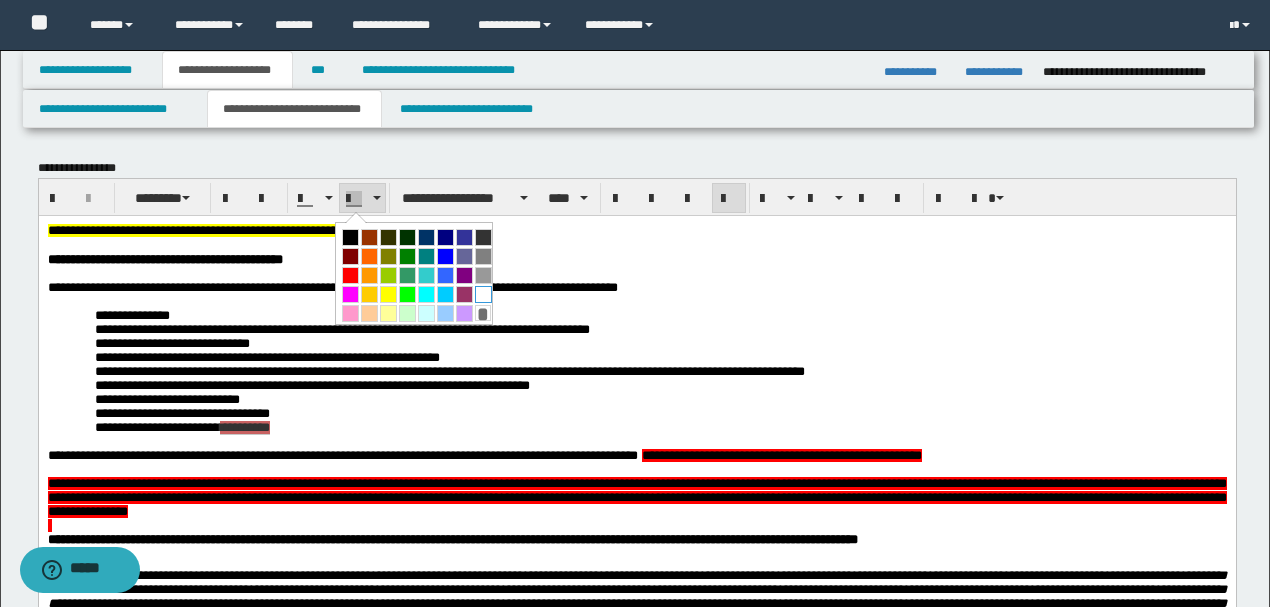 click at bounding box center [483, 294] 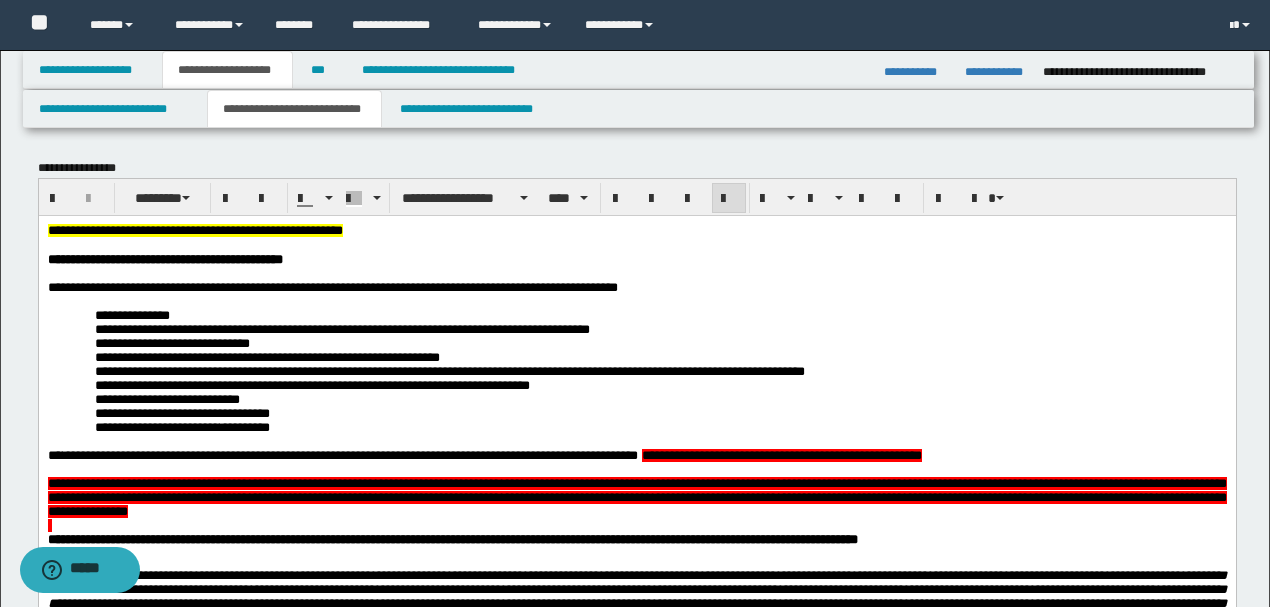 click at bounding box center [636, 469] 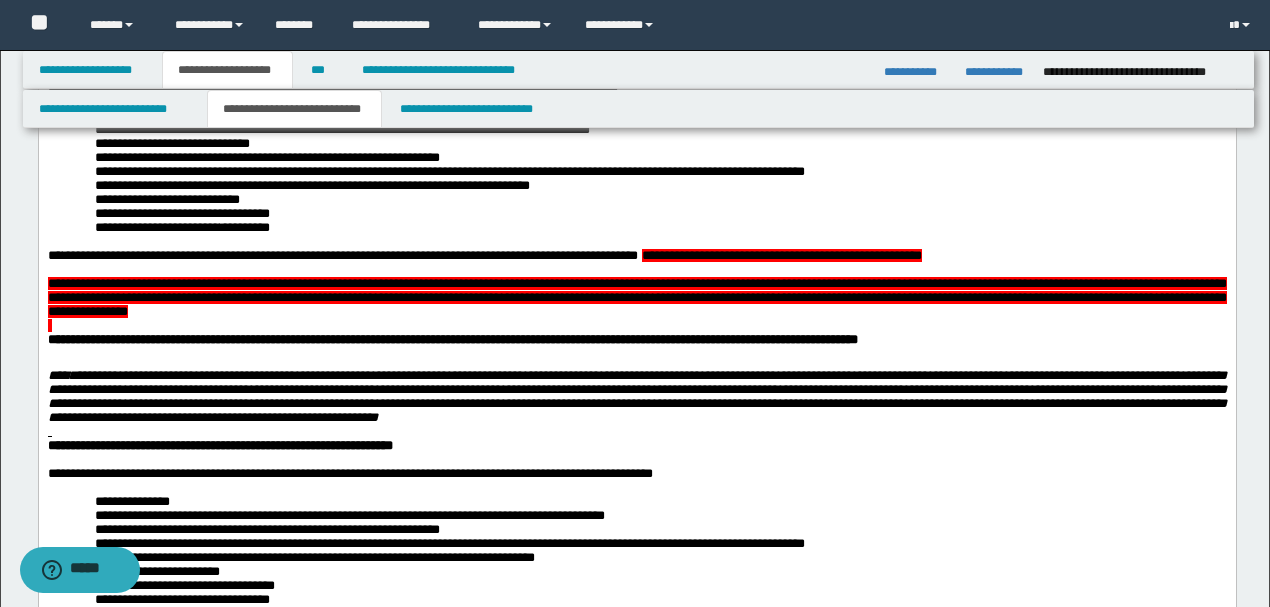 scroll, scrollTop: 133, scrollLeft: 0, axis: vertical 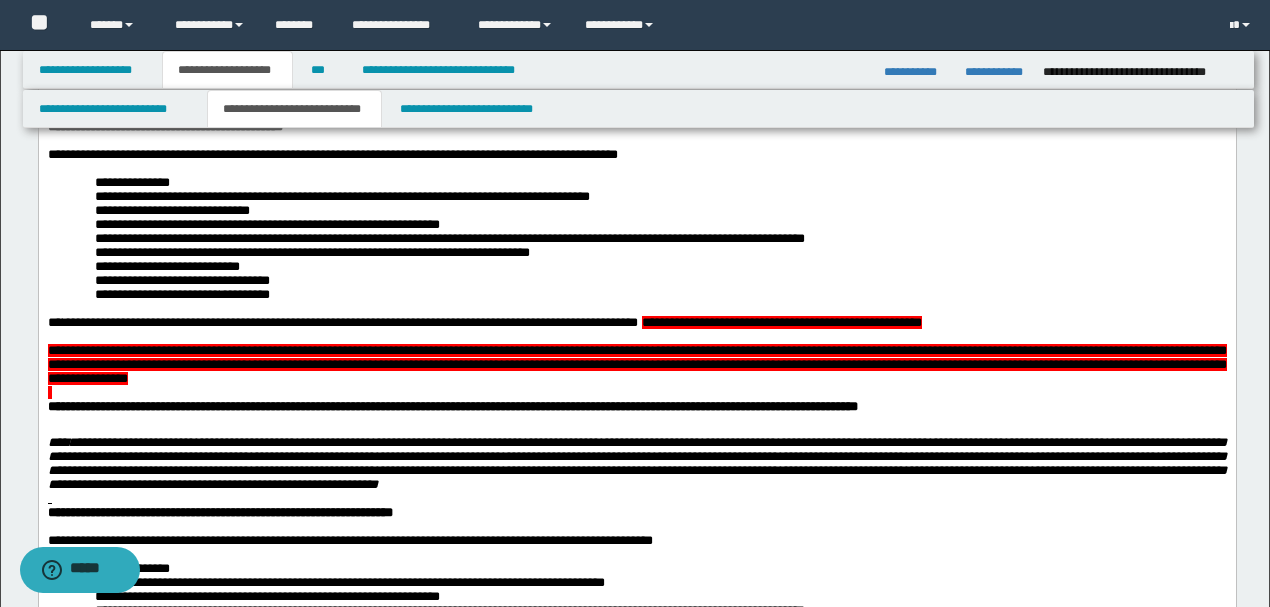 click at bounding box center (636, 336) 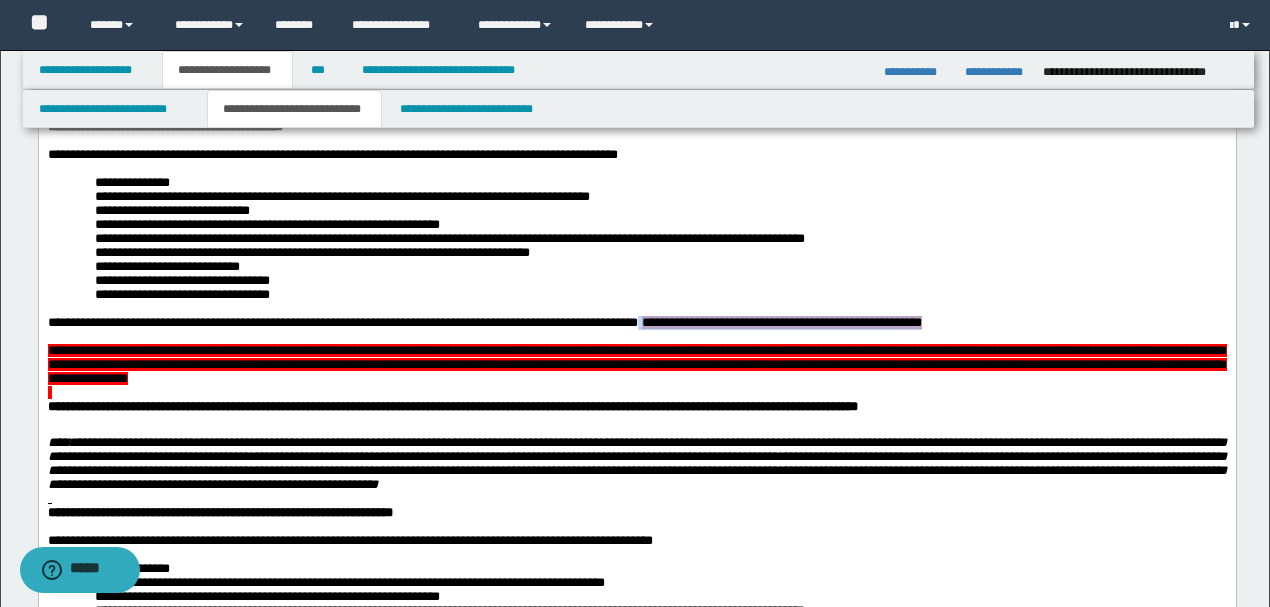 drag, startPoint x: 691, startPoint y: 342, endPoint x: 1004, endPoint y: 339, distance: 313.01437 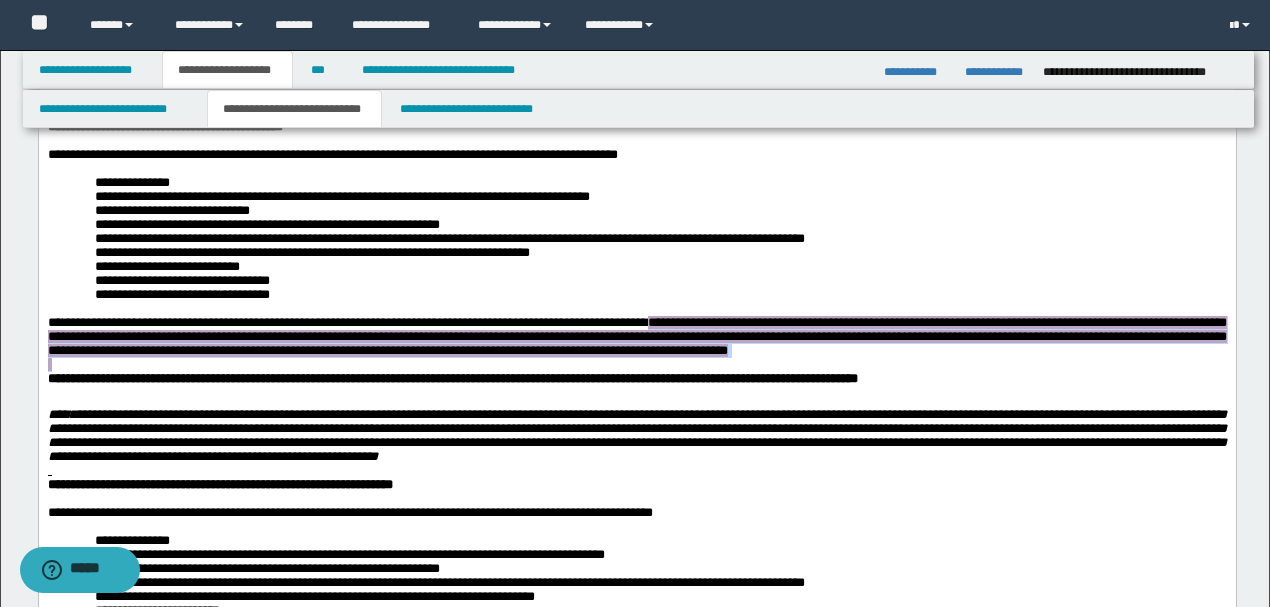 drag, startPoint x: 700, startPoint y: 341, endPoint x: 1023, endPoint y: 383, distance: 325.7192 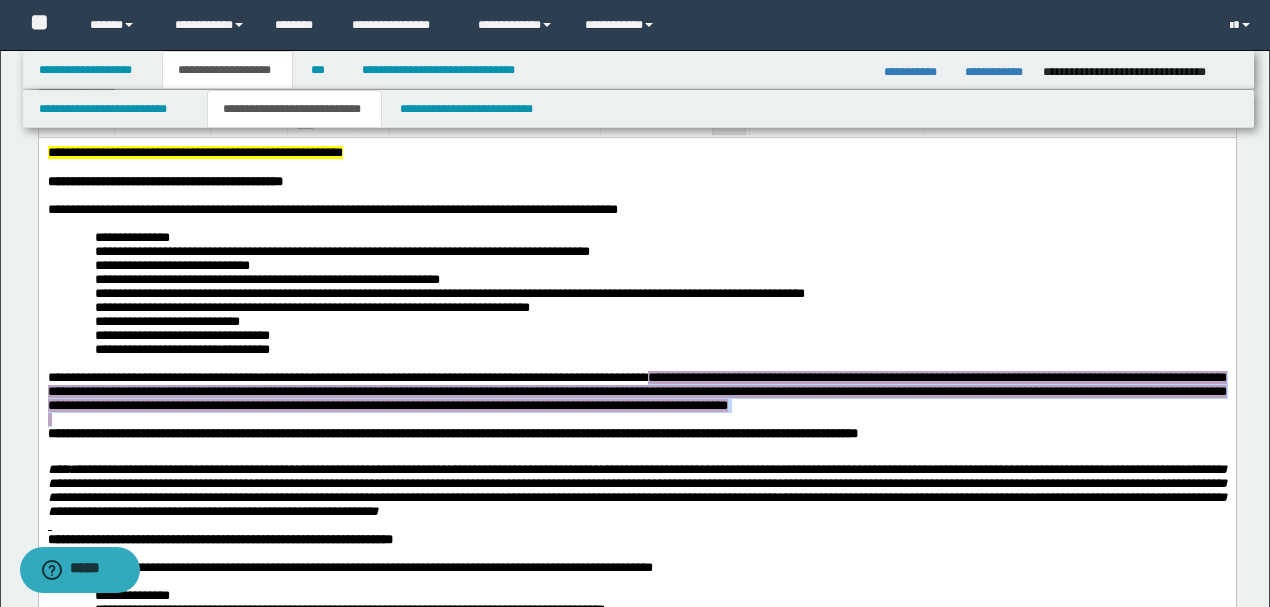 scroll, scrollTop: 0, scrollLeft: 0, axis: both 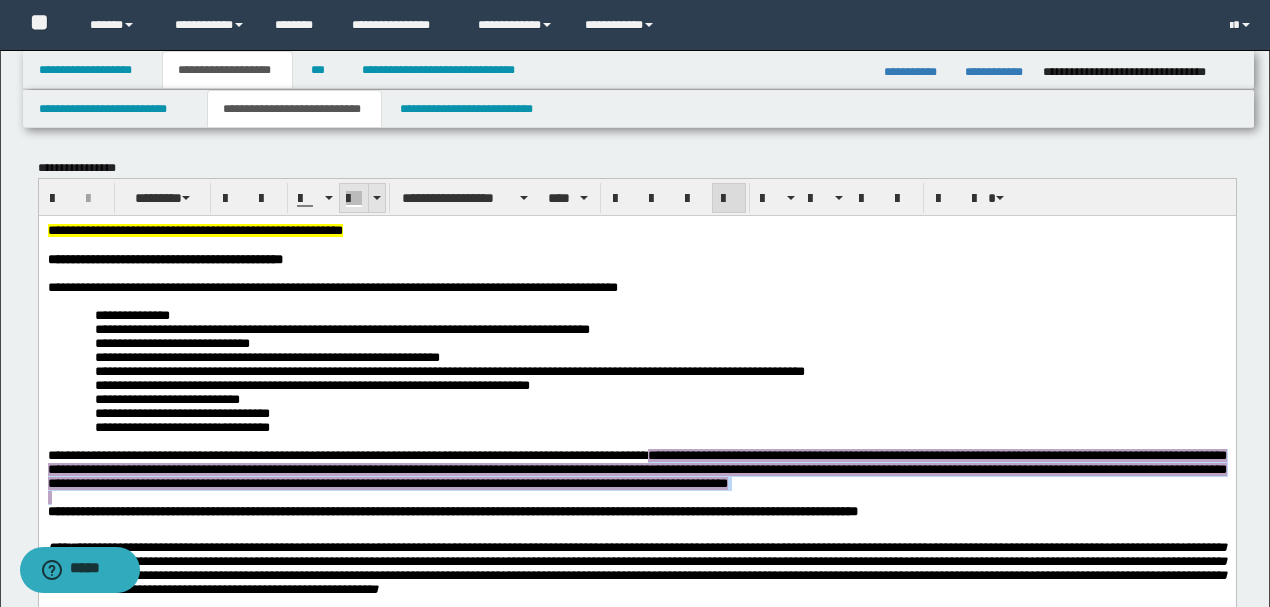 click at bounding box center [377, 198] 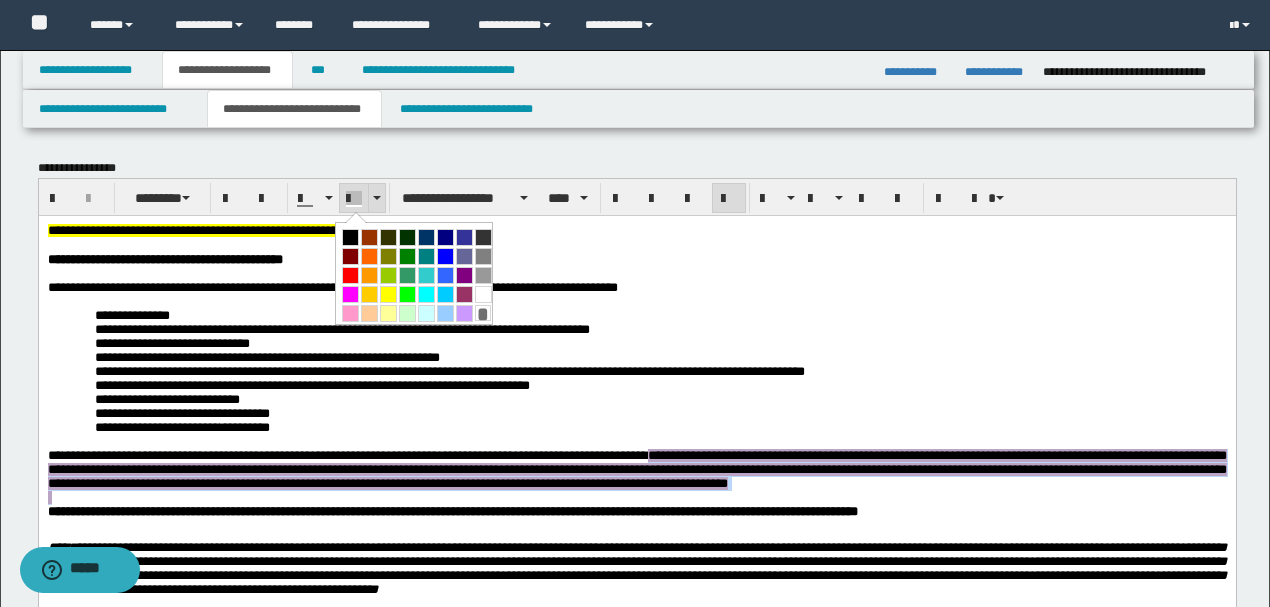 click at bounding box center (354, 199) 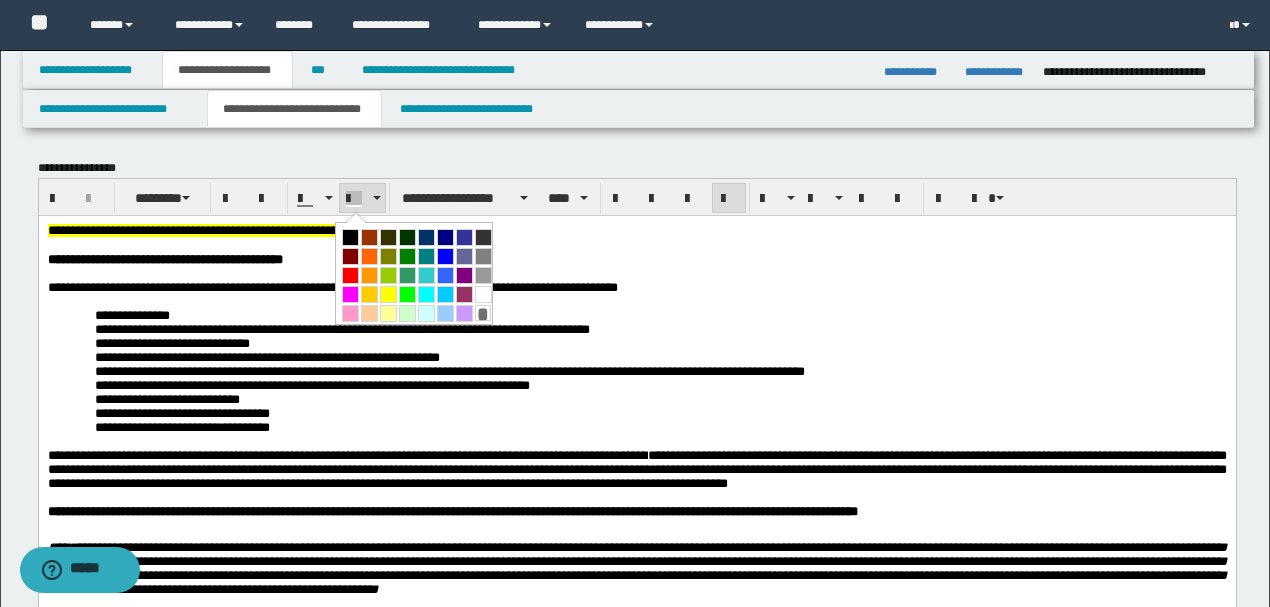 click at bounding box center (636, 441) 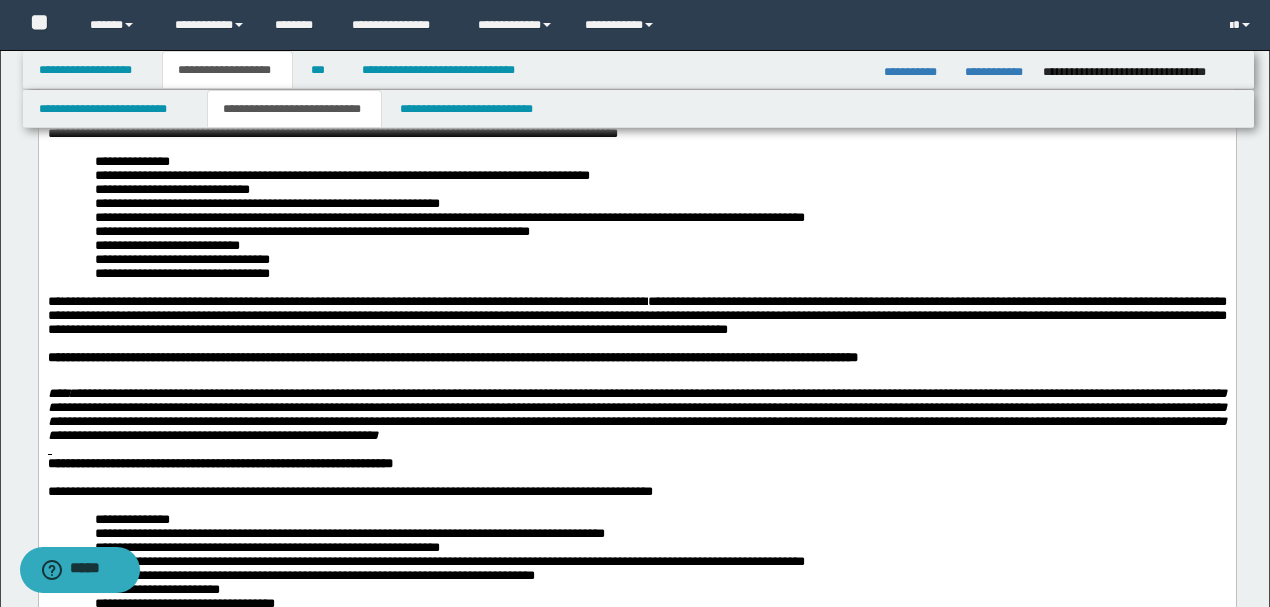scroll, scrollTop: 200, scrollLeft: 0, axis: vertical 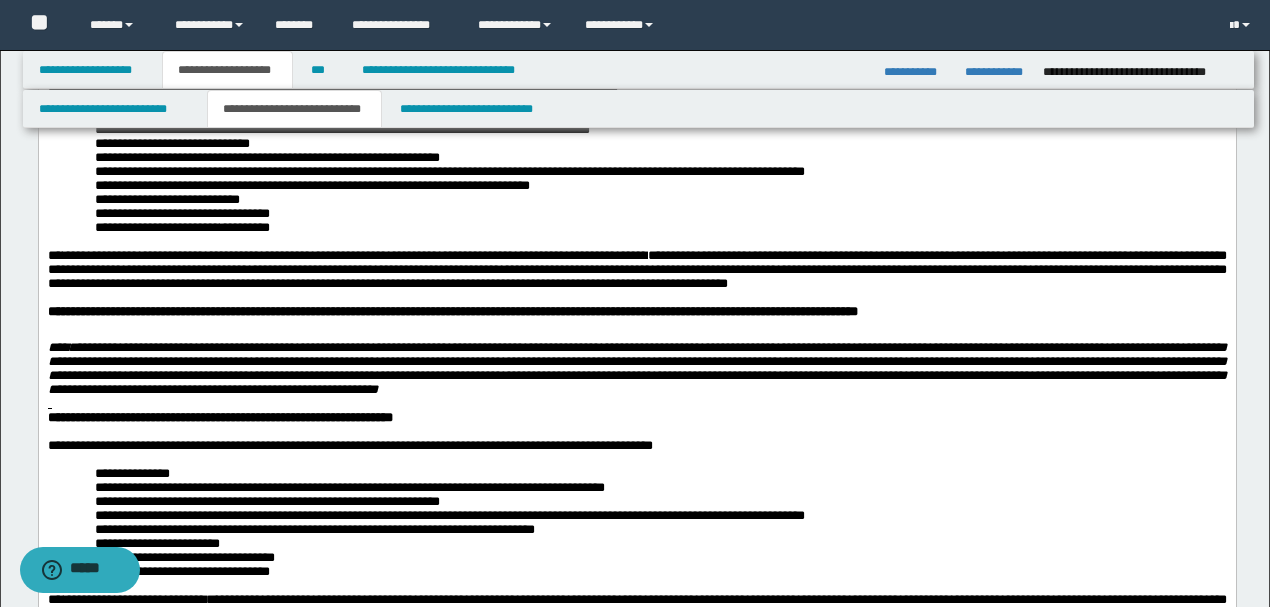 click on "**********" at bounding box center [452, 310] 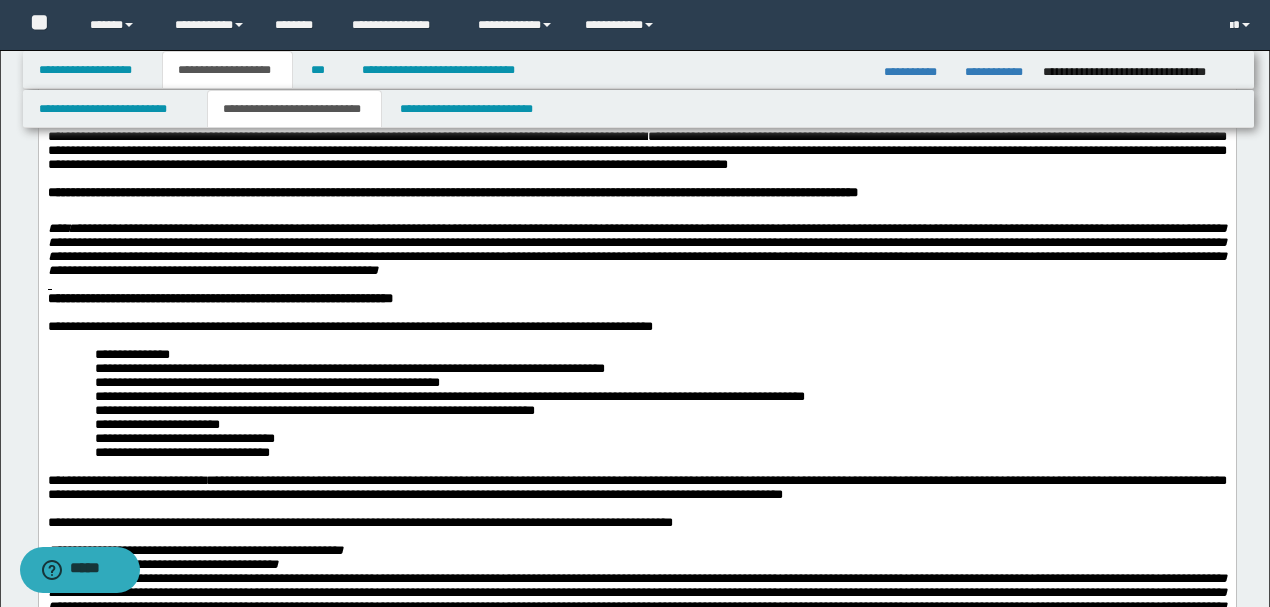 scroll, scrollTop: 466, scrollLeft: 0, axis: vertical 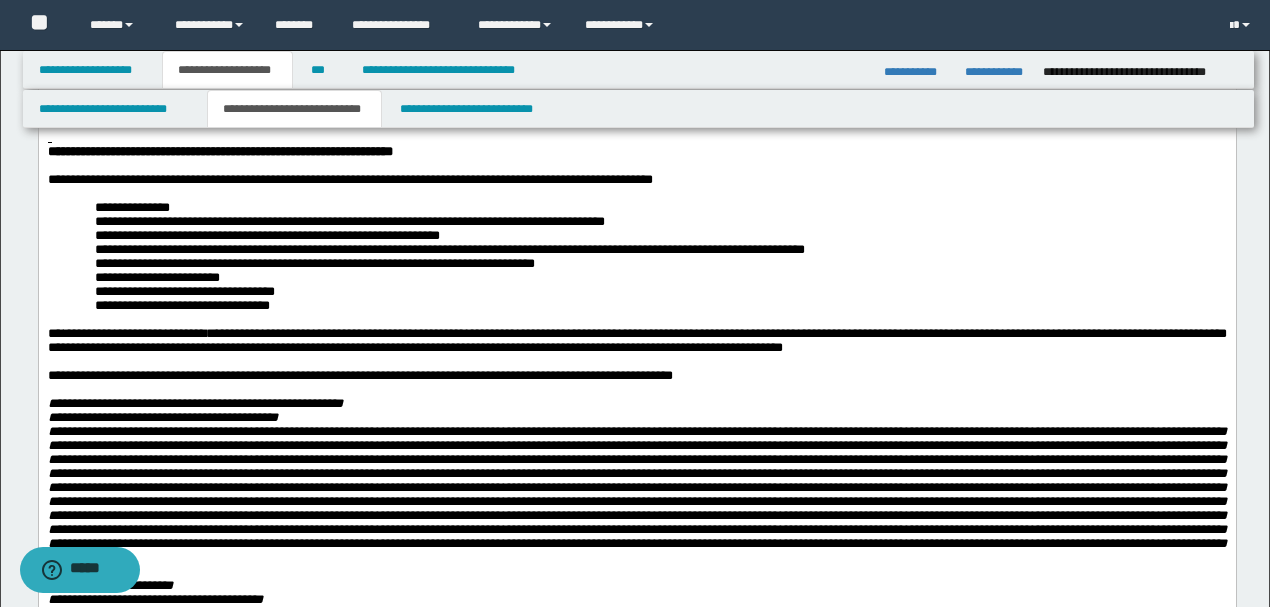 click at bounding box center (636, 138) 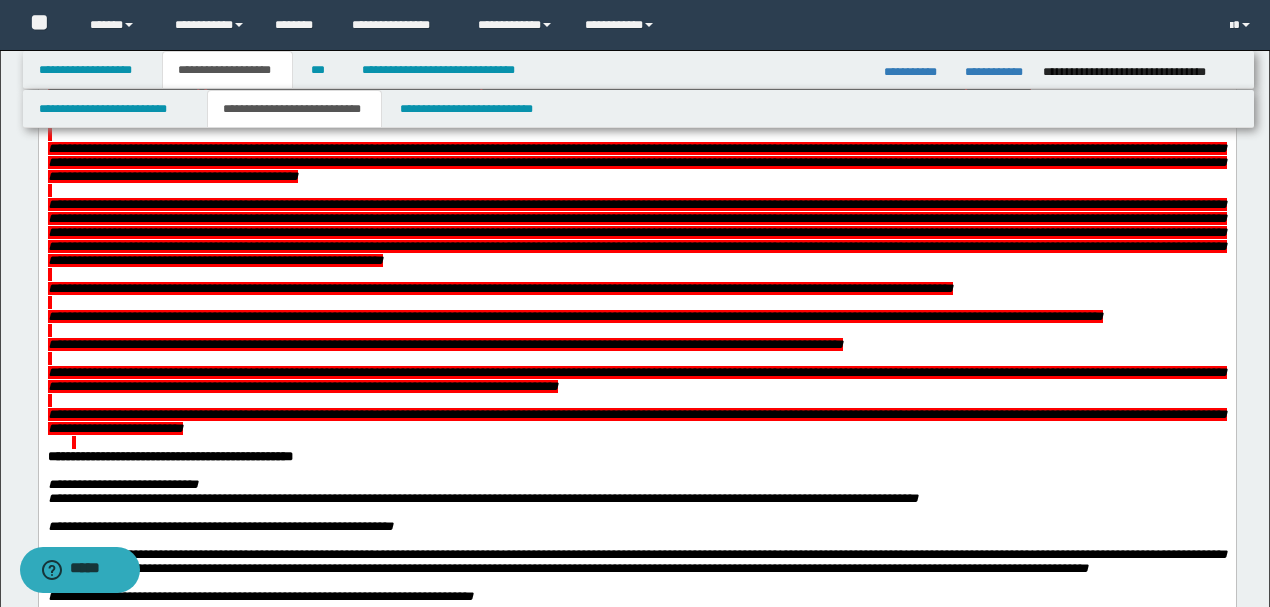 scroll, scrollTop: 1466, scrollLeft: 0, axis: vertical 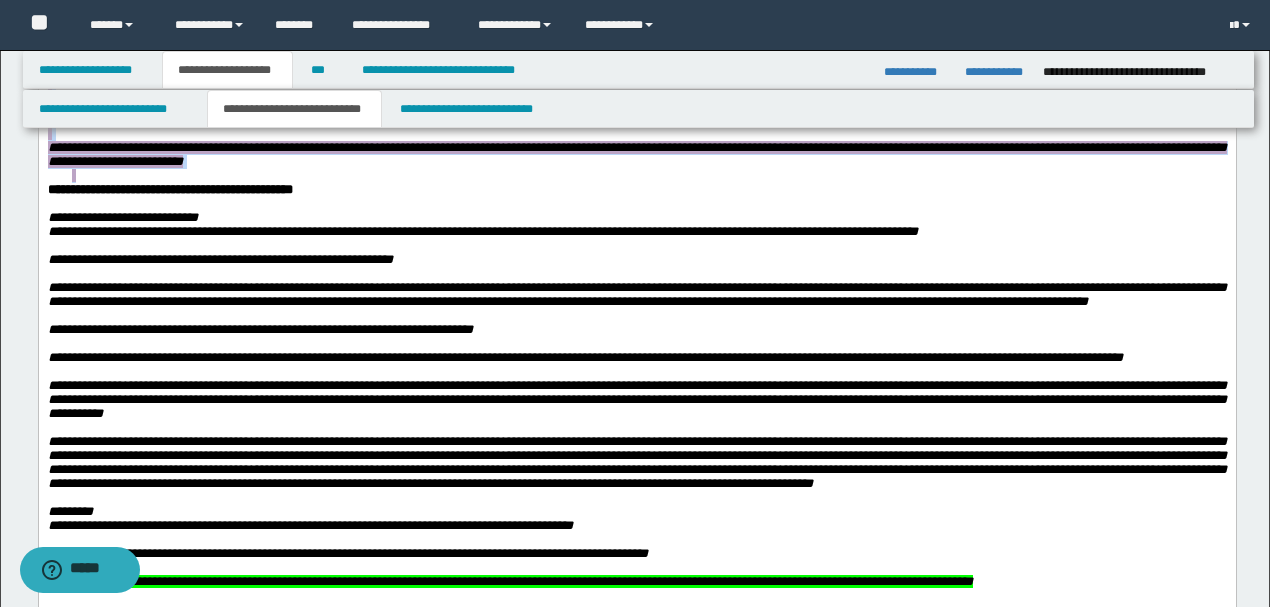 drag, startPoint x: 533, startPoint y: -59, endPoint x: 490, endPoint y: 365, distance: 426.17484 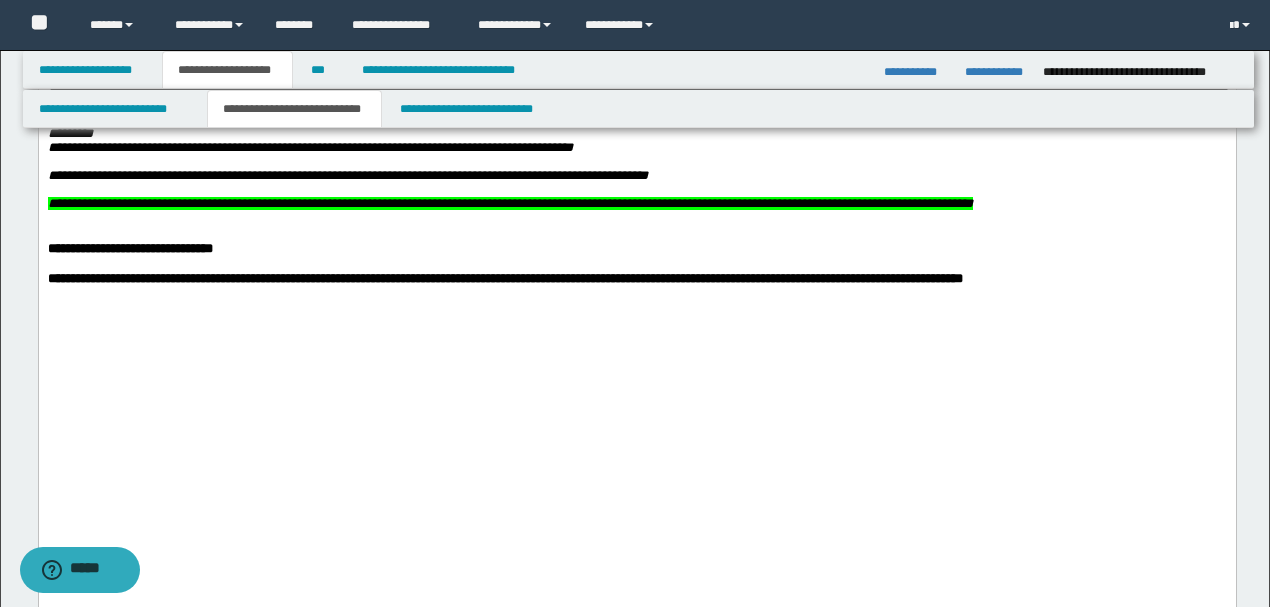 click on "**********" at bounding box center (636, -608) 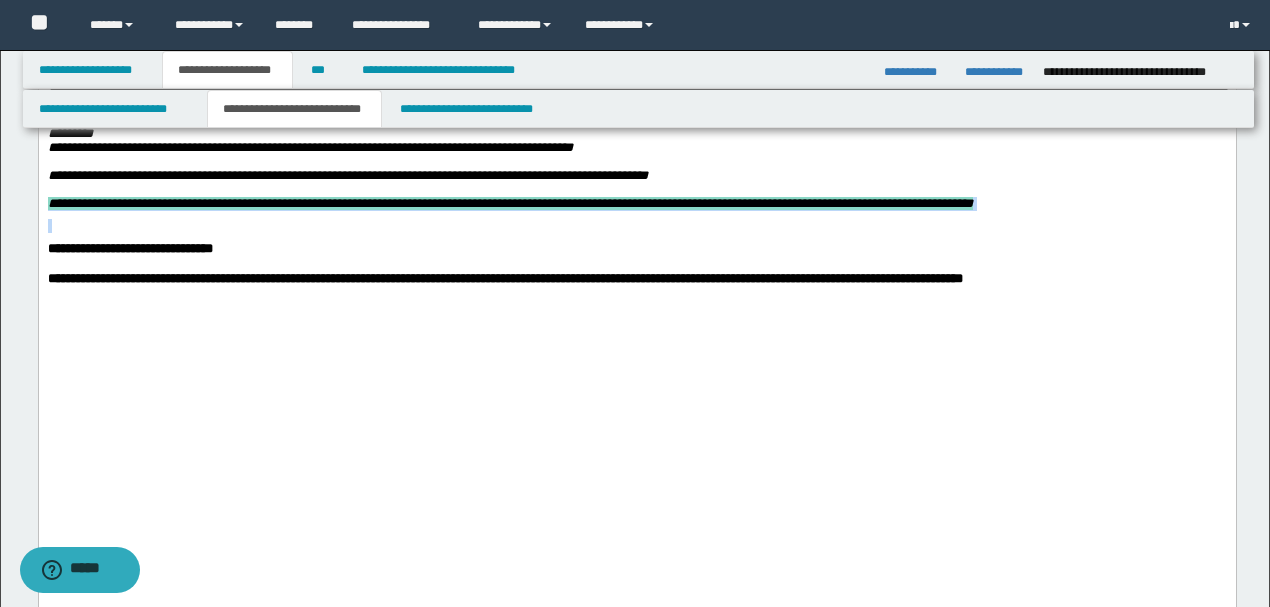 drag, startPoint x: 46, startPoint y: 428, endPoint x: 877, endPoint y: 447, distance: 831.21716 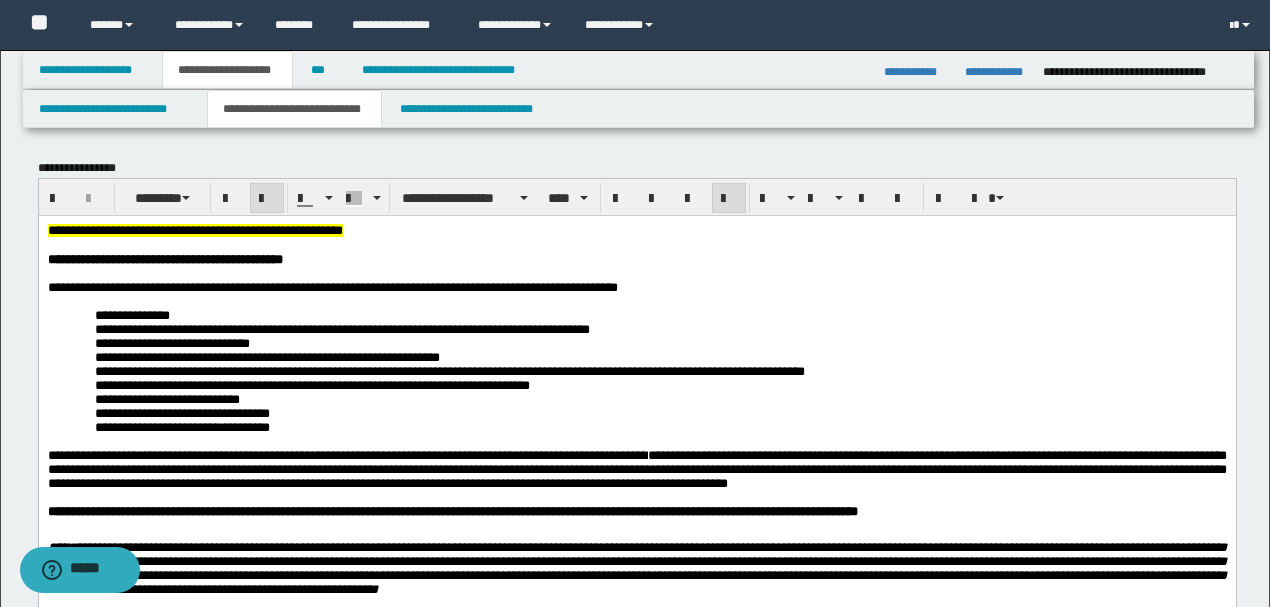 scroll, scrollTop: 0, scrollLeft: 0, axis: both 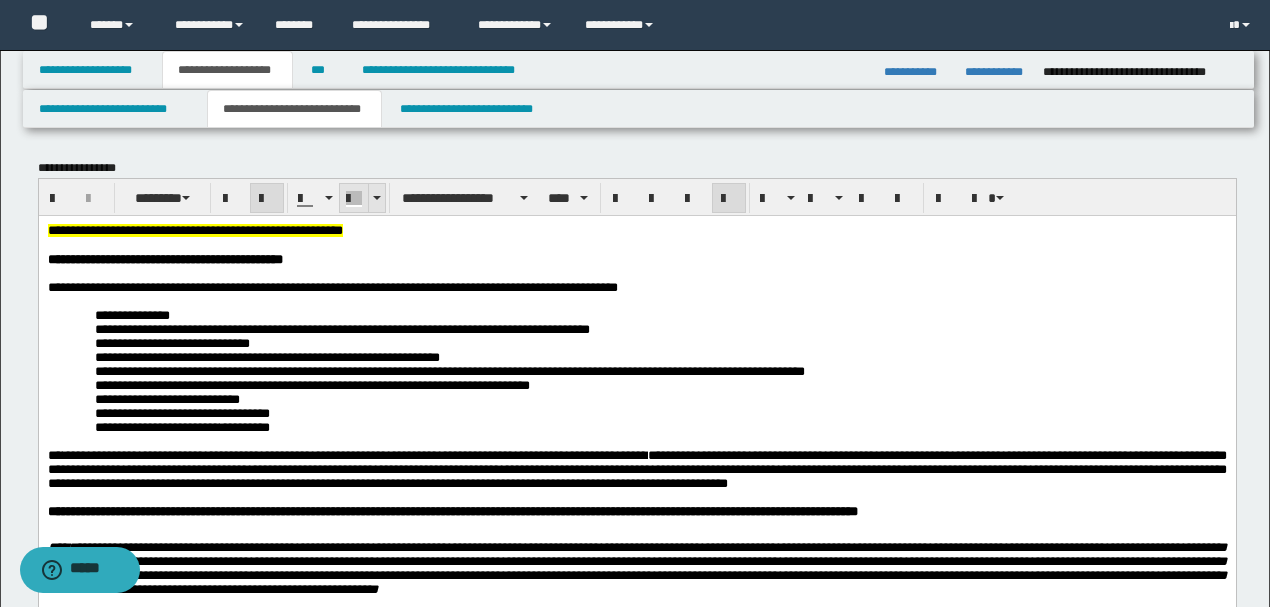 click at bounding box center (376, 198) 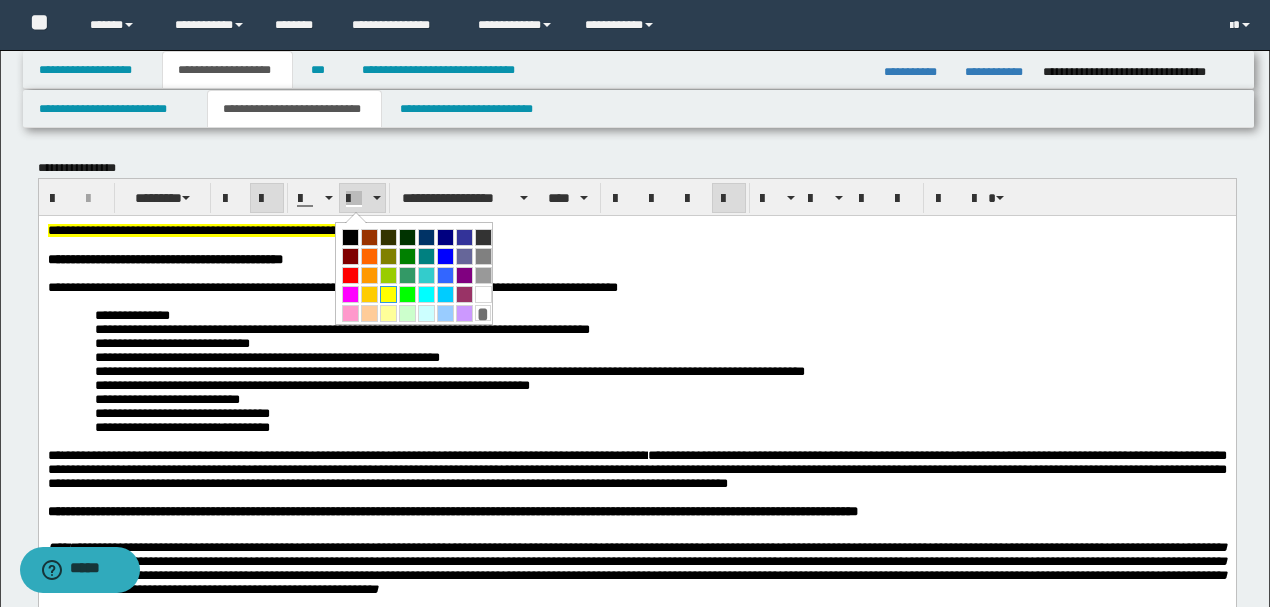 click at bounding box center (388, 294) 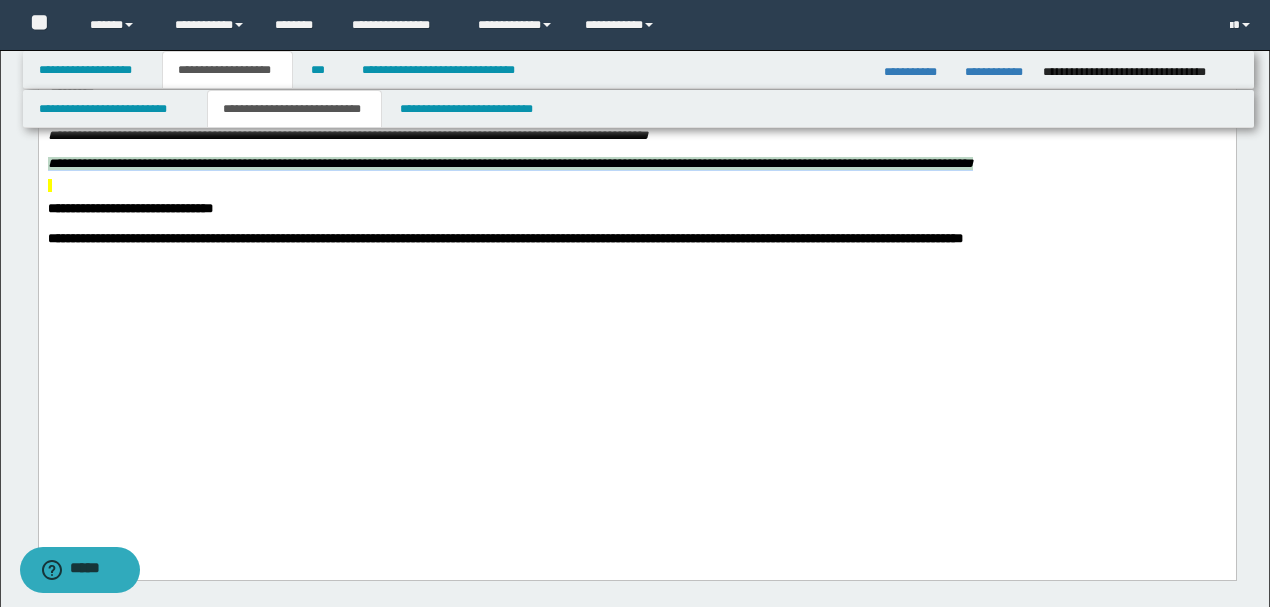 scroll, scrollTop: 1933, scrollLeft: 0, axis: vertical 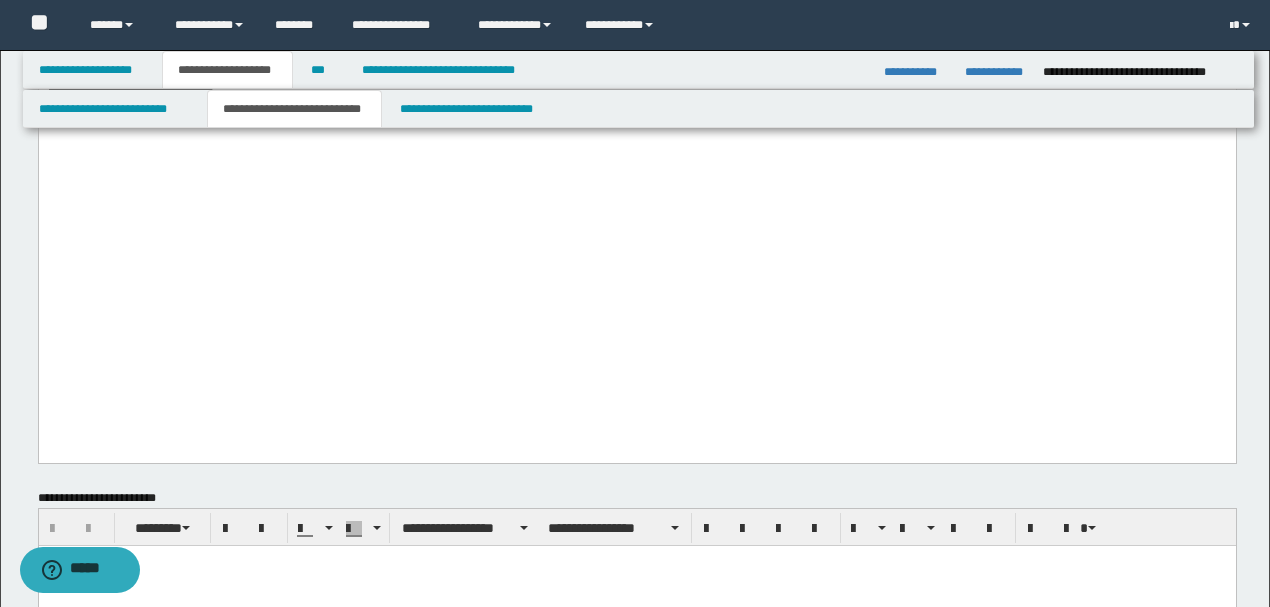 click at bounding box center [636, 33] 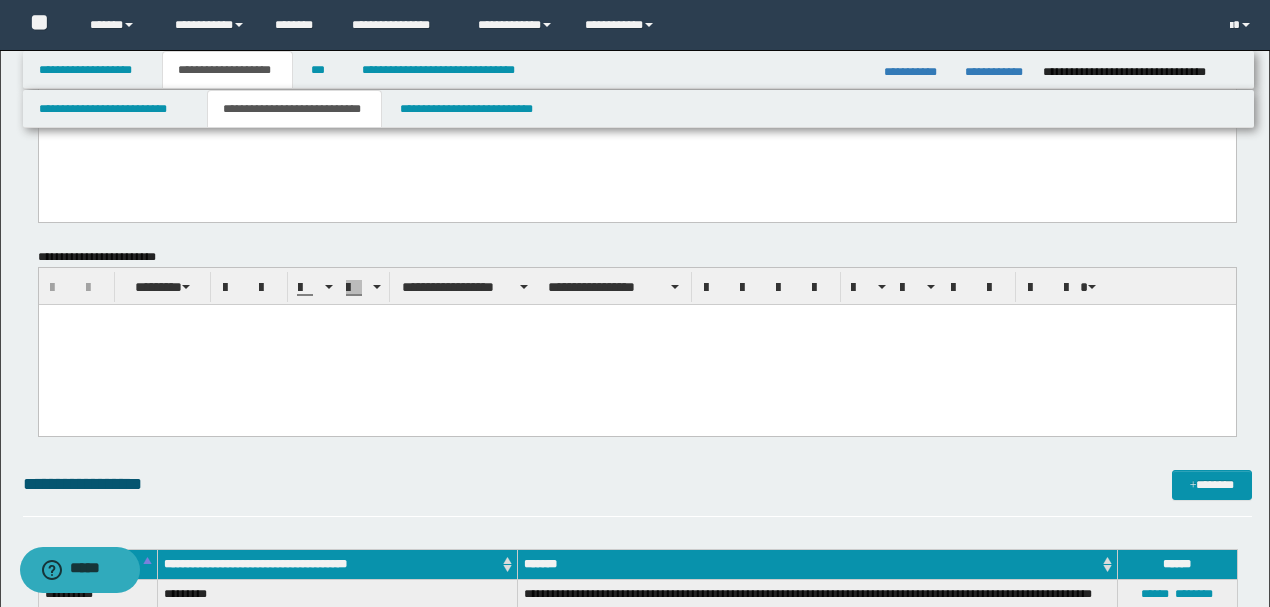 scroll, scrollTop: 2200, scrollLeft: 0, axis: vertical 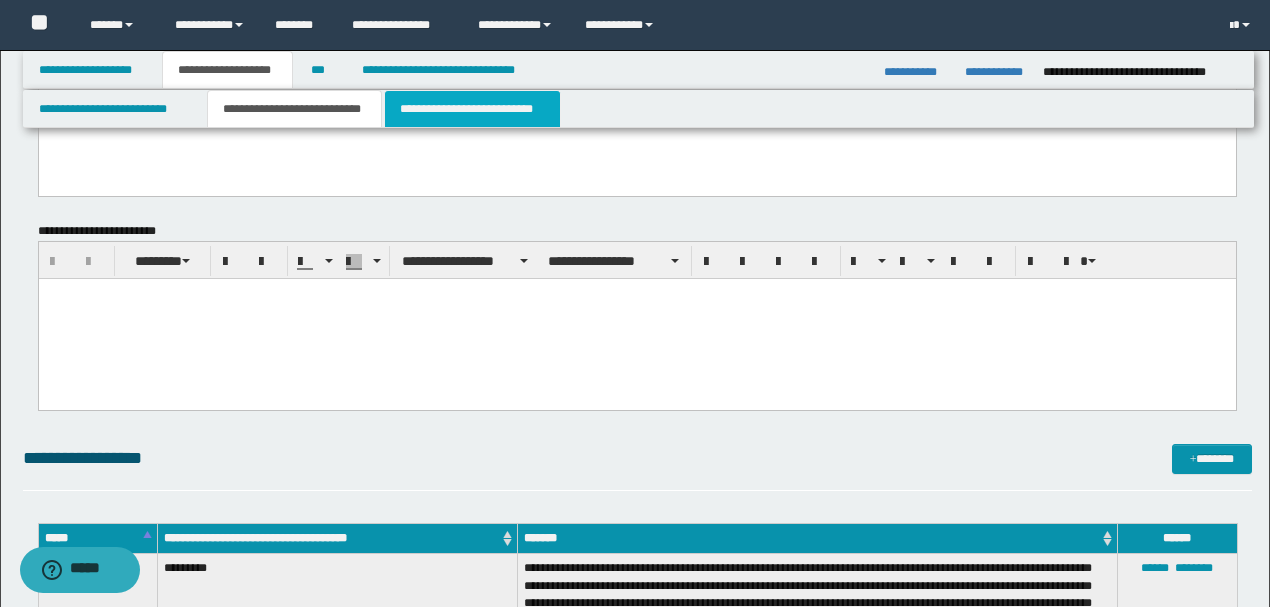 click on "**********" at bounding box center (472, 109) 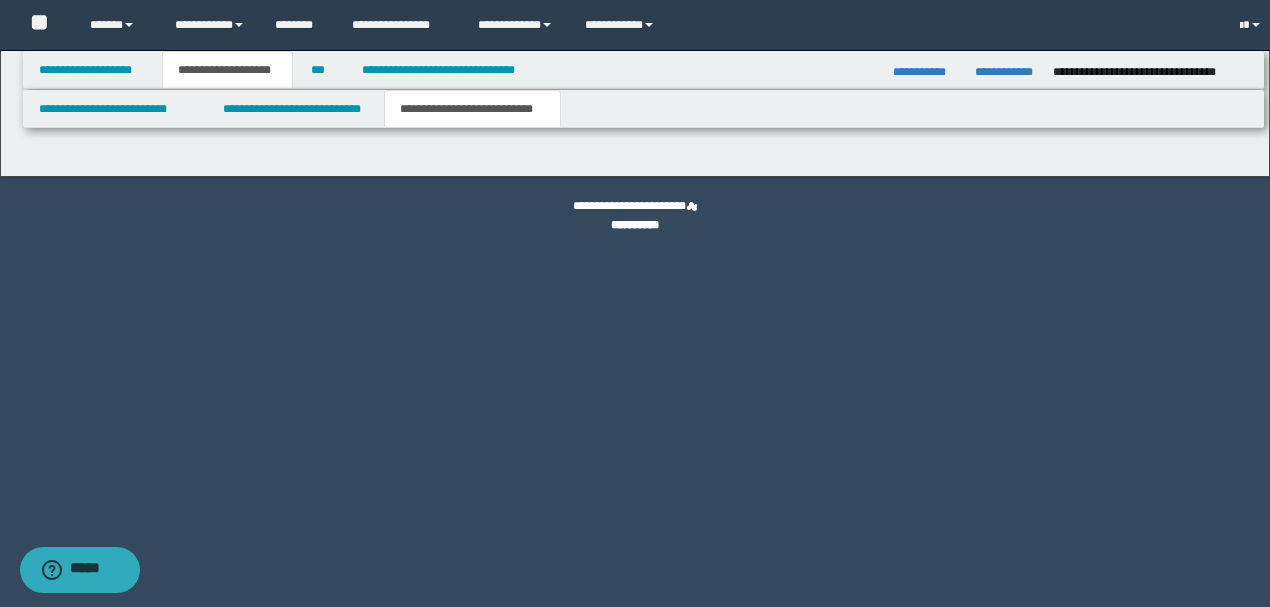 scroll, scrollTop: 0, scrollLeft: 0, axis: both 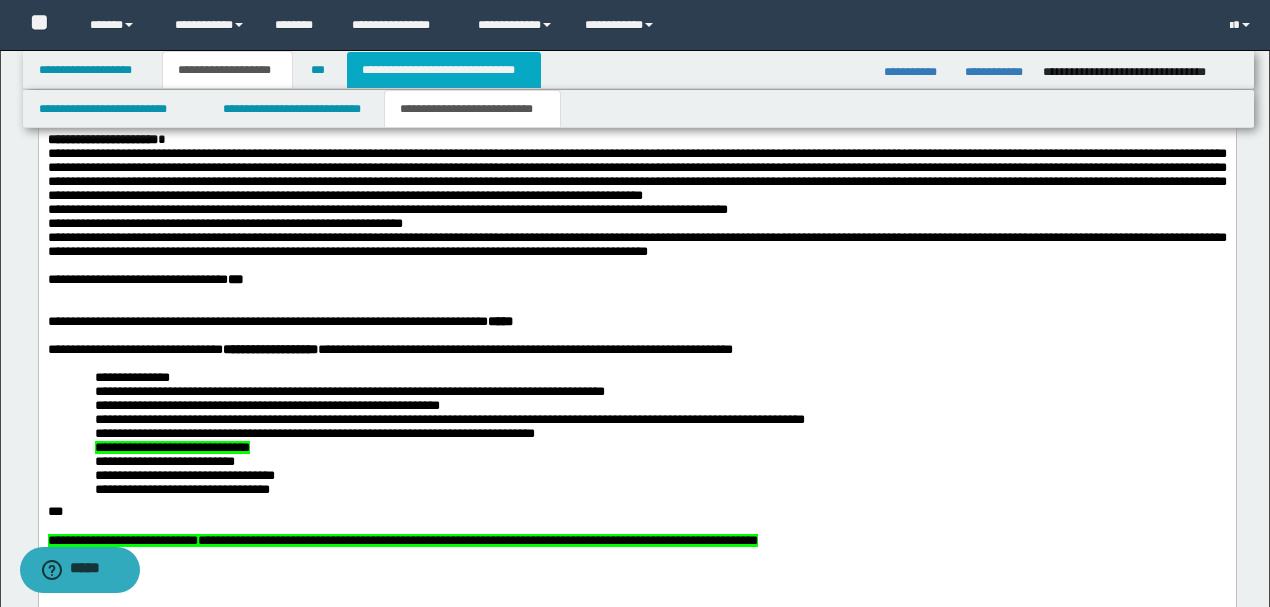 click on "**********" at bounding box center [444, 70] 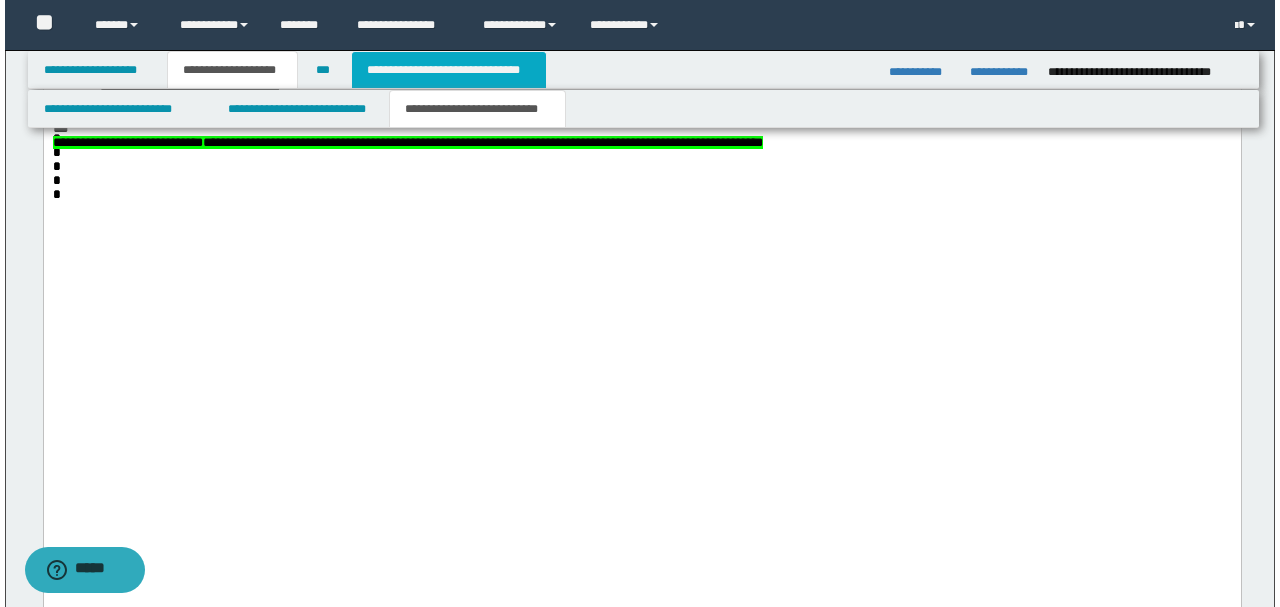 scroll, scrollTop: 0, scrollLeft: 0, axis: both 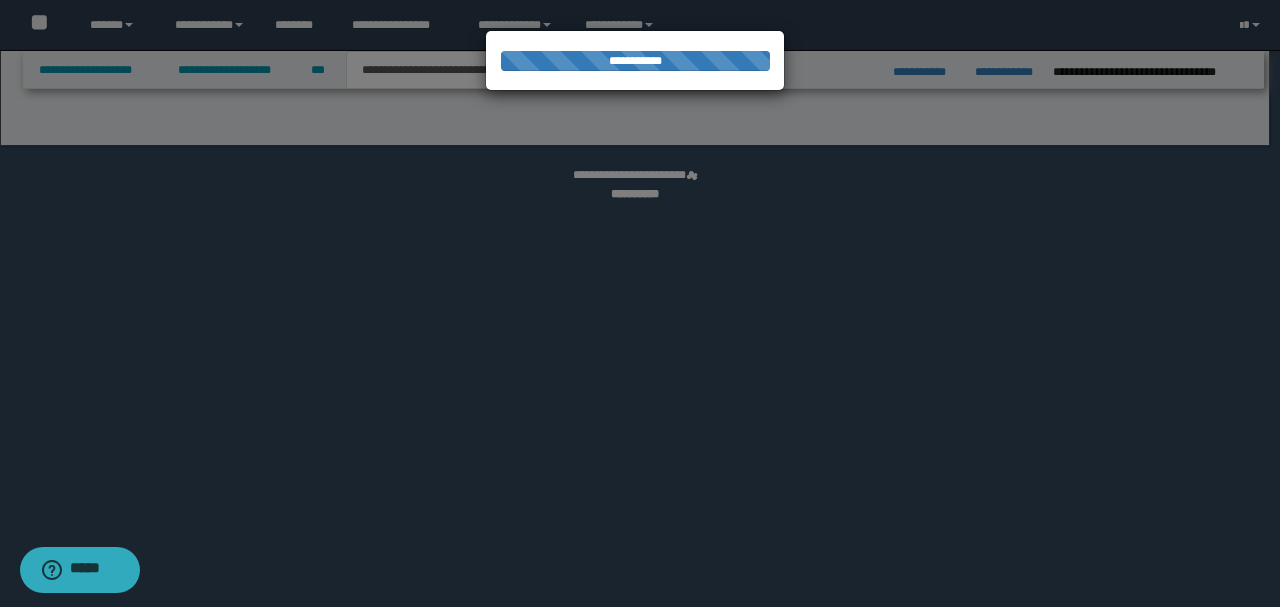 select on "*" 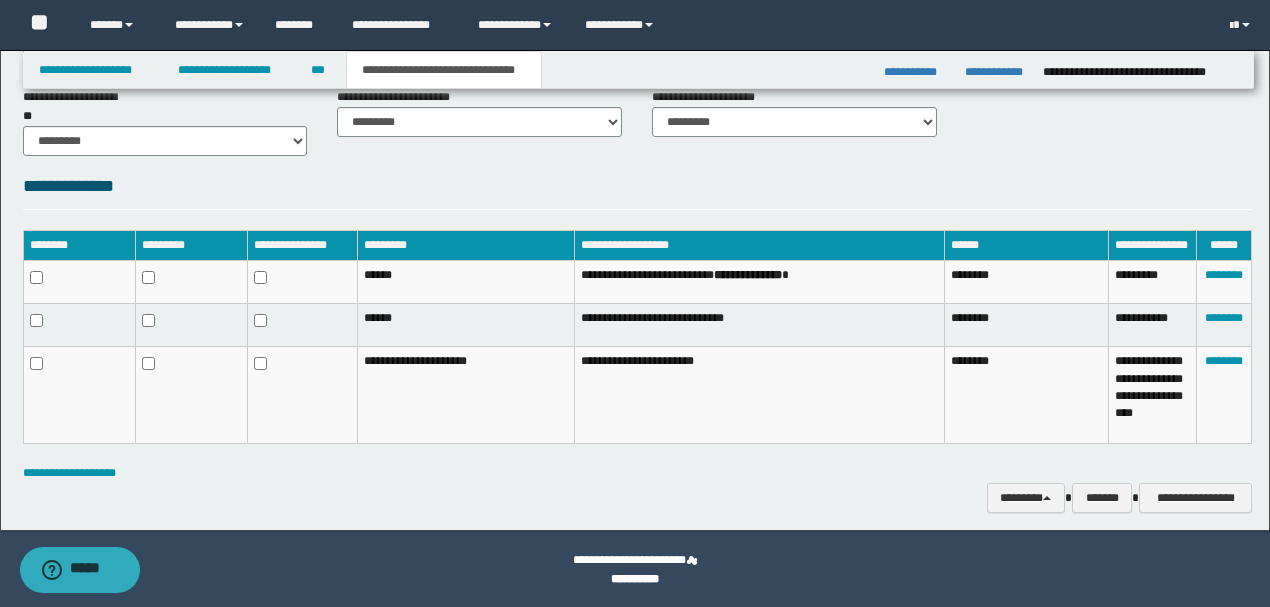 scroll, scrollTop: 881, scrollLeft: 0, axis: vertical 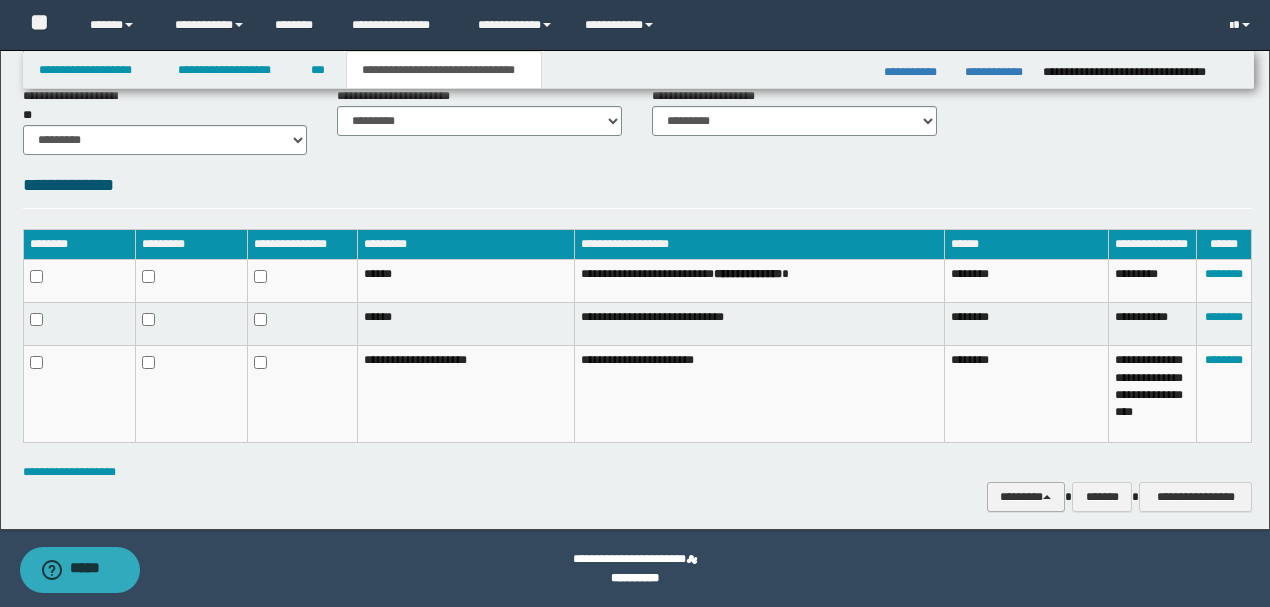 click on "********" at bounding box center [1026, 496] 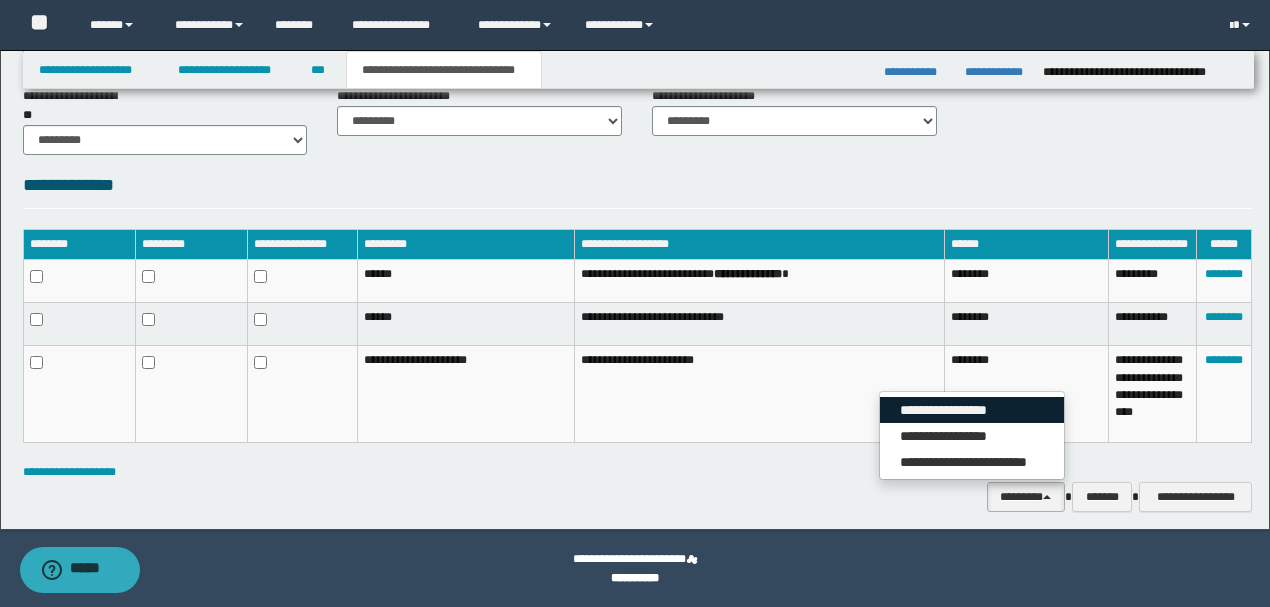 click on "**********" at bounding box center (972, 410) 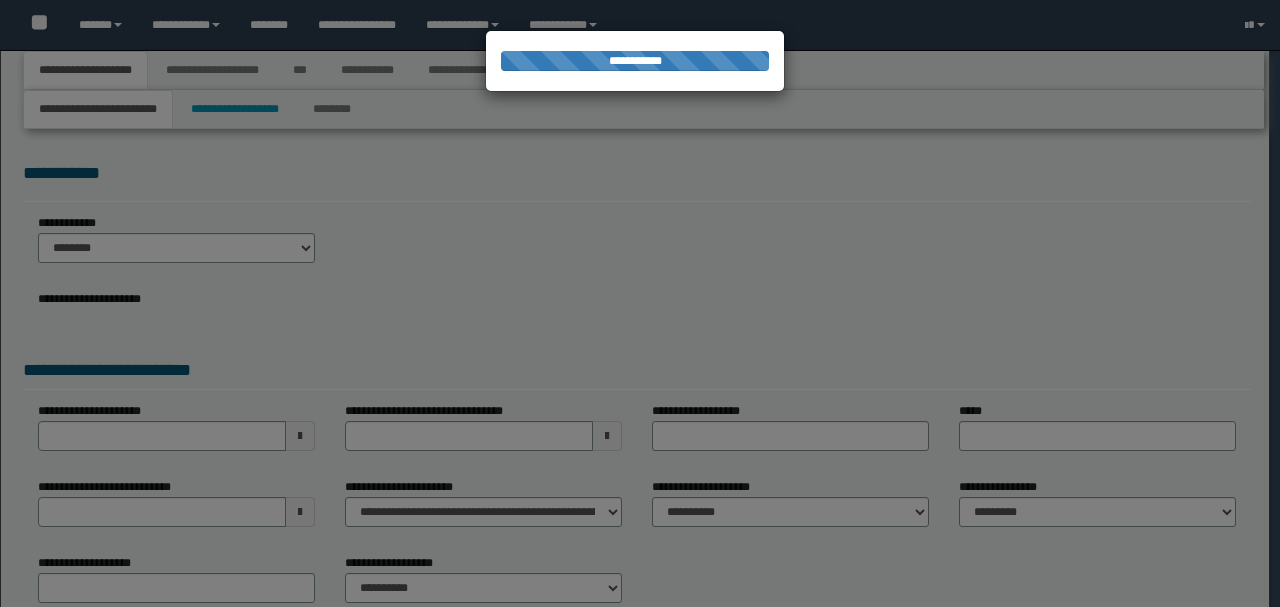 scroll, scrollTop: 0, scrollLeft: 0, axis: both 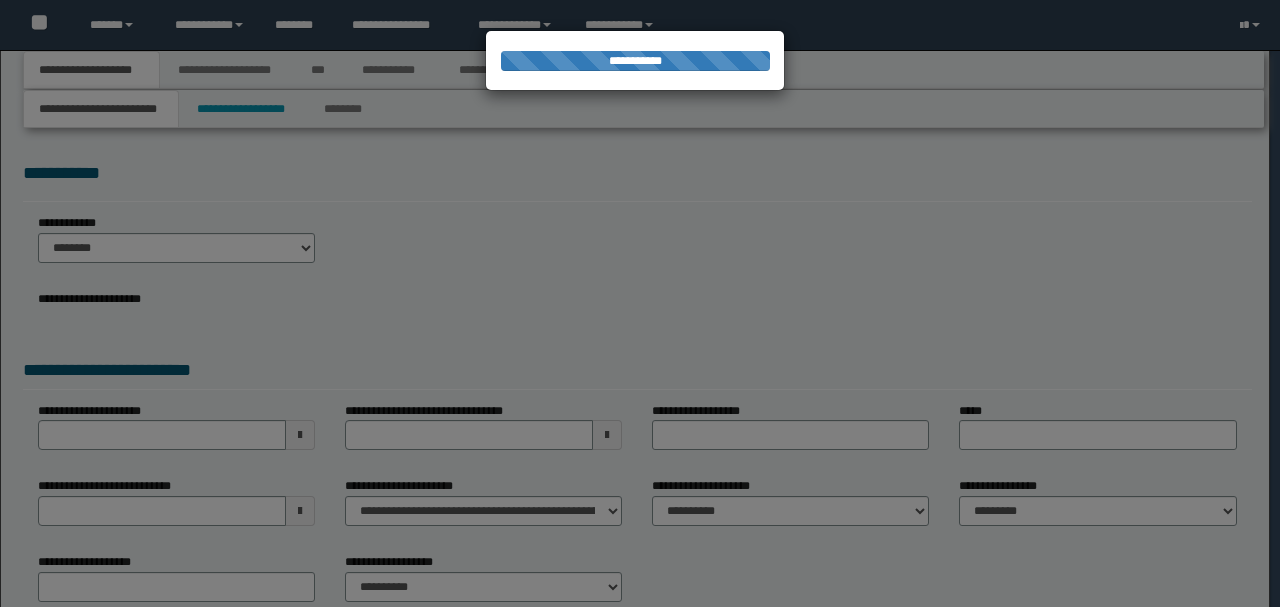select on "*" 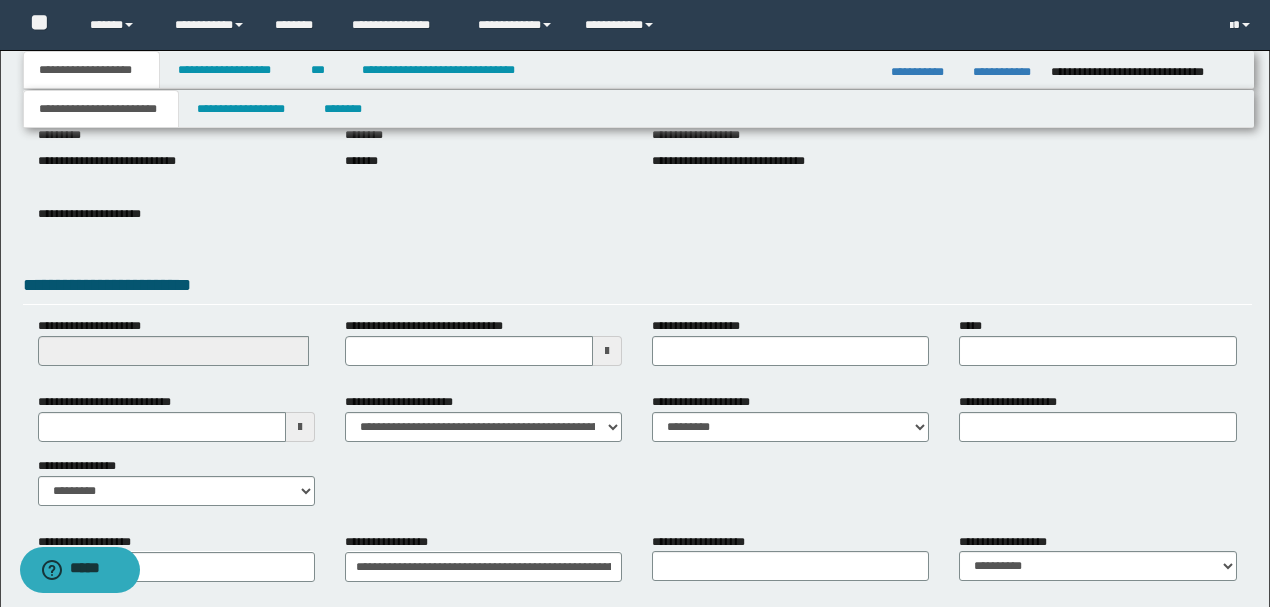 scroll, scrollTop: 272, scrollLeft: 0, axis: vertical 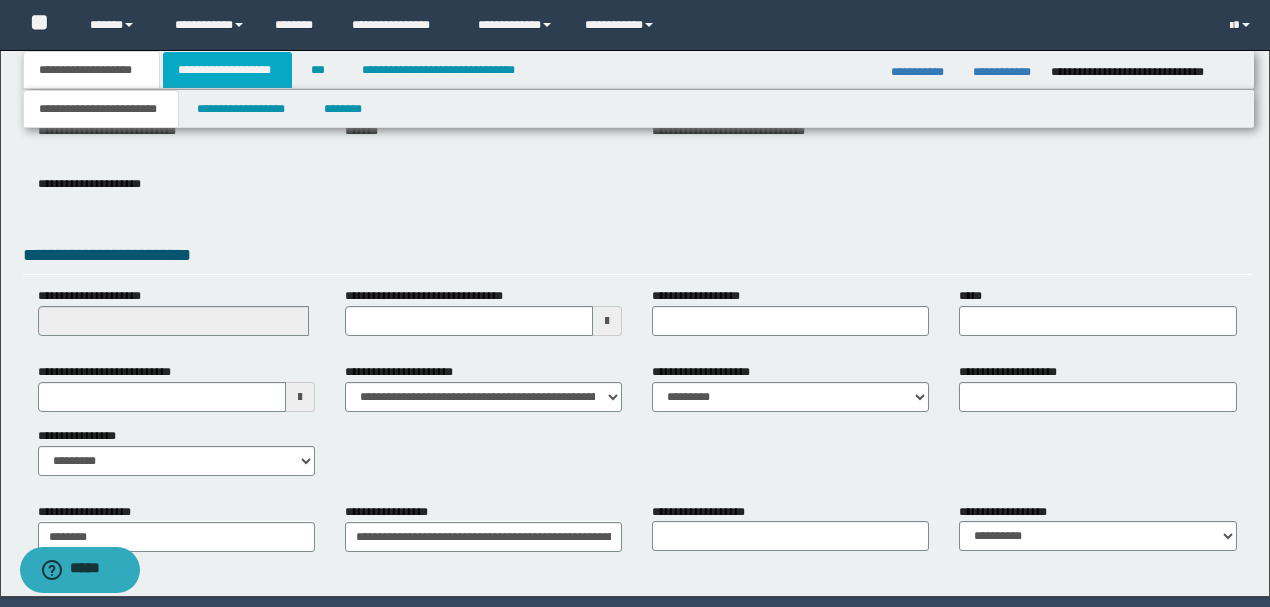 click on "**********" at bounding box center (227, 70) 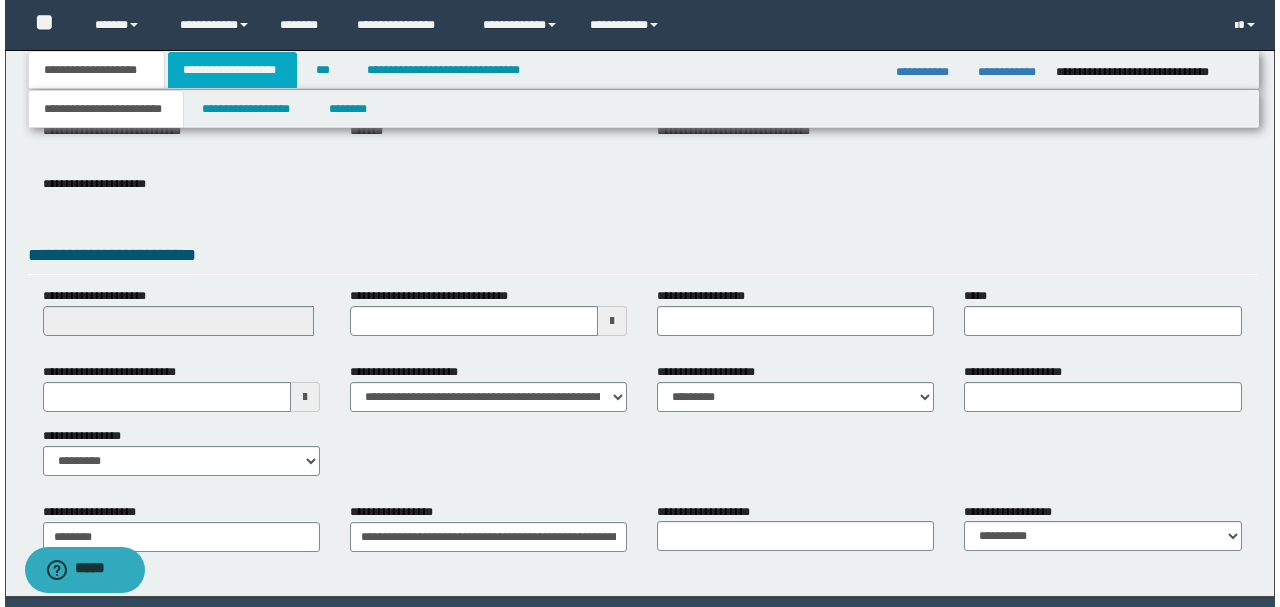 scroll, scrollTop: 0, scrollLeft: 0, axis: both 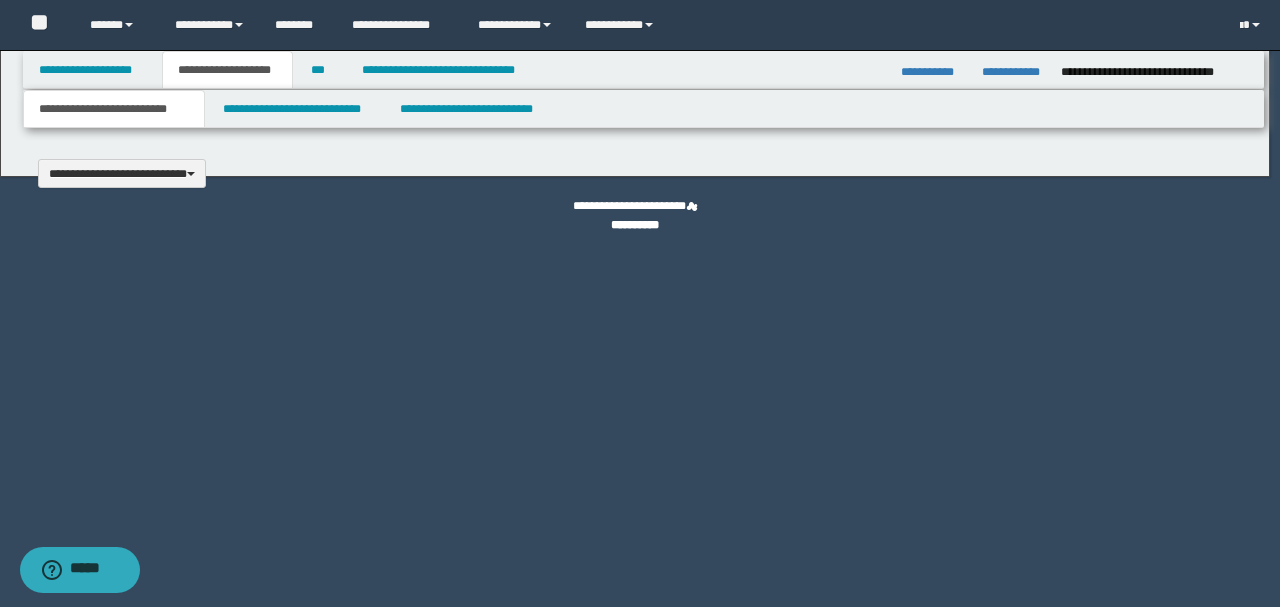 type 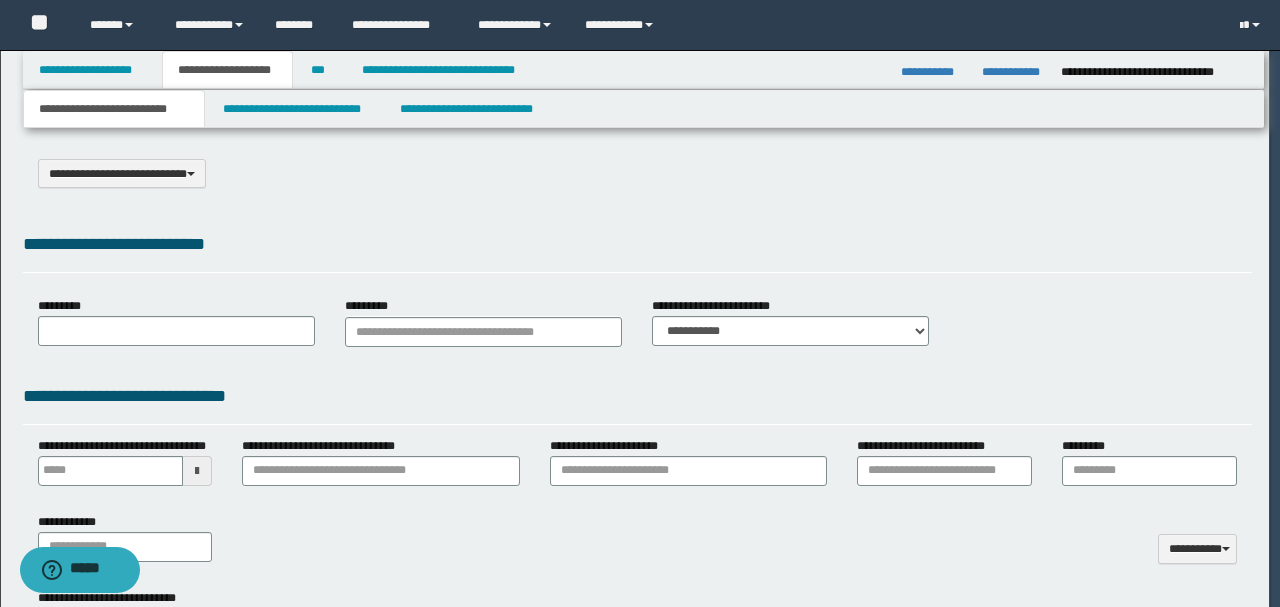 select on "*" 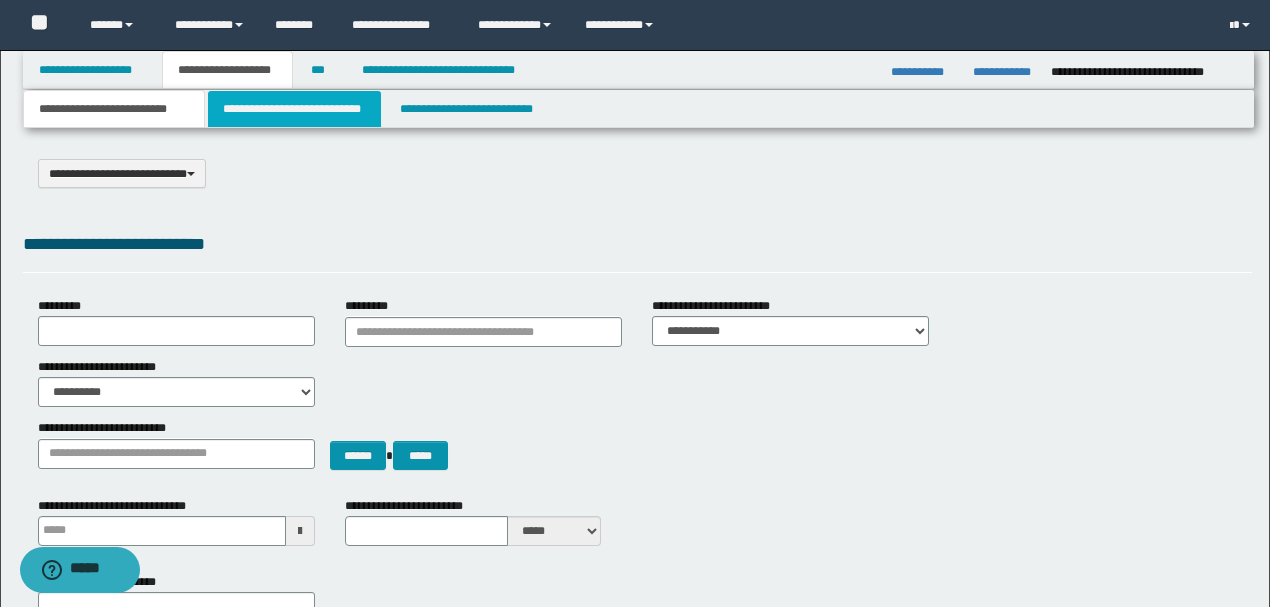 click on "**********" at bounding box center [294, 109] 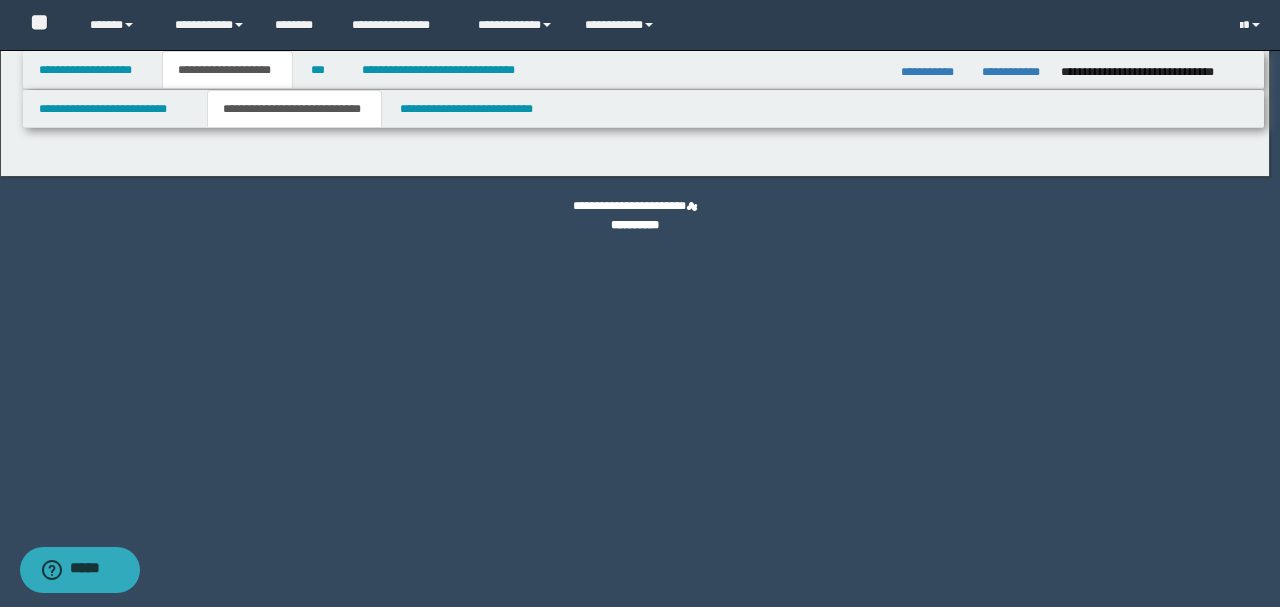 select on "*" 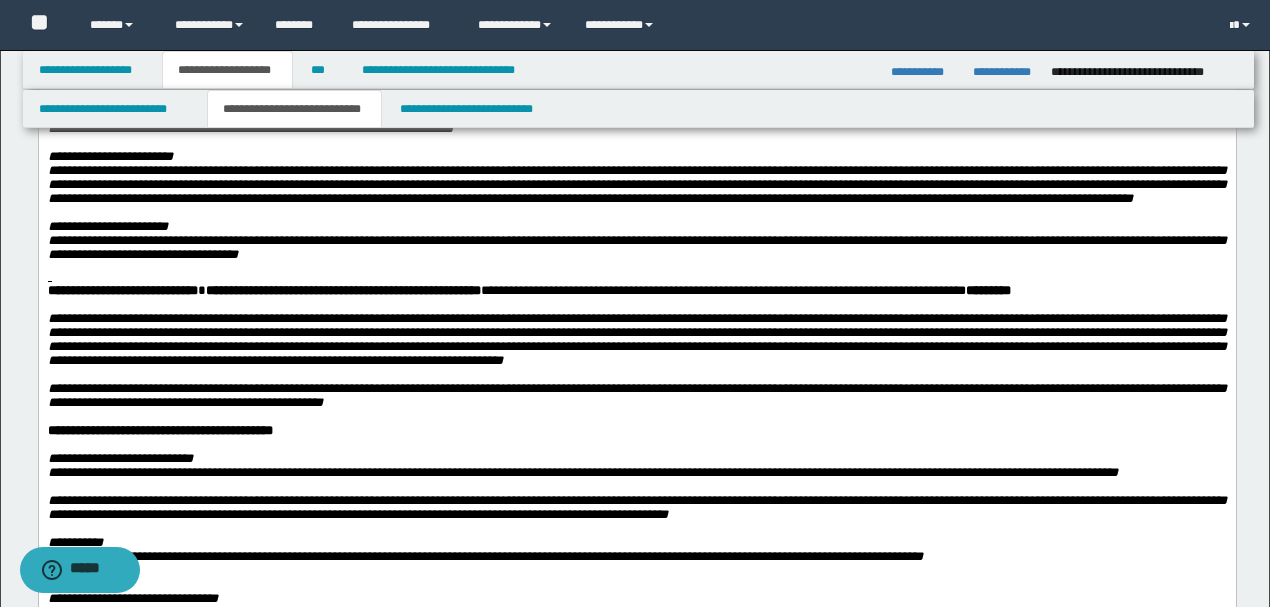 scroll, scrollTop: 800, scrollLeft: 0, axis: vertical 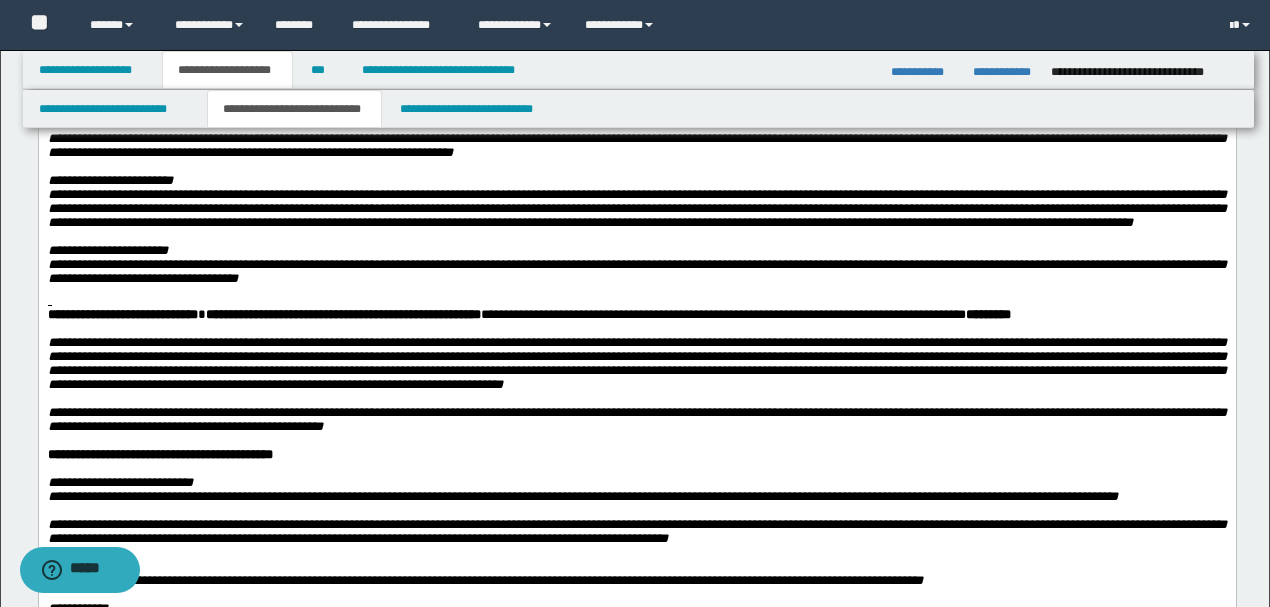 click at bounding box center (636, 301) 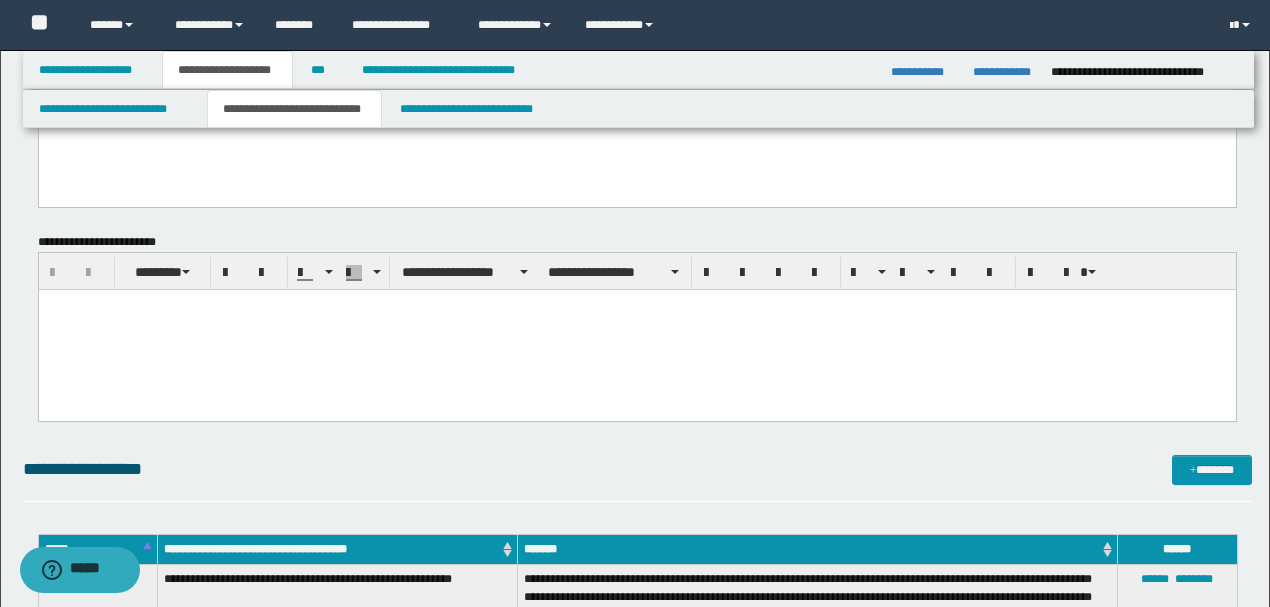 scroll, scrollTop: 1600, scrollLeft: 0, axis: vertical 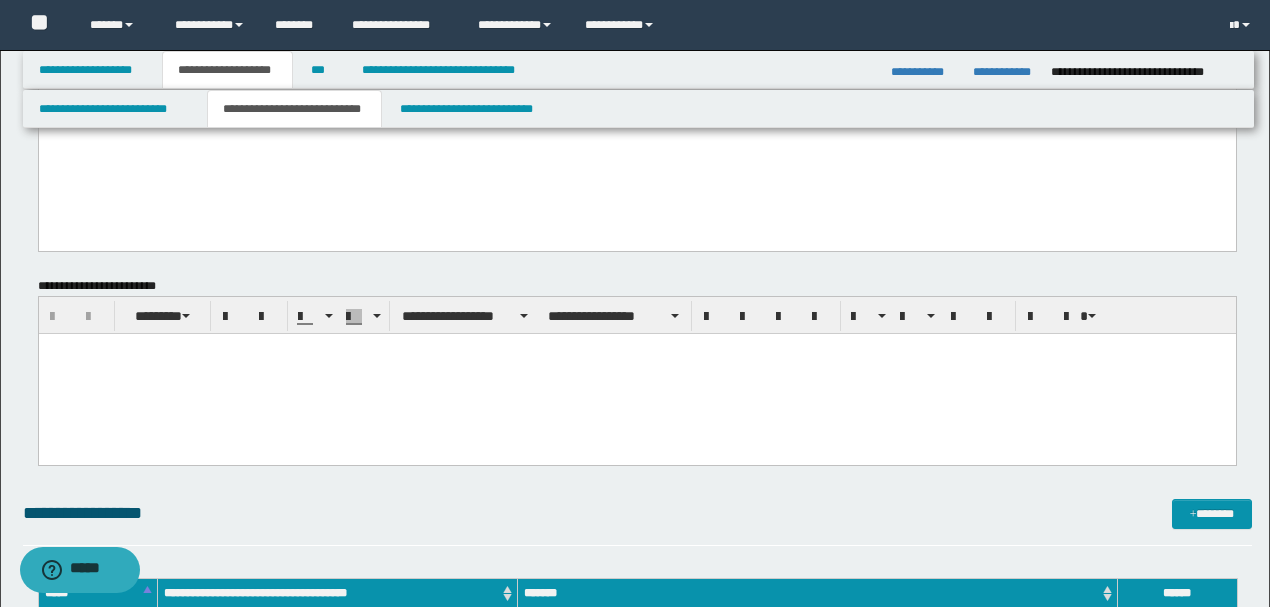 click at bounding box center (636, 374) 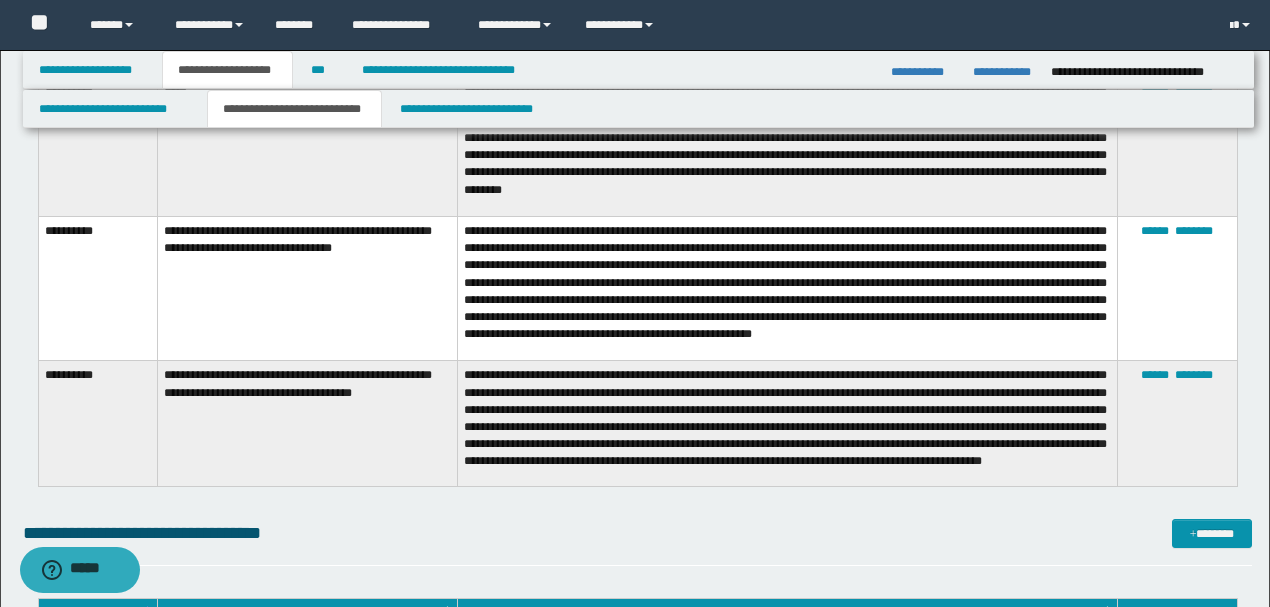 scroll, scrollTop: 5333, scrollLeft: 0, axis: vertical 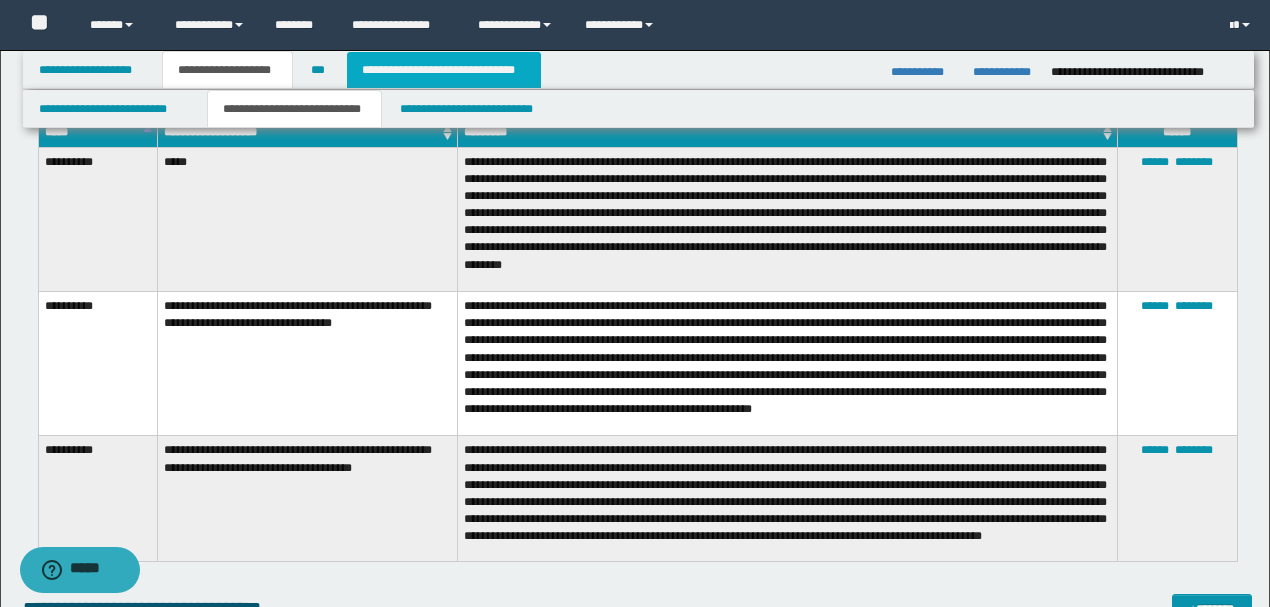click on "**********" at bounding box center [444, 70] 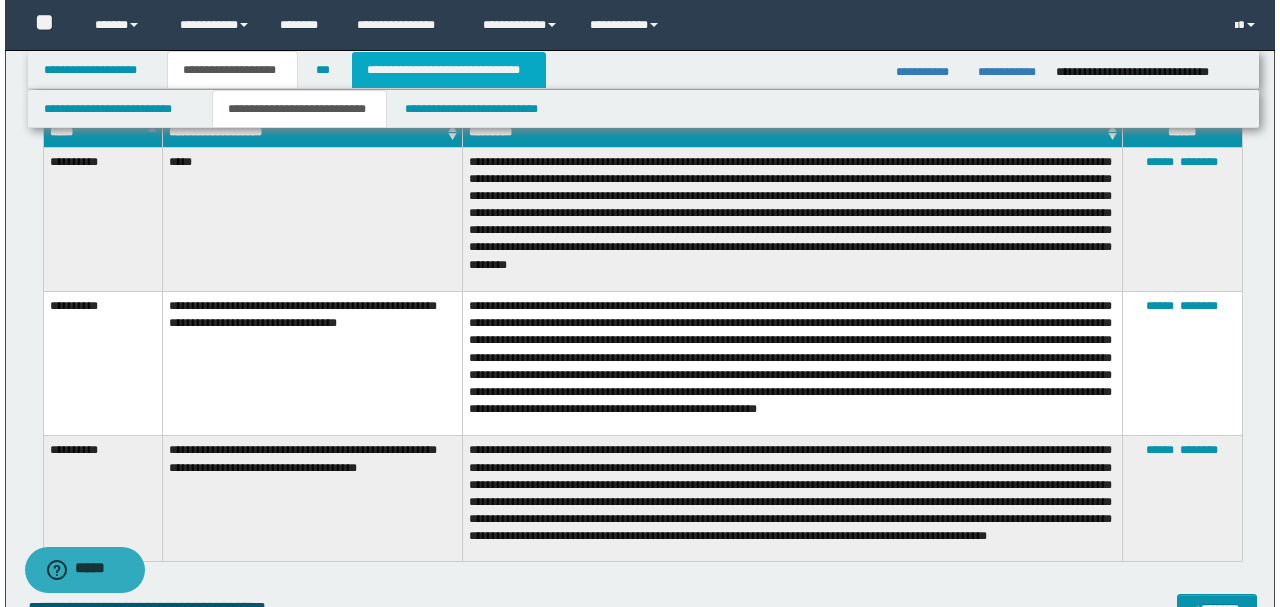 scroll, scrollTop: 0, scrollLeft: 0, axis: both 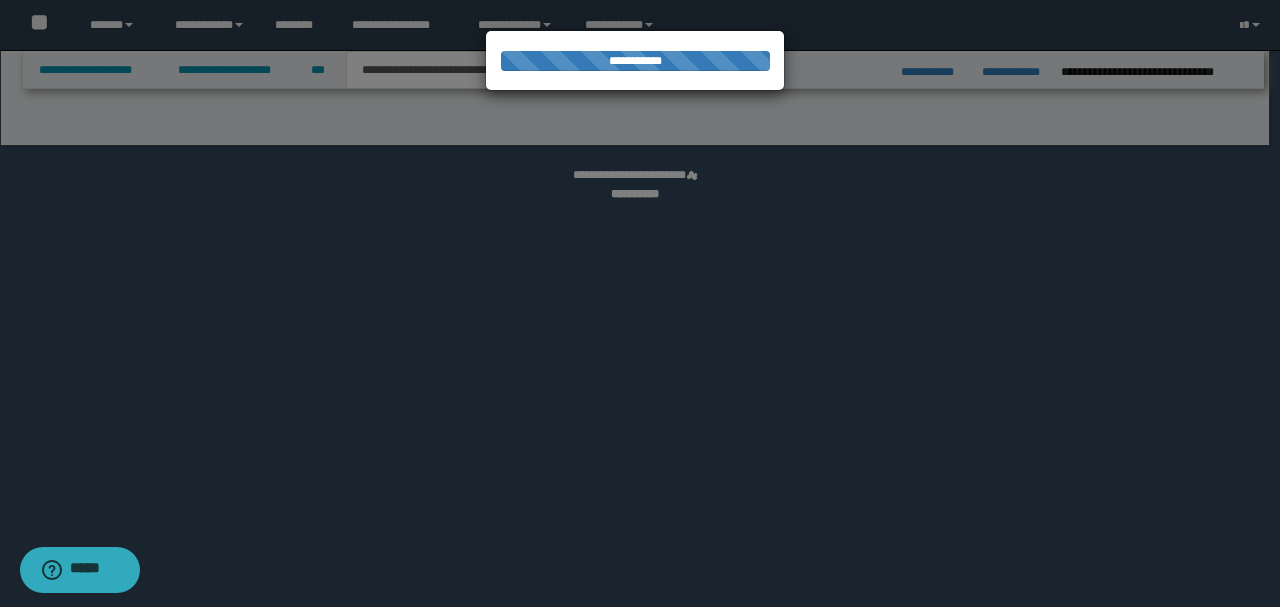 select on "*" 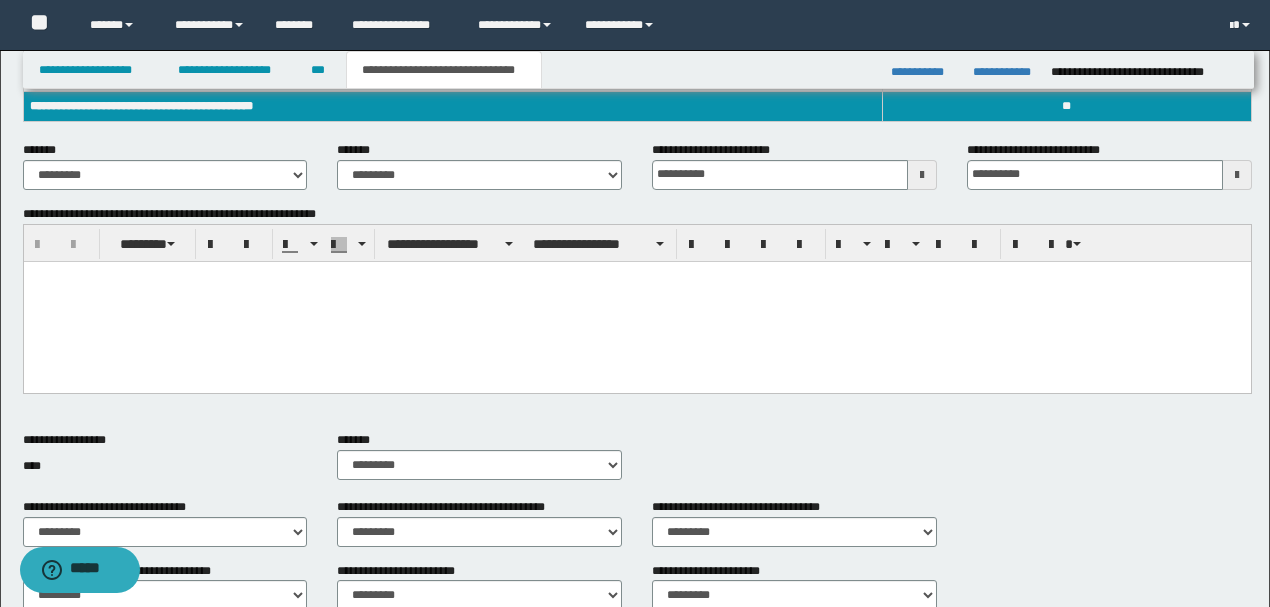 scroll, scrollTop: 214, scrollLeft: 0, axis: vertical 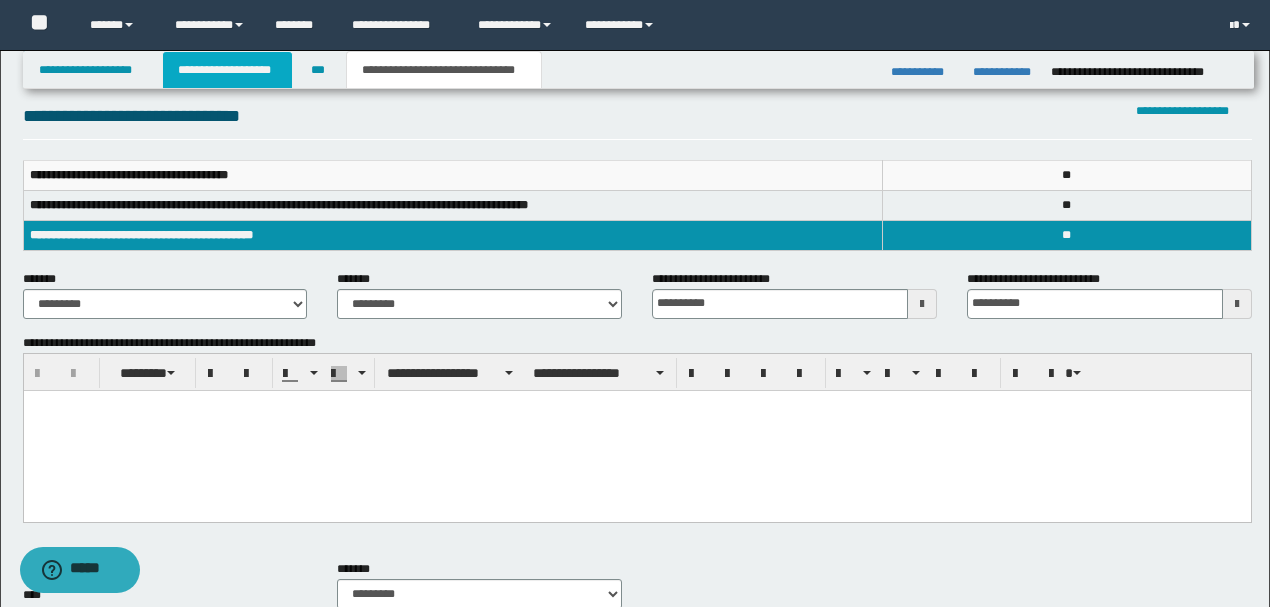 click on "**********" at bounding box center [227, 70] 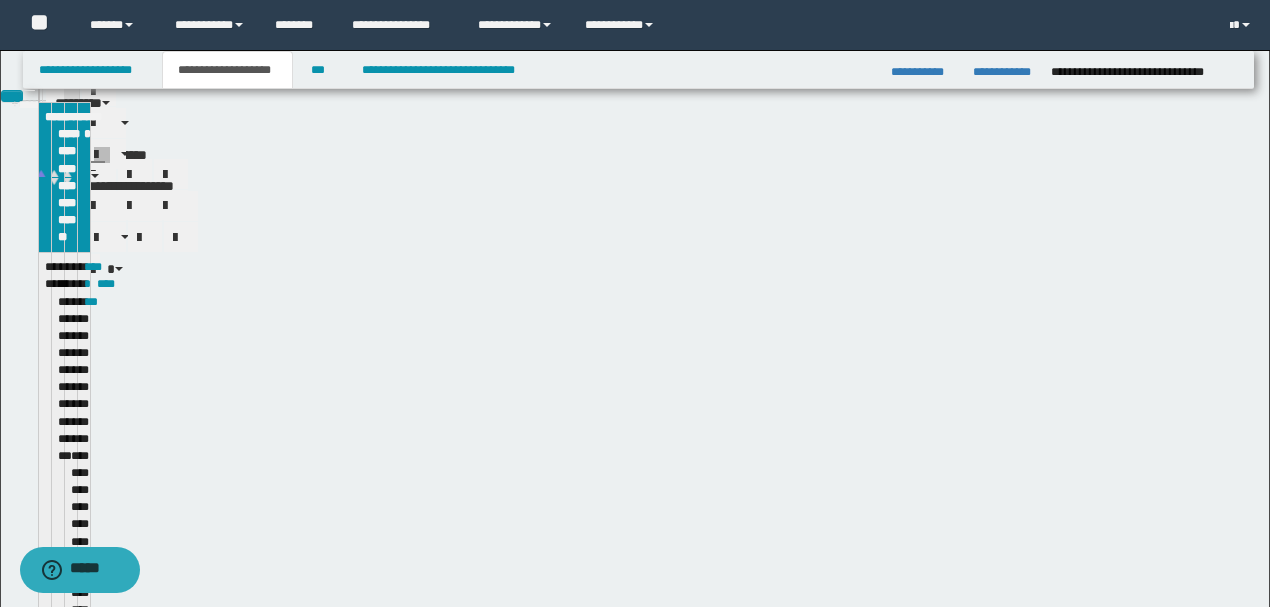 scroll, scrollTop: 245, scrollLeft: 0, axis: vertical 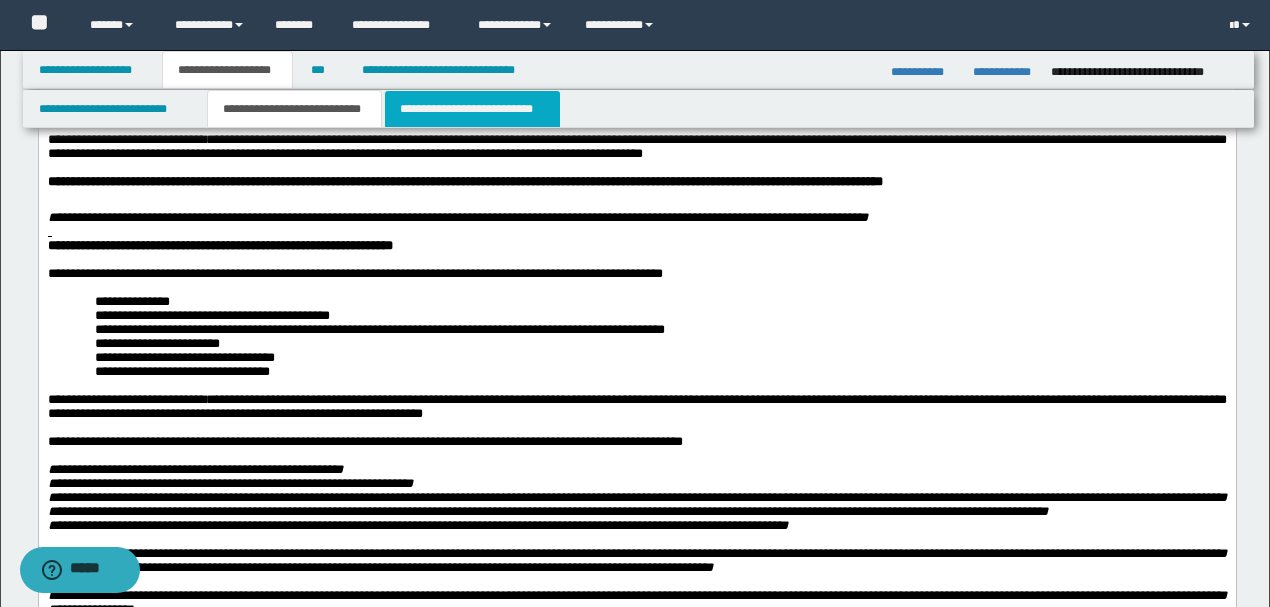 click on "**********" at bounding box center (472, 109) 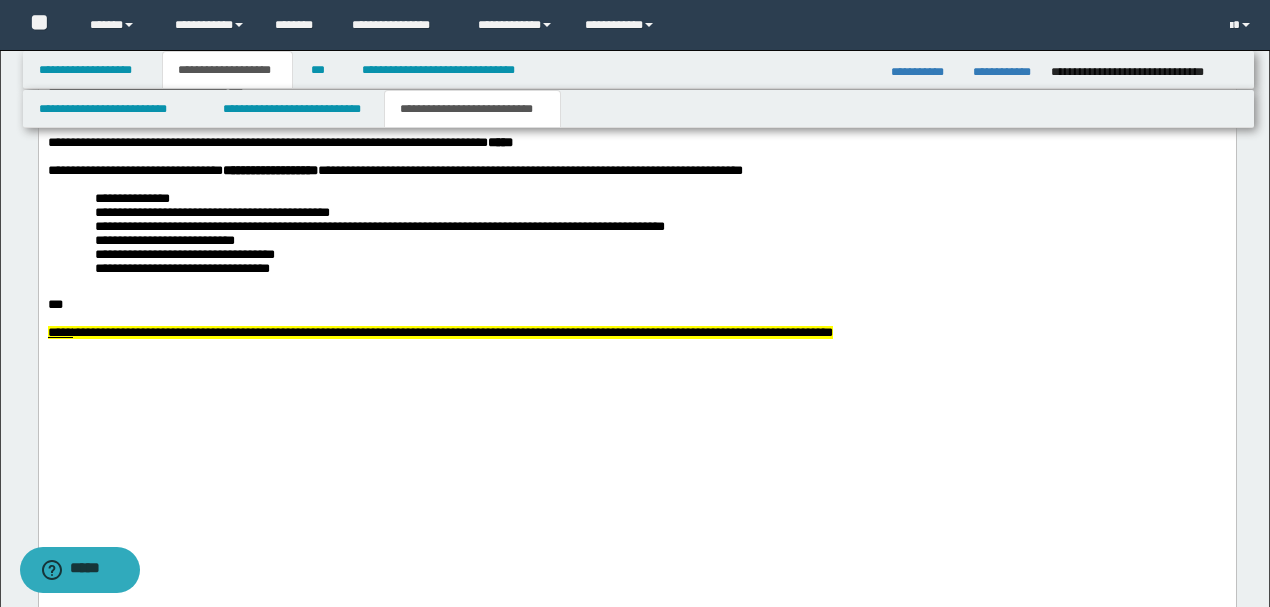 scroll, scrollTop: 3866, scrollLeft: 0, axis: vertical 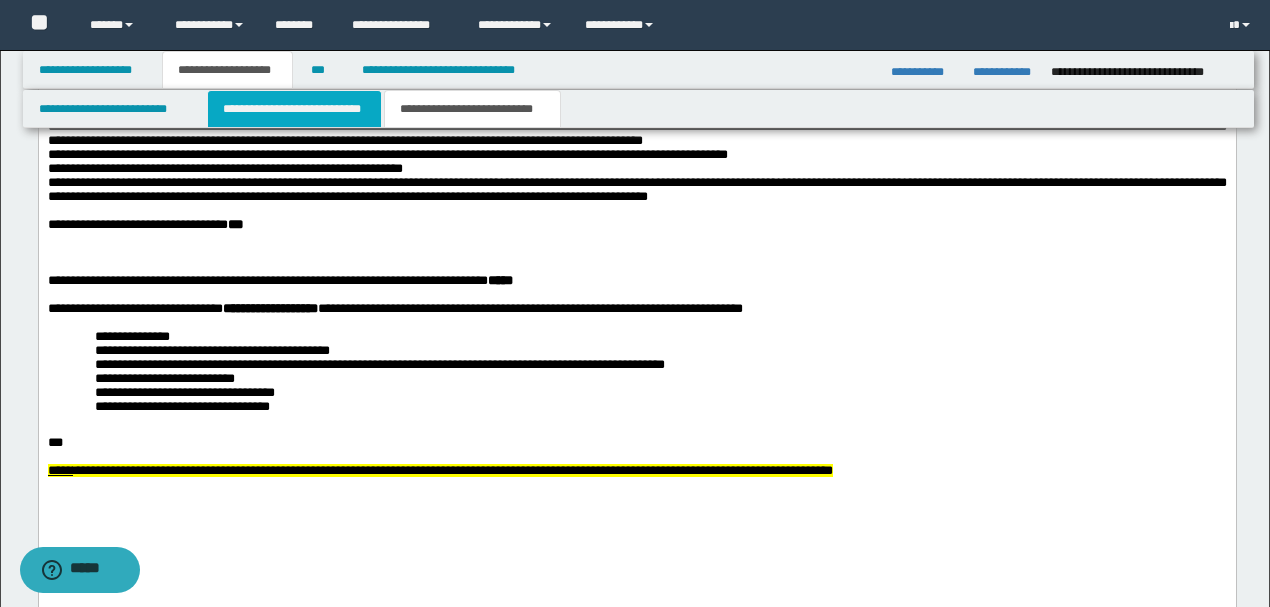 click on "**********" at bounding box center [294, 109] 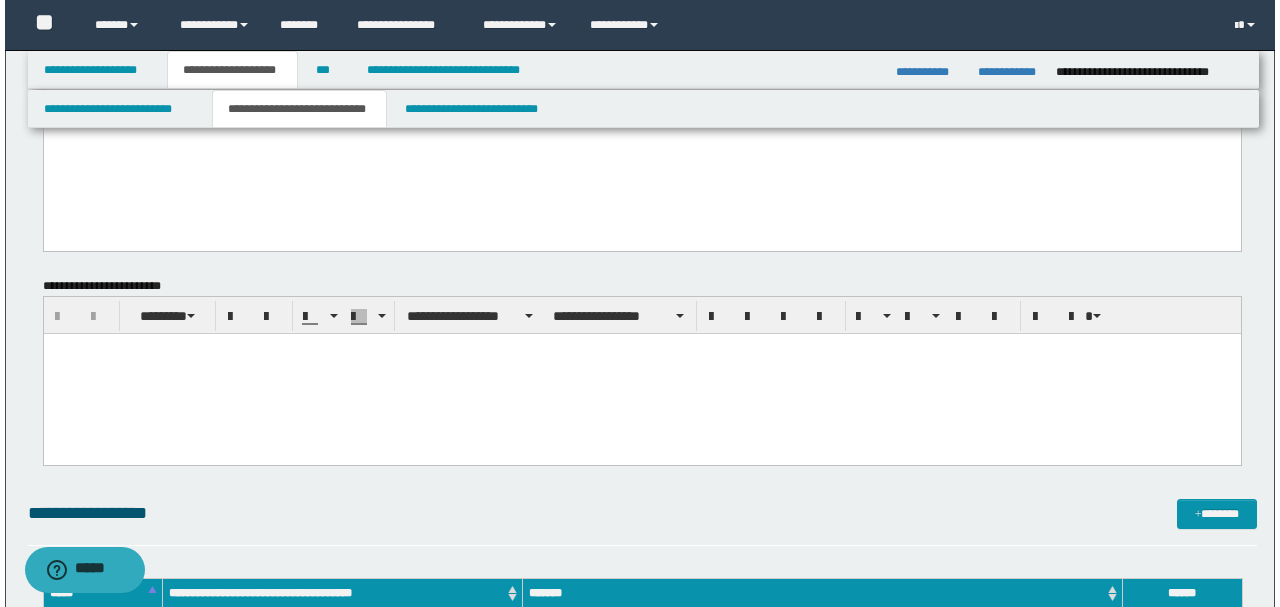 scroll, scrollTop: 1866, scrollLeft: 0, axis: vertical 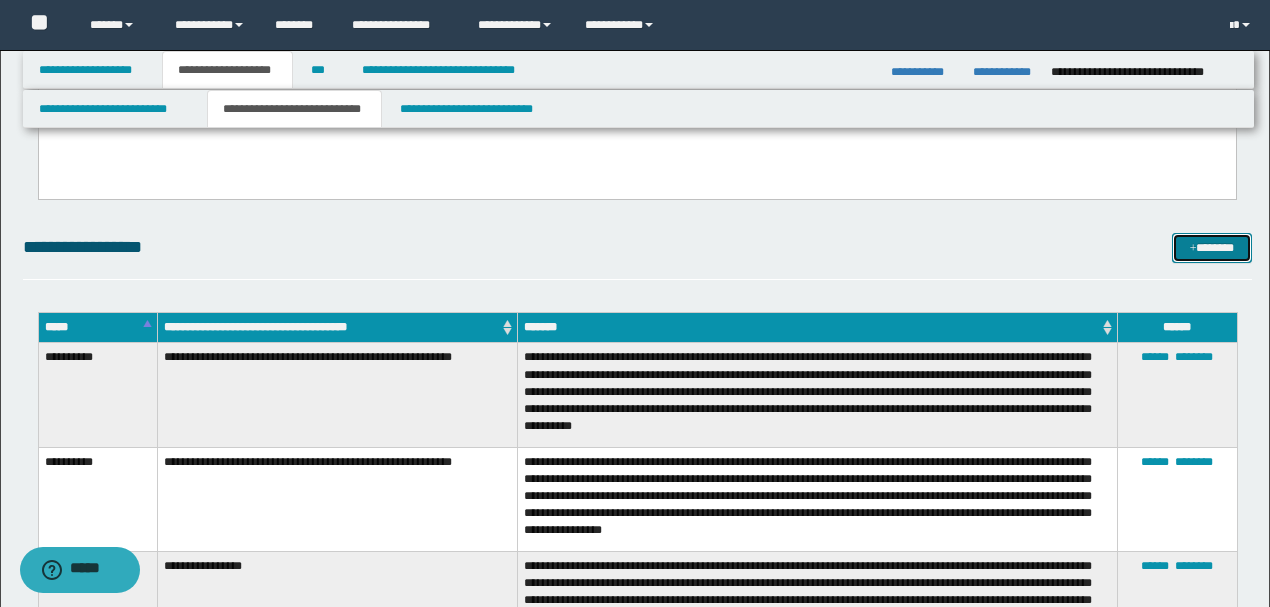 click on "*******" at bounding box center (1211, 247) 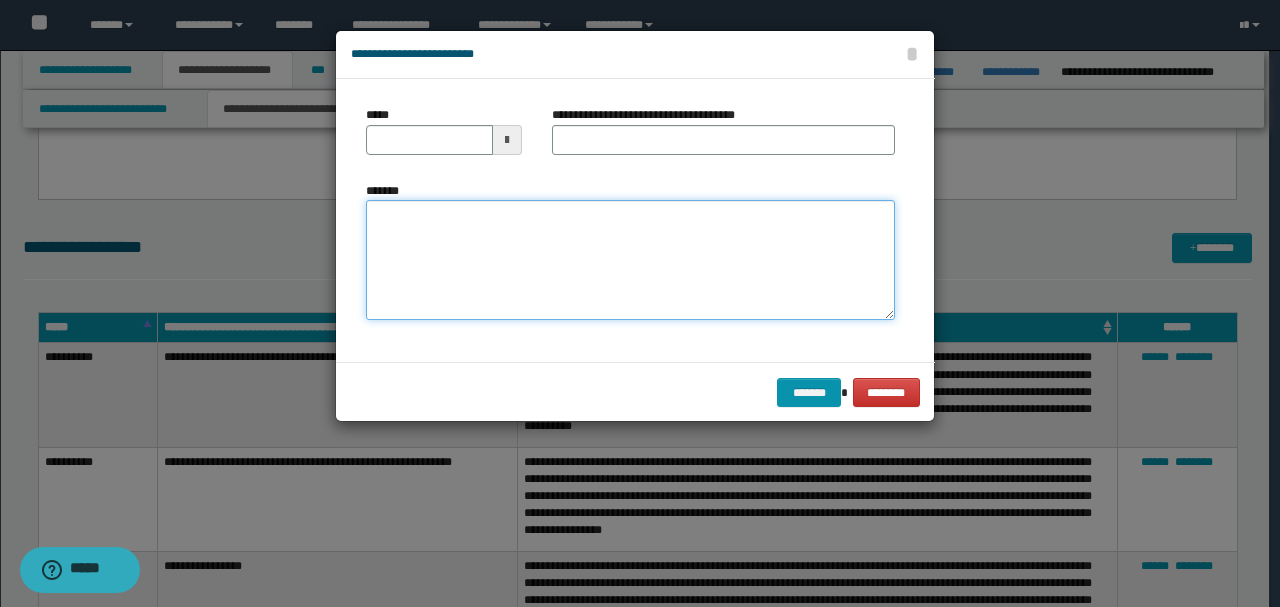 click on "*******" at bounding box center (630, 260) 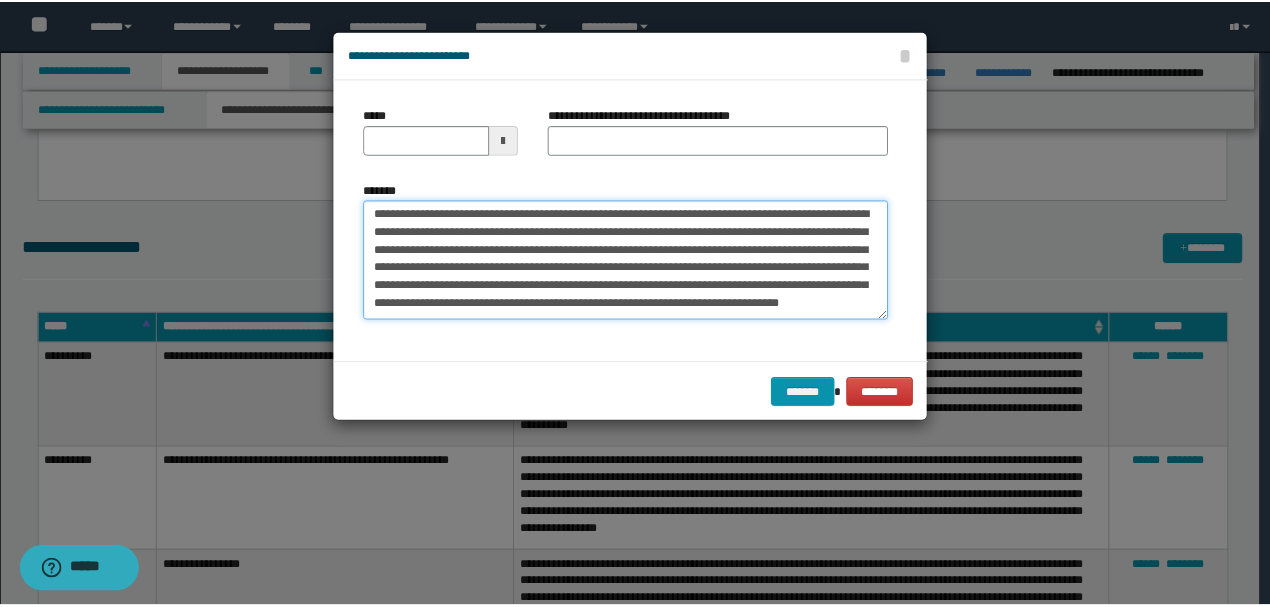 scroll, scrollTop: 0, scrollLeft: 0, axis: both 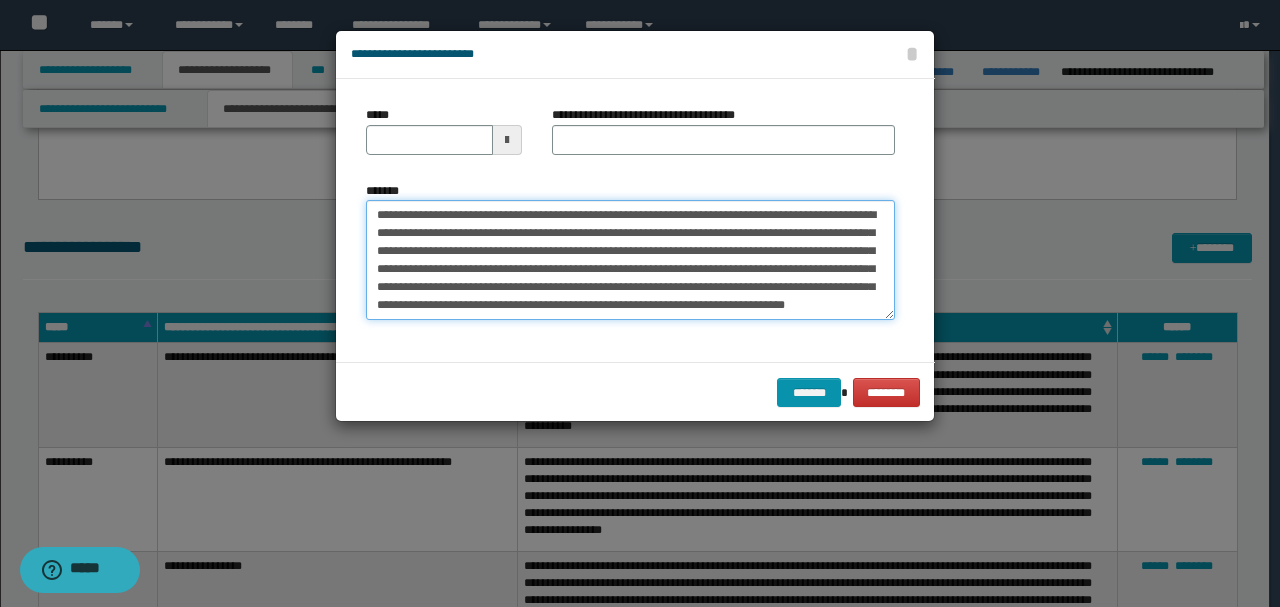 drag, startPoint x: 440, startPoint y: 212, endPoint x: 265, endPoint y: 212, distance: 175 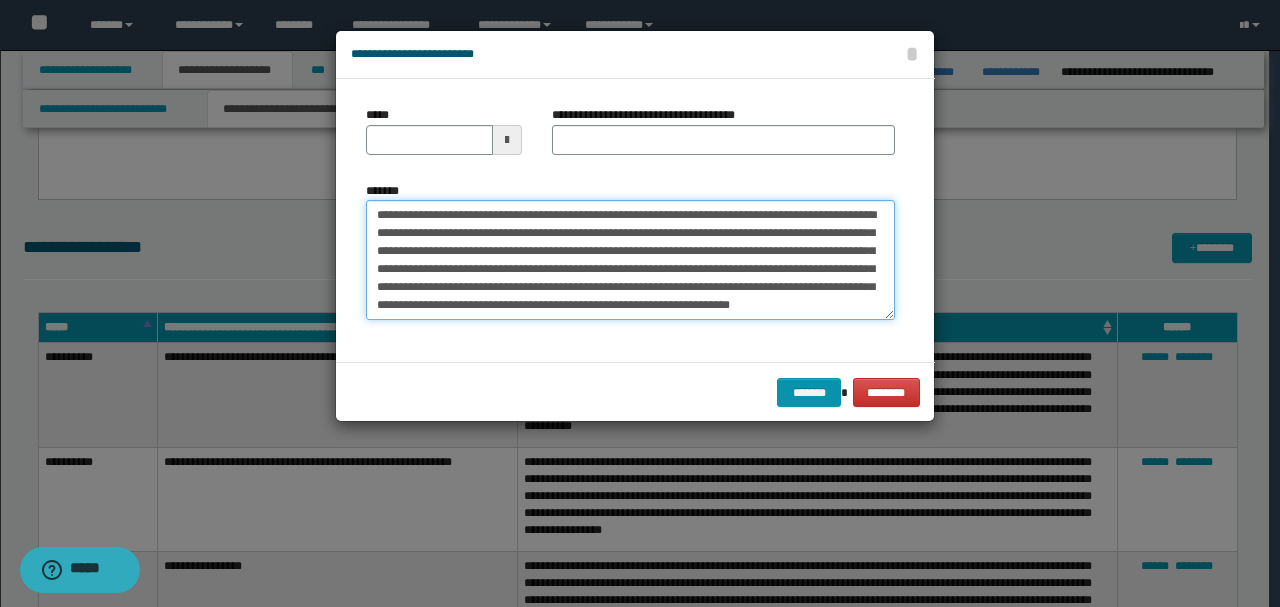 type 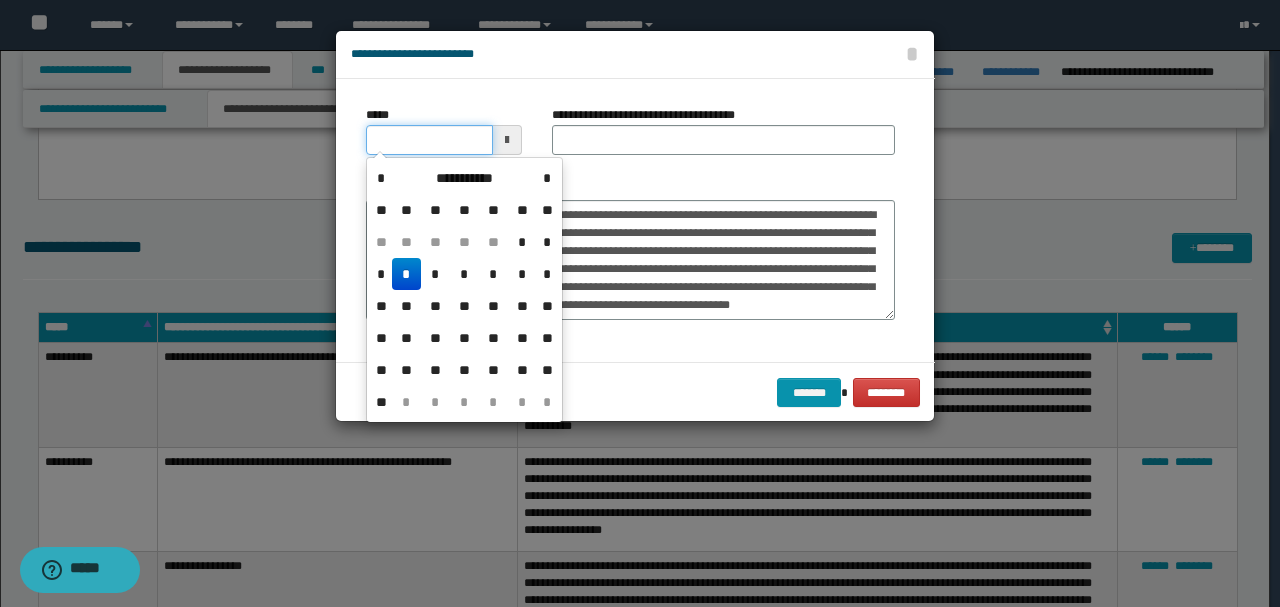 click on "*****" at bounding box center [429, 140] 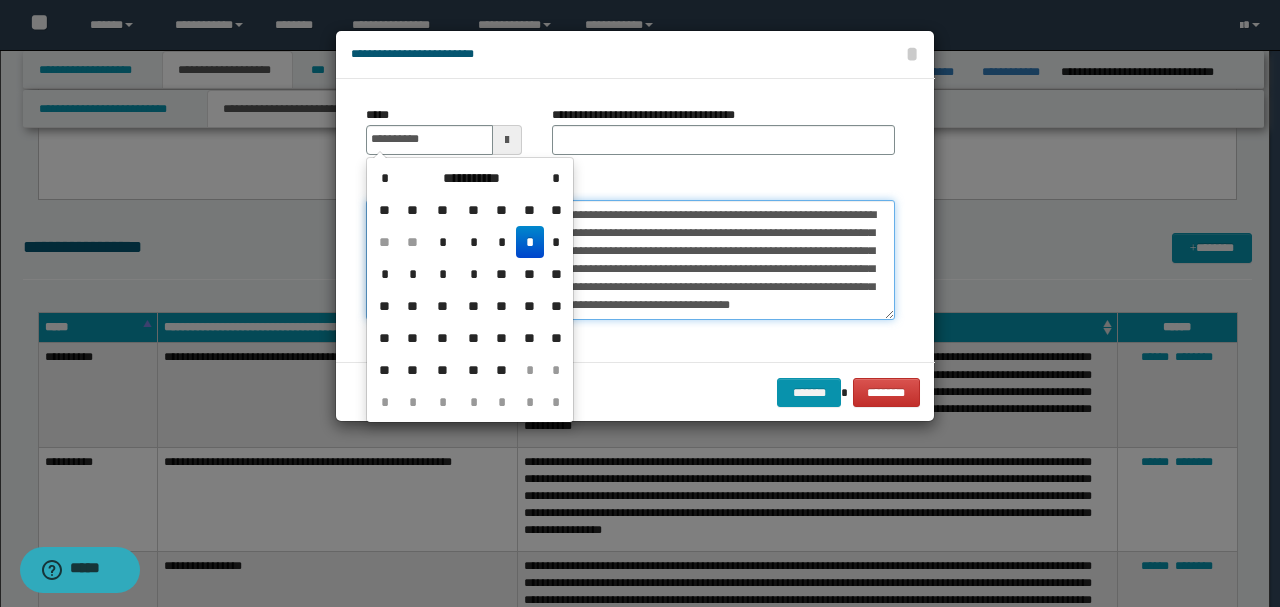 type on "**********" 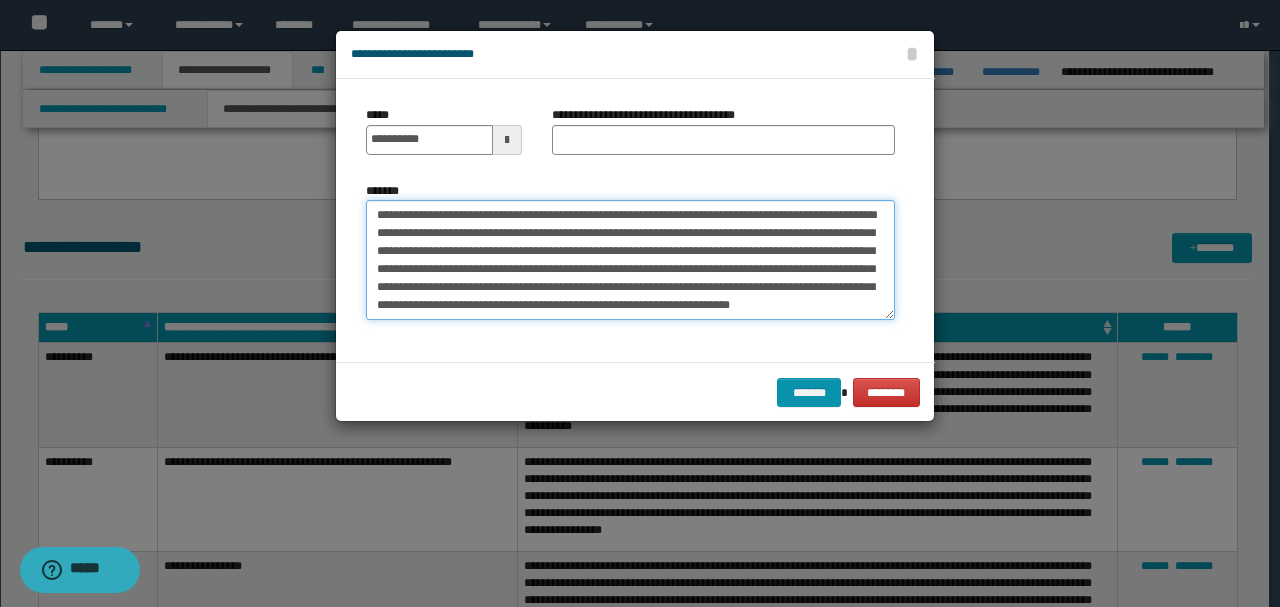 click on "**********" at bounding box center (630, 259) 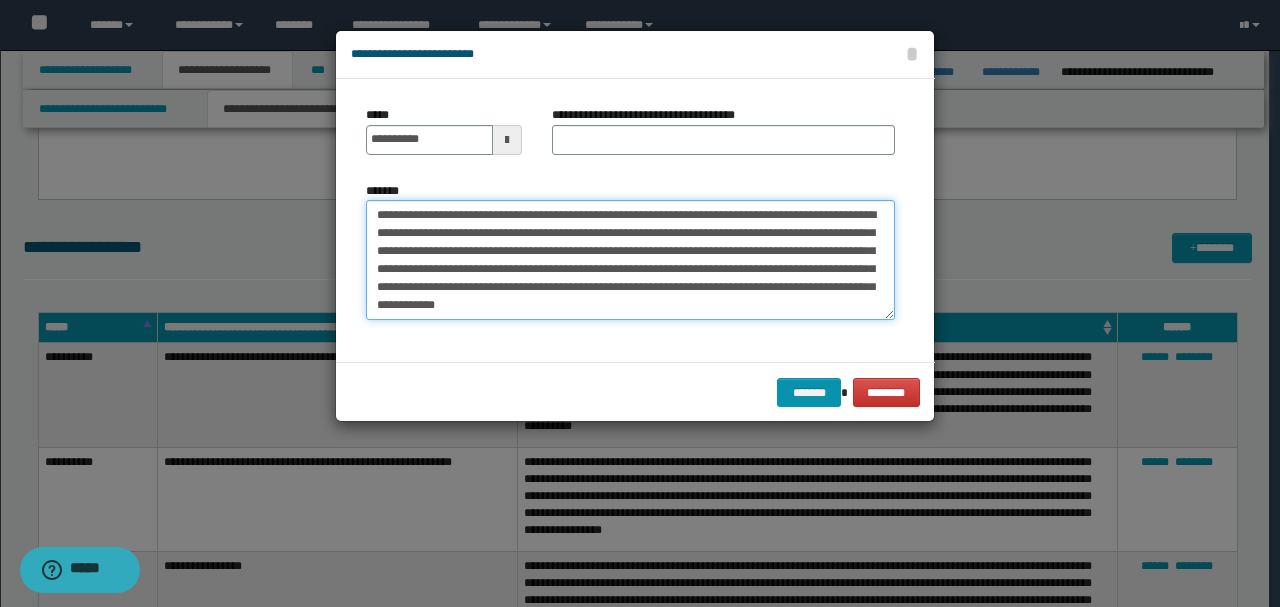 type on "**********" 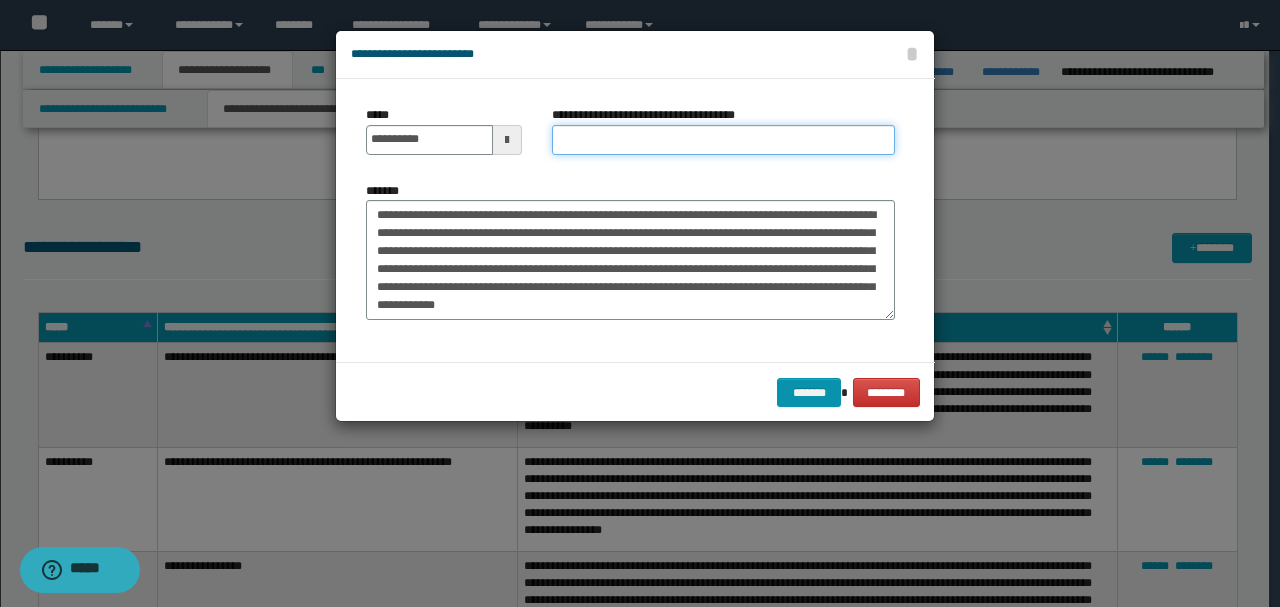 click on "**********" at bounding box center [723, 140] 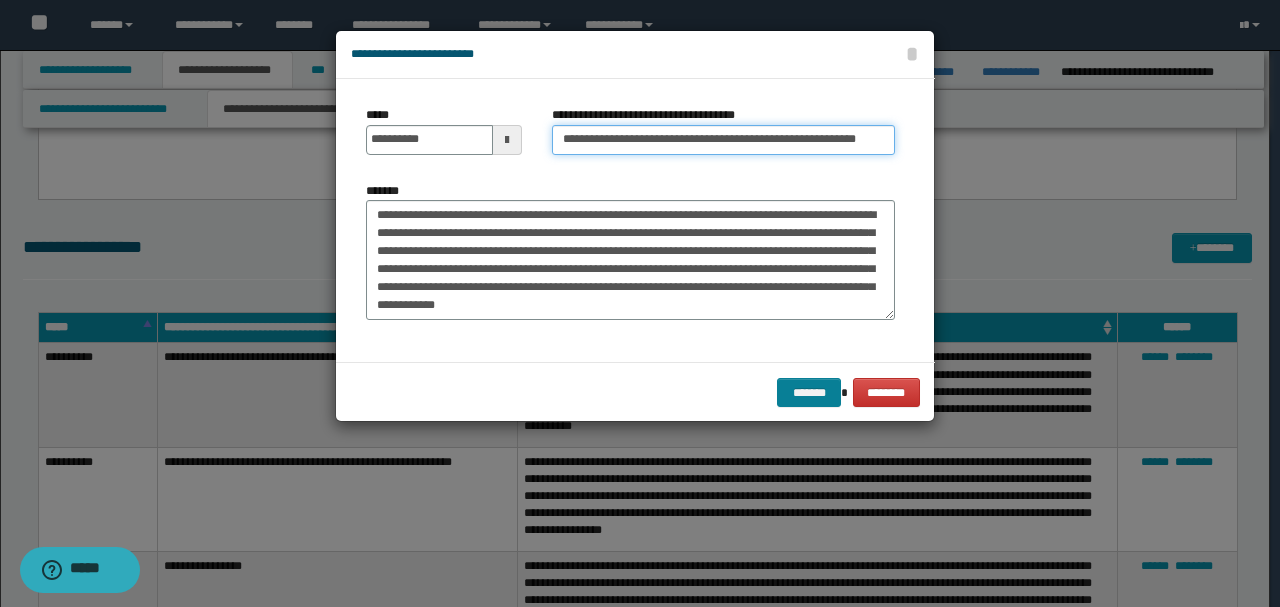 type on "**********" 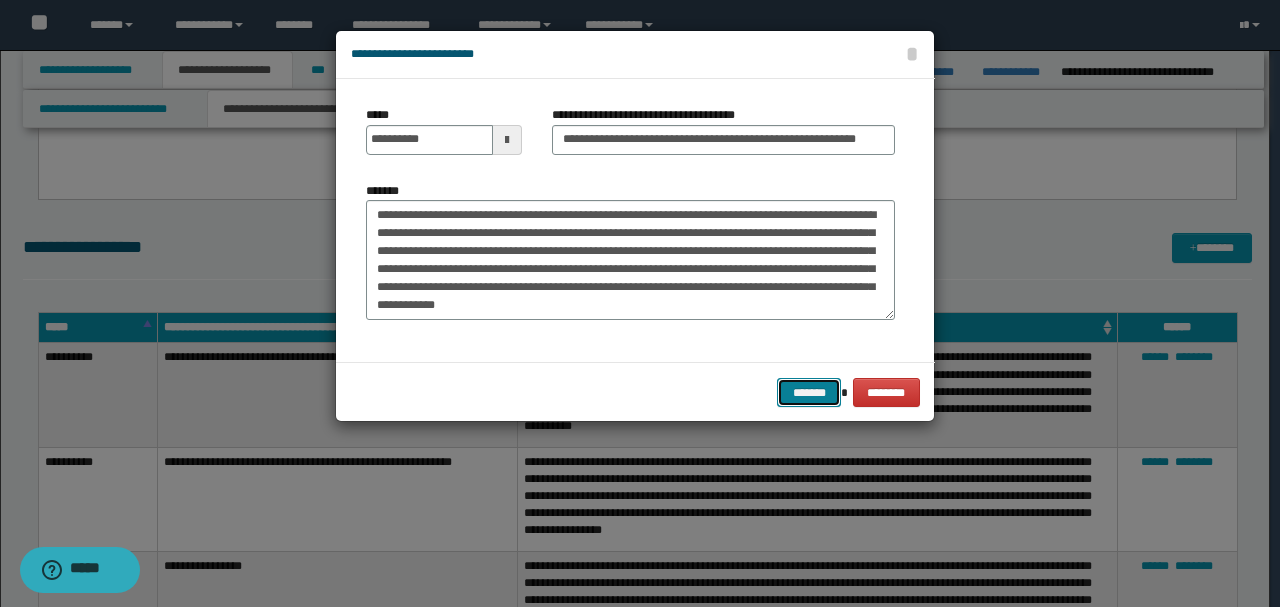 click on "*******" at bounding box center [809, 392] 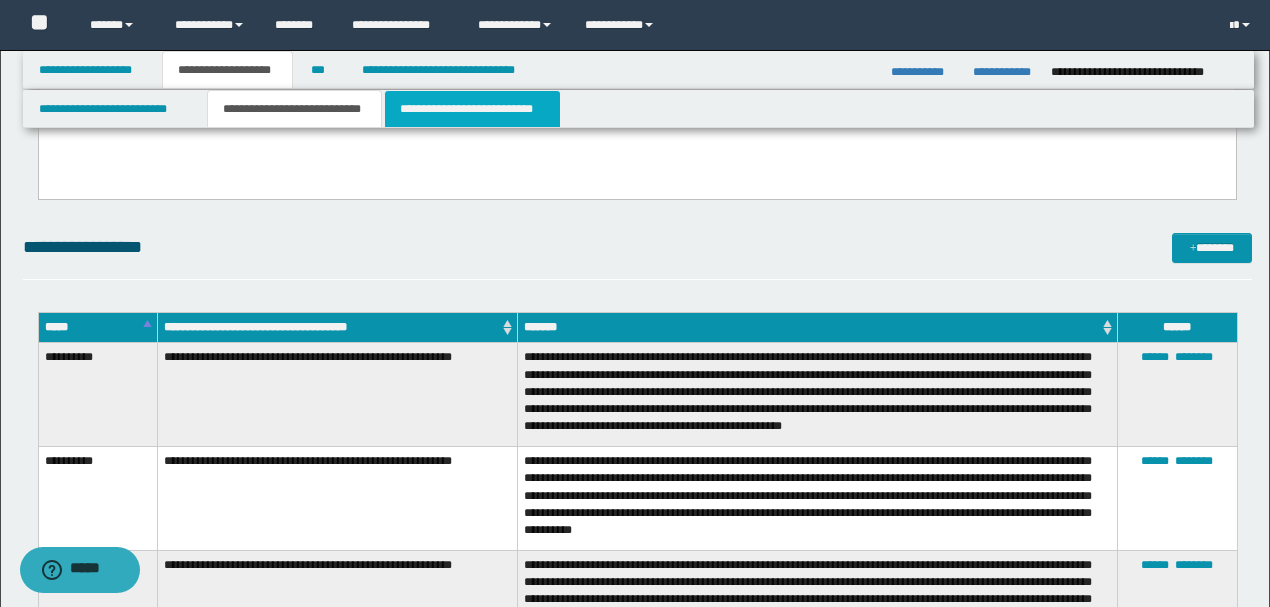 click on "**********" at bounding box center (472, 109) 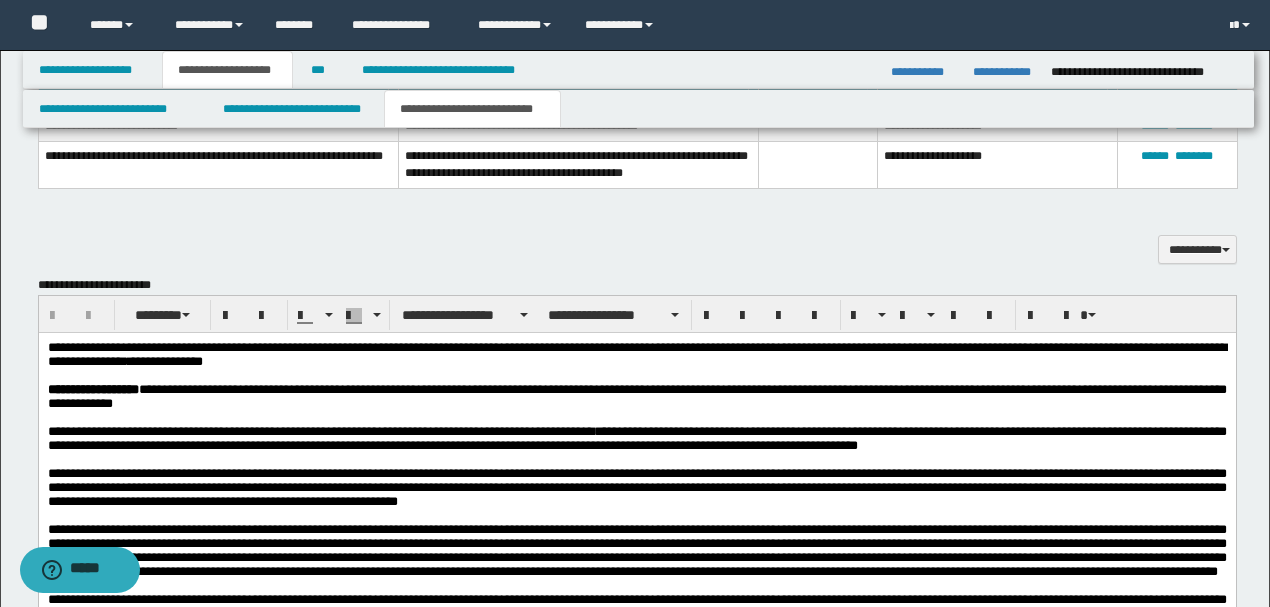 scroll, scrollTop: 1466, scrollLeft: 0, axis: vertical 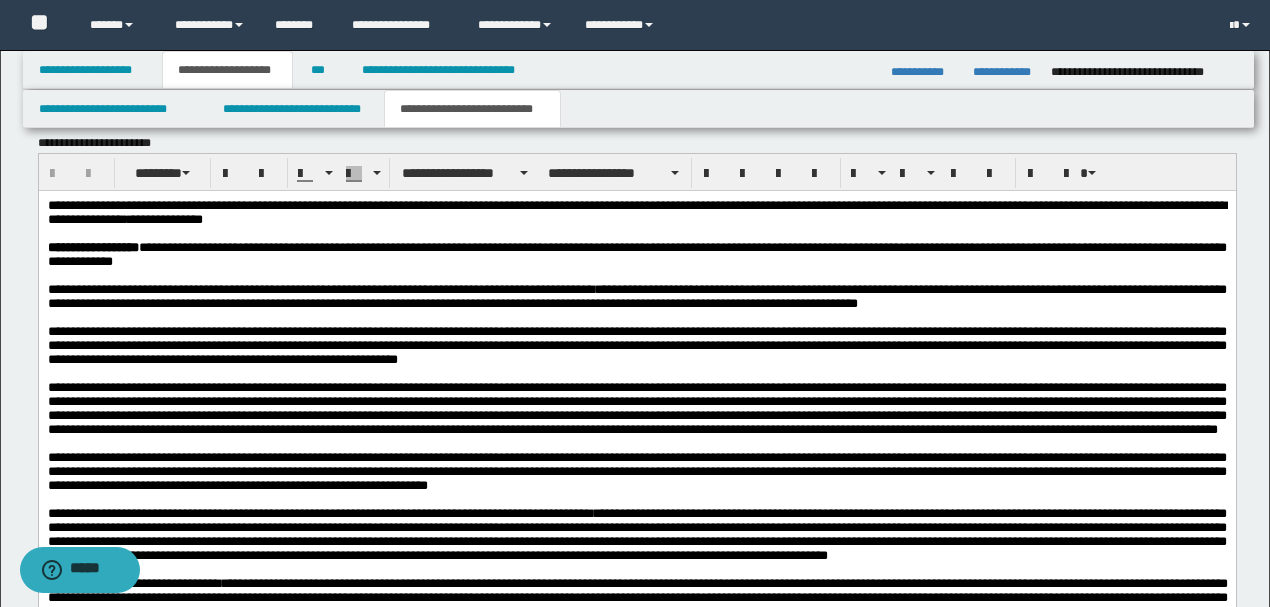click on "**********" at bounding box center (636, 297) 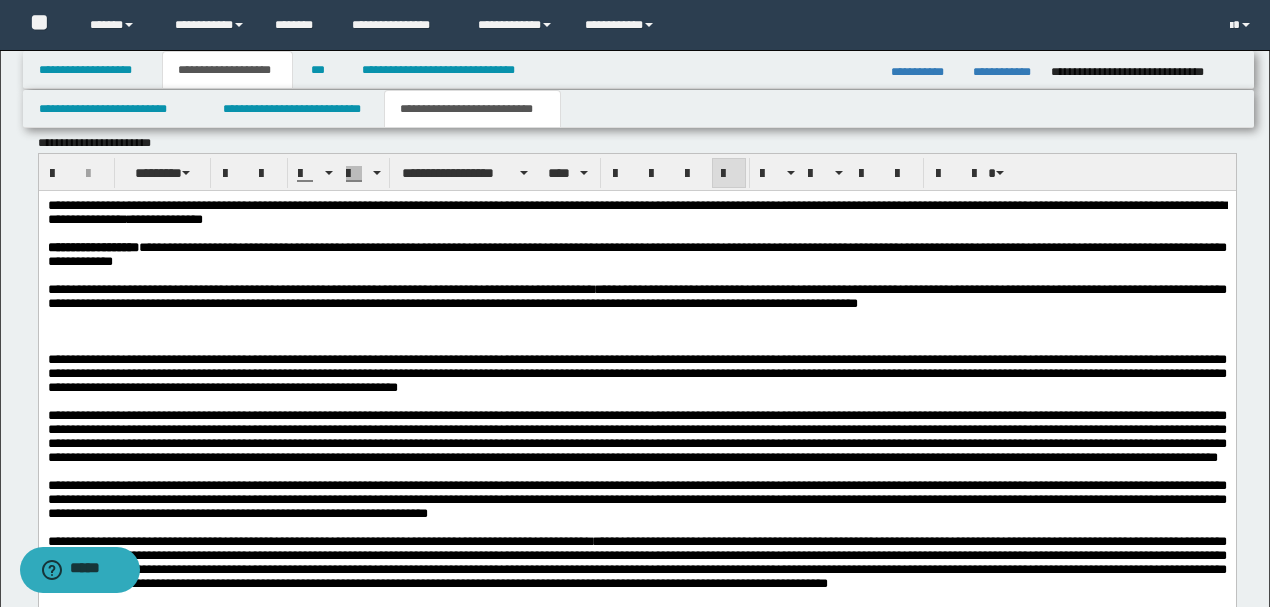type 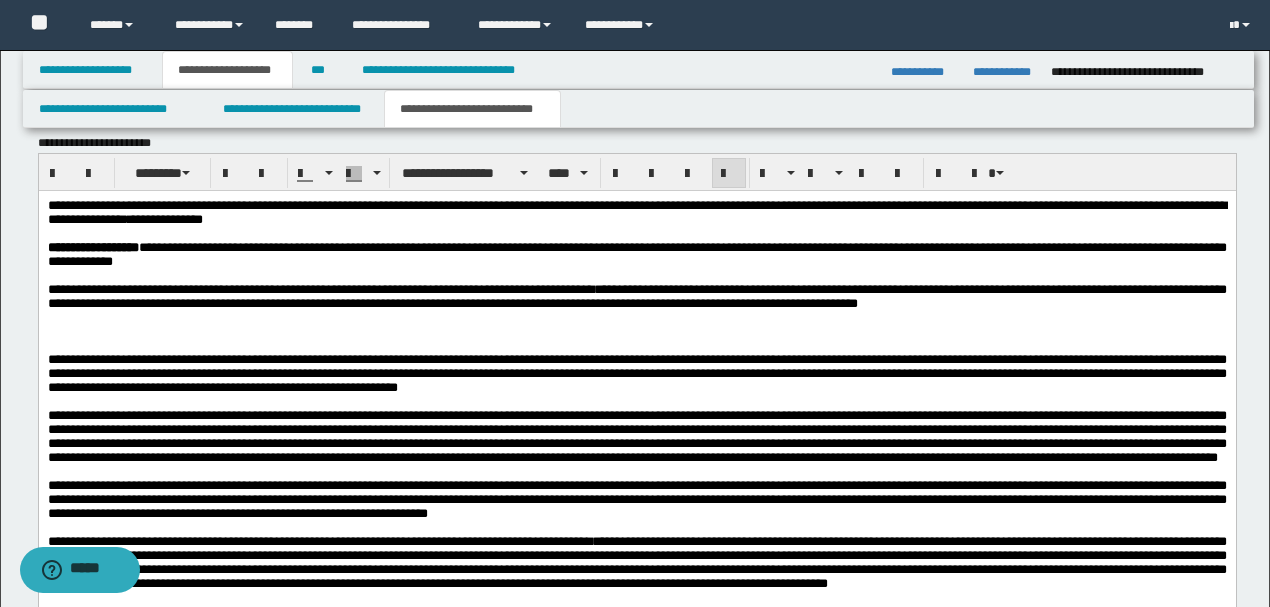 click at bounding box center (636, 346) 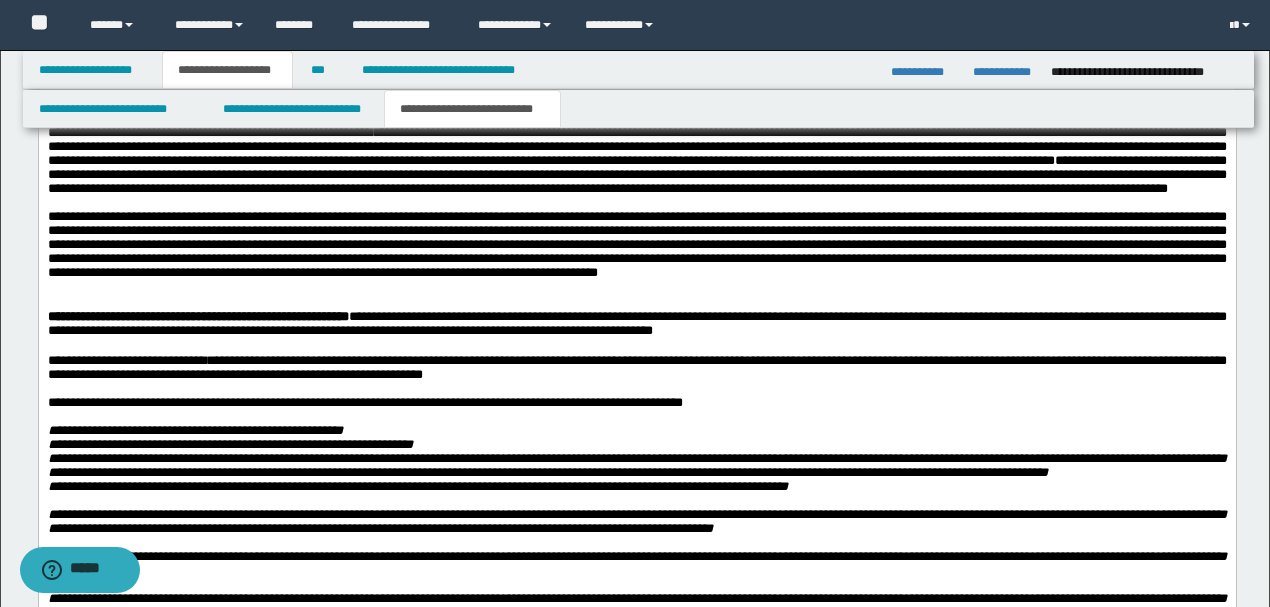 scroll, scrollTop: 2933, scrollLeft: 0, axis: vertical 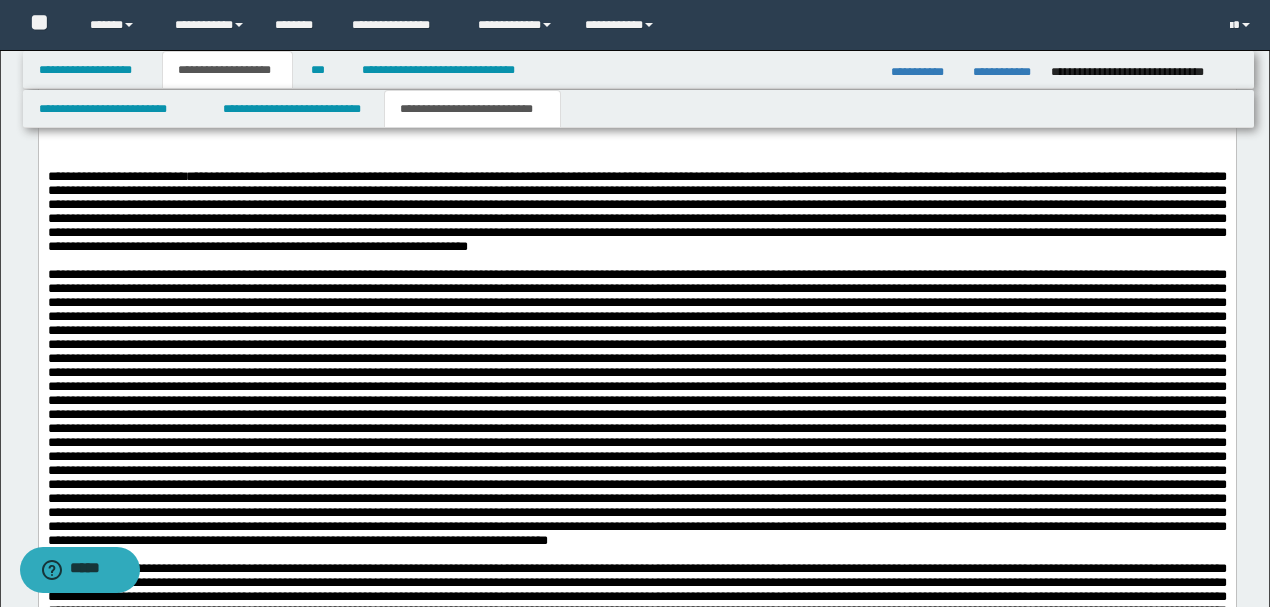 click at bounding box center [636, 408] 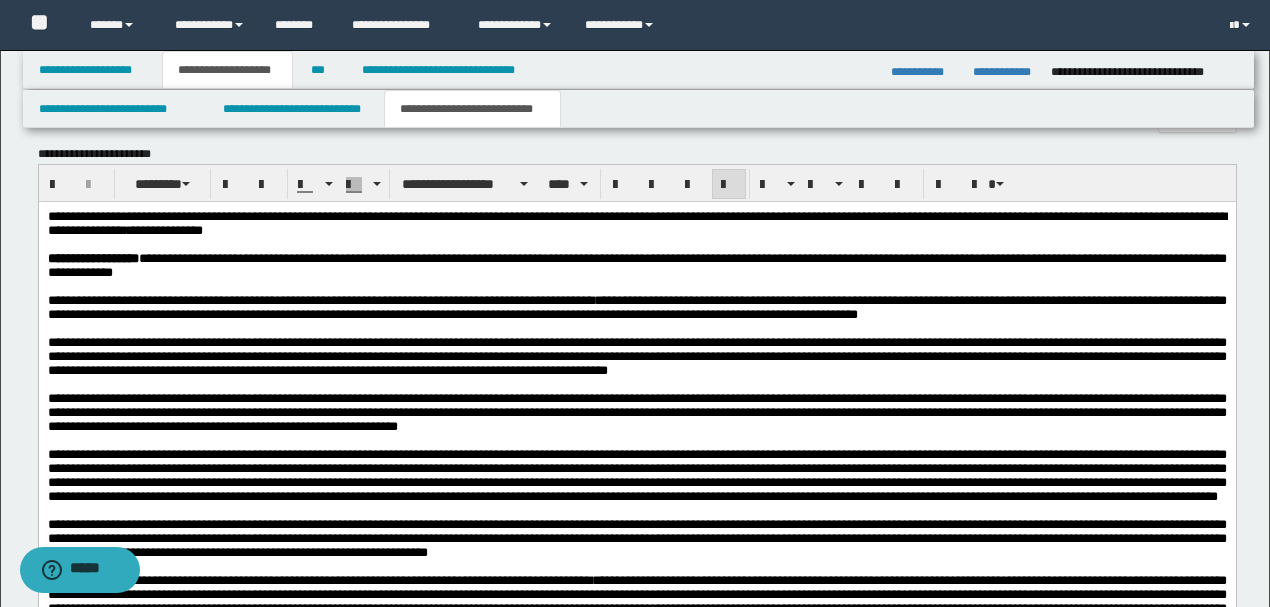 scroll, scrollTop: 1533, scrollLeft: 0, axis: vertical 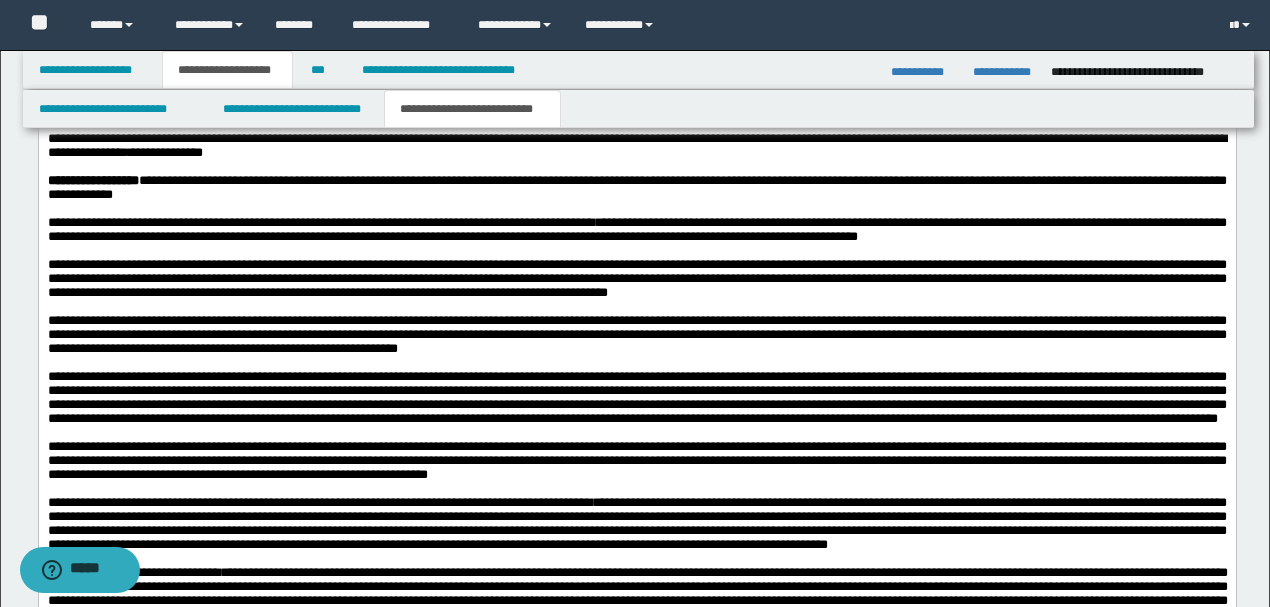click on "**********" at bounding box center (636, 279) 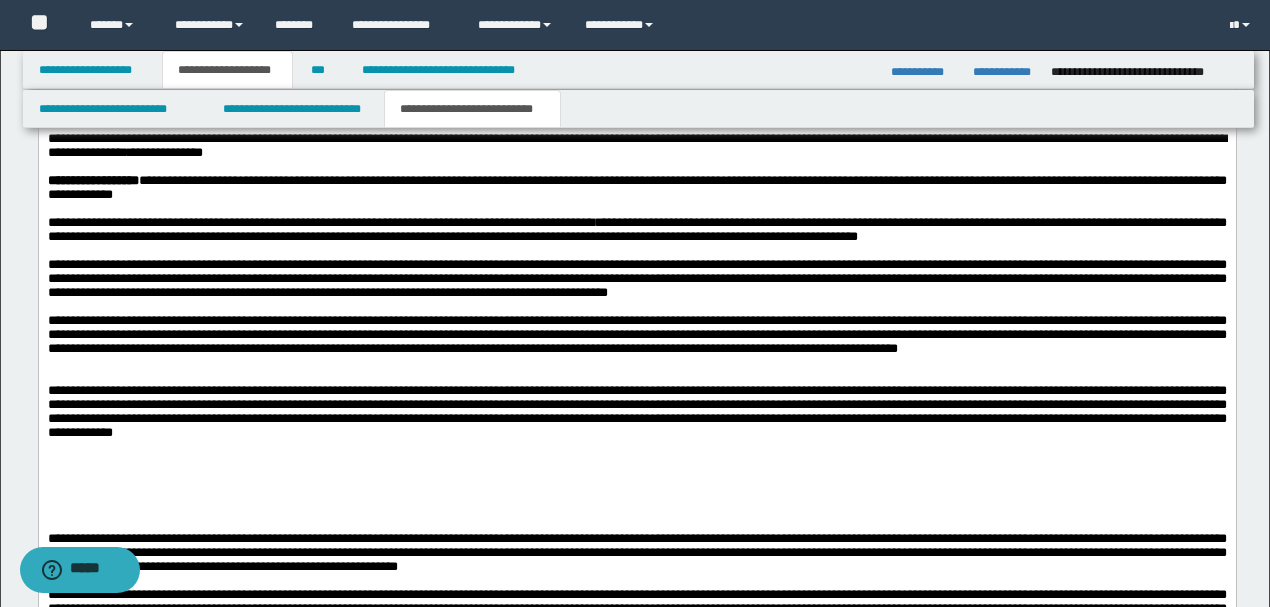 click on "**********" at bounding box center [636, 335] 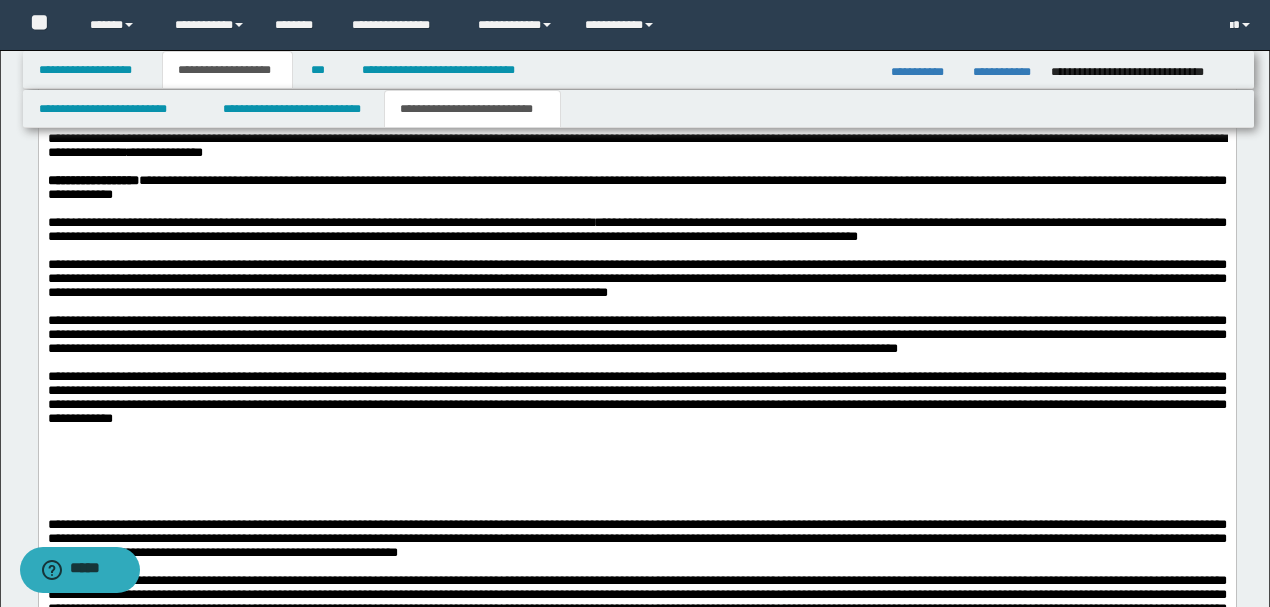 click on "**********" at bounding box center [636, 398] 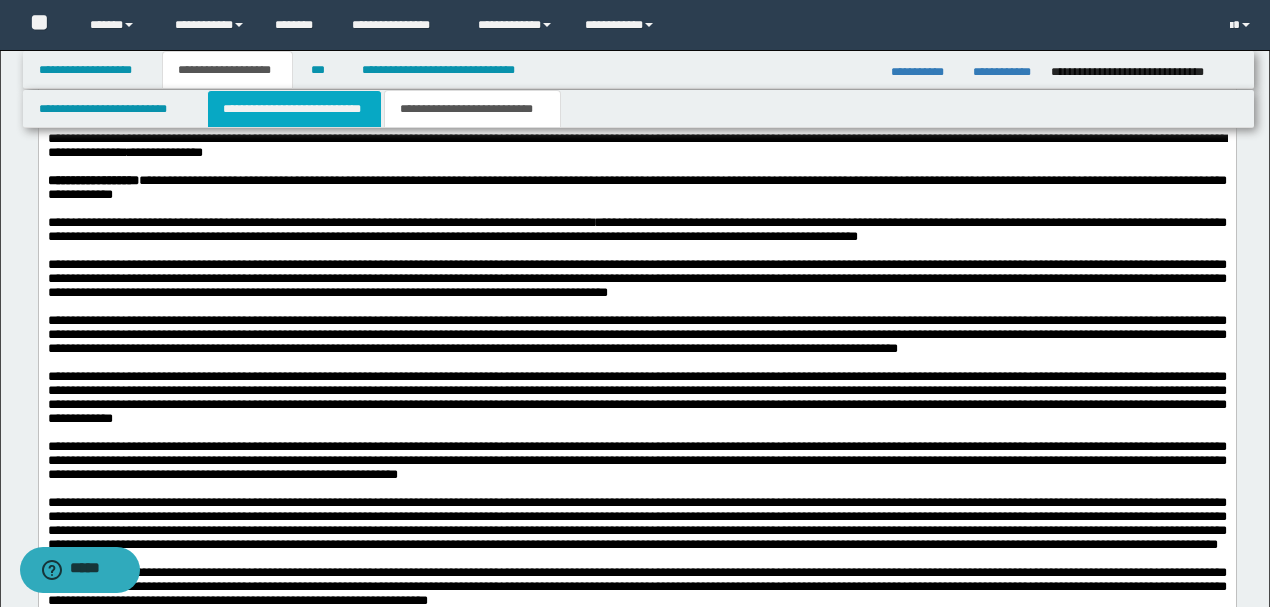 click on "**********" at bounding box center [294, 109] 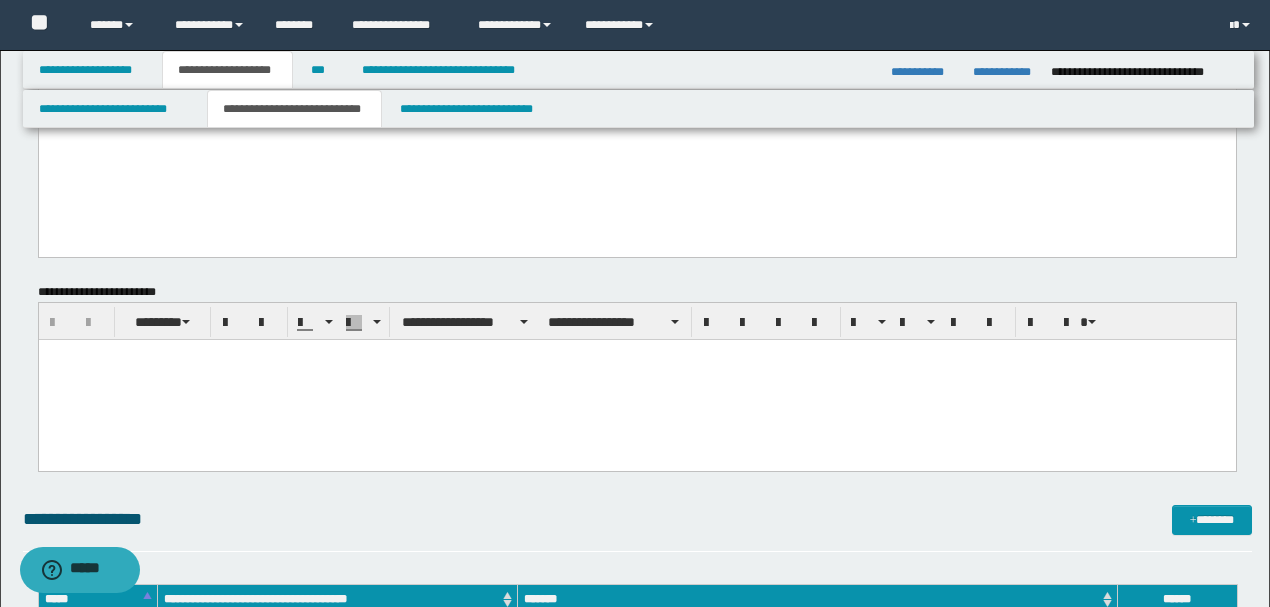 scroll, scrollTop: 1666, scrollLeft: 0, axis: vertical 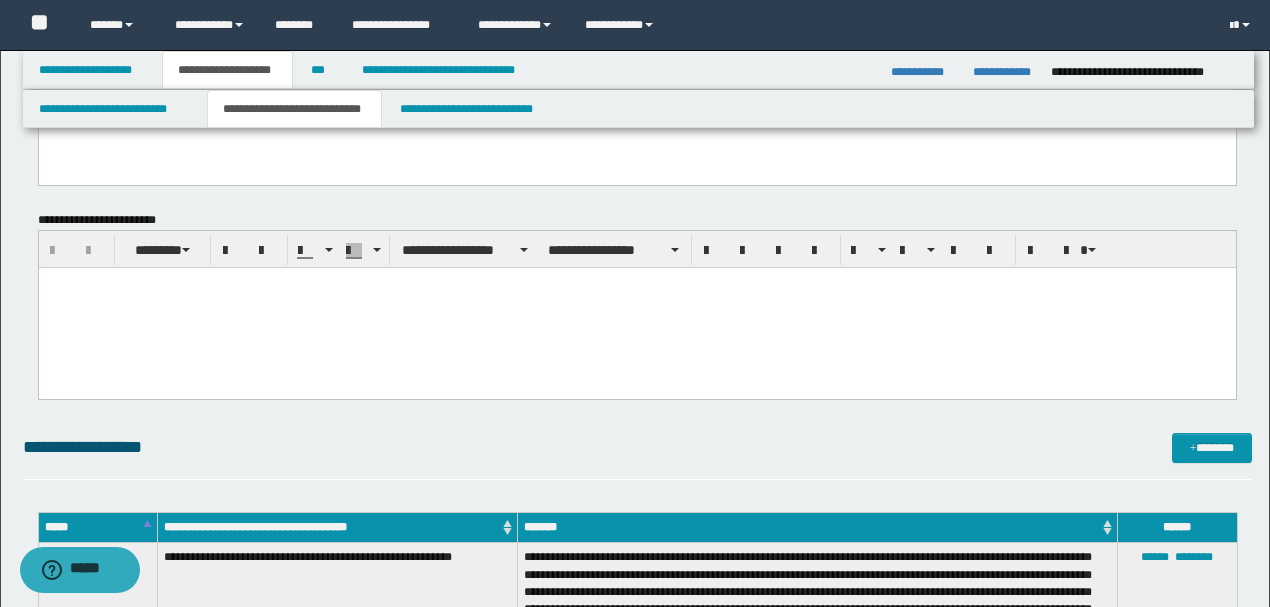 click at bounding box center [636, 283] 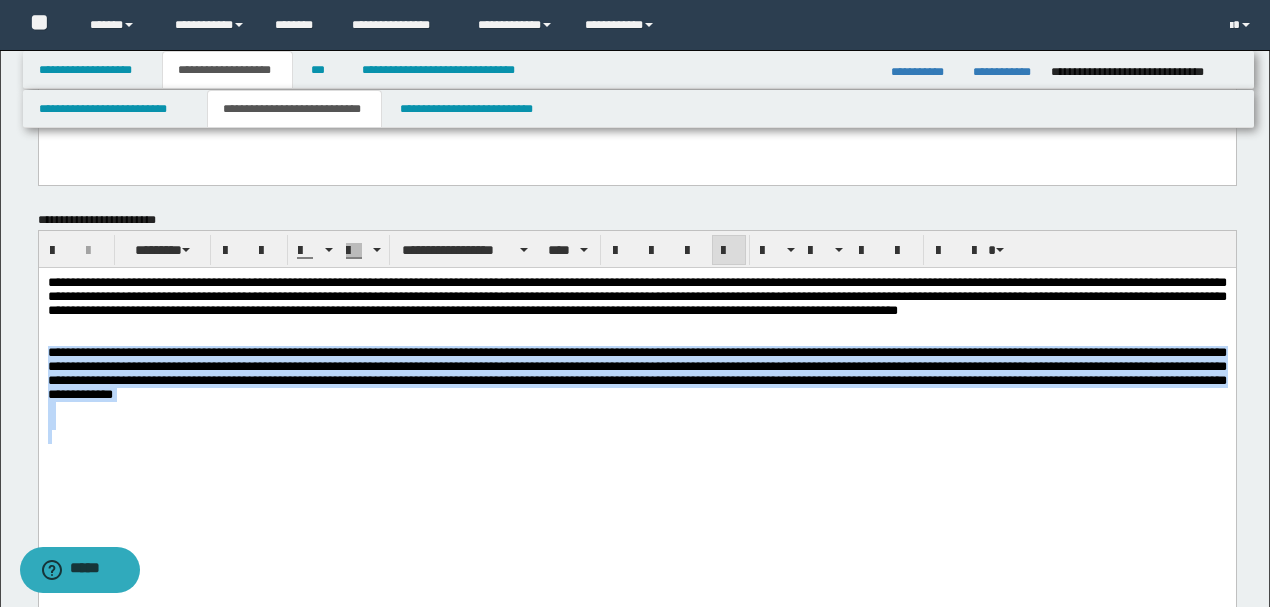 drag, startPoint x: 46, startPoint y: 358, endPoint x: 578, endPoint y: 453, distance: 540.4156 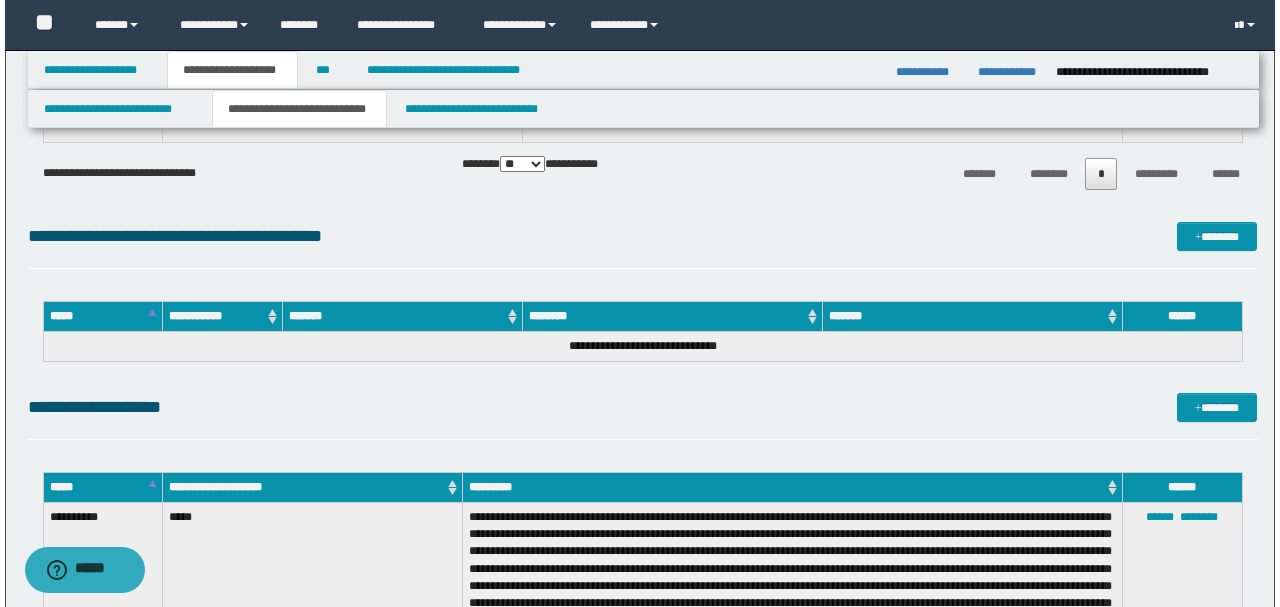 scroll, scrollTop: 5200, scrollLeft: 0, axis: vertical 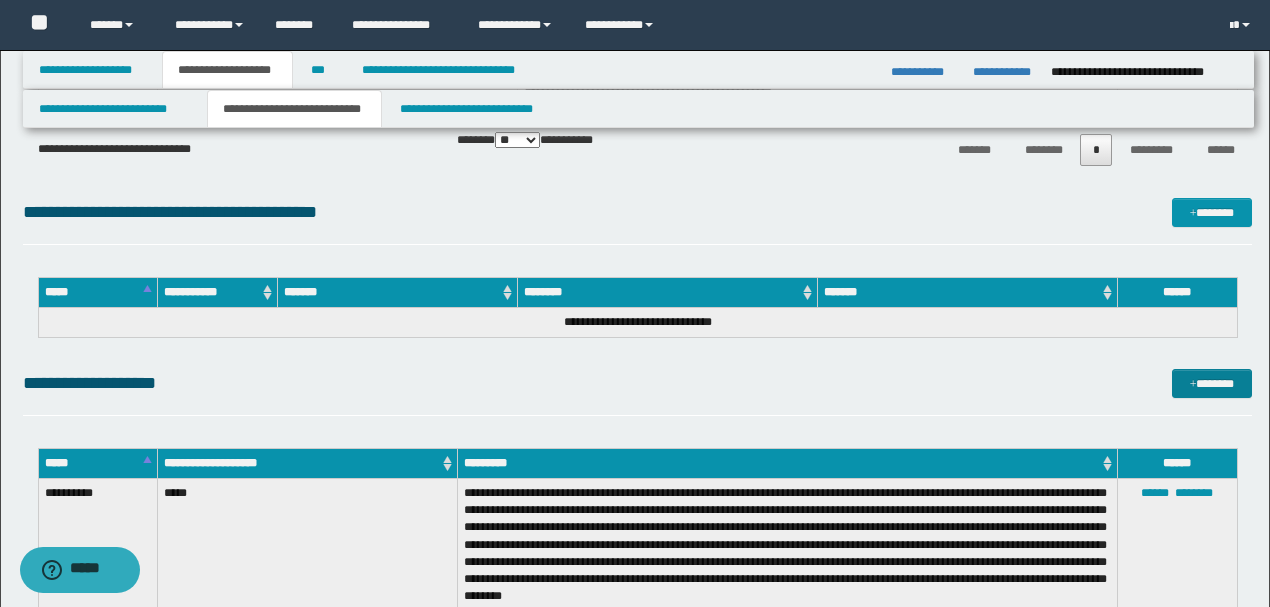 click on "*******" at bounding box center [1211, 383] 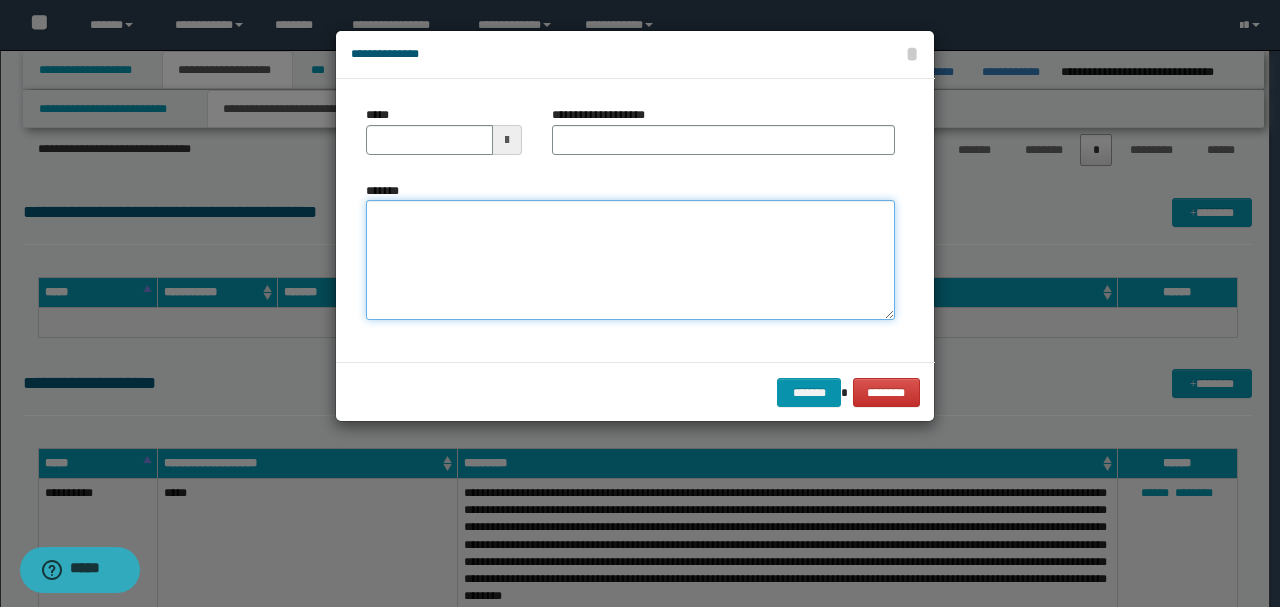 click on "*******" at bounding box center (630, 260) 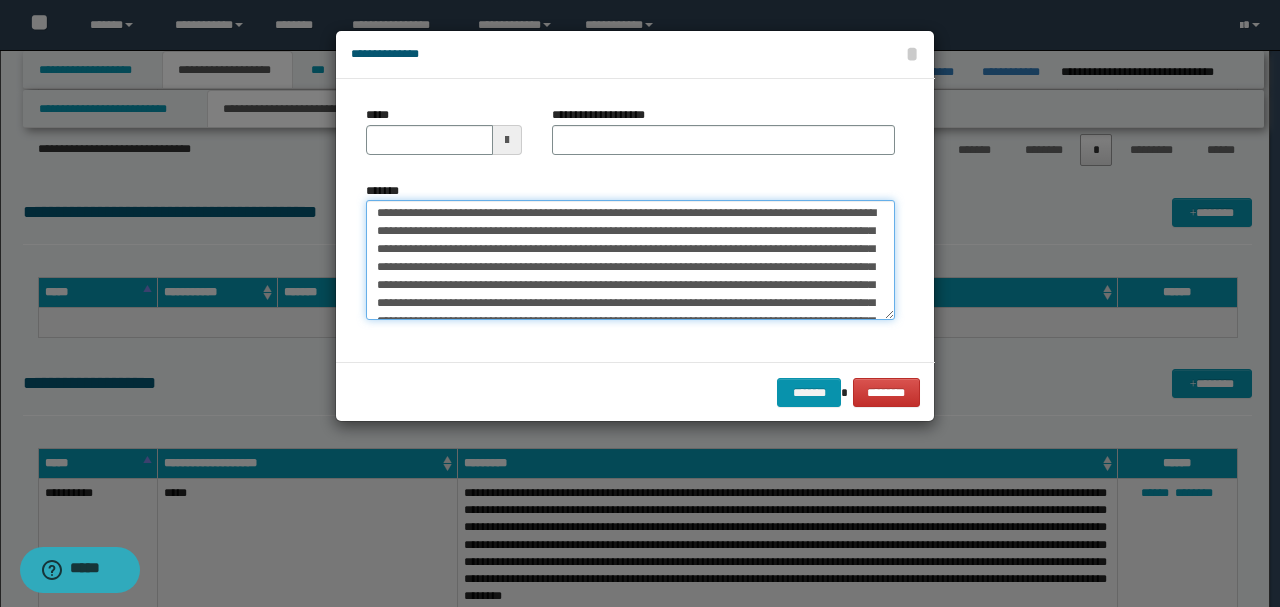 scroll, scrollTop: 0, scrollLeft: 0, axis: both 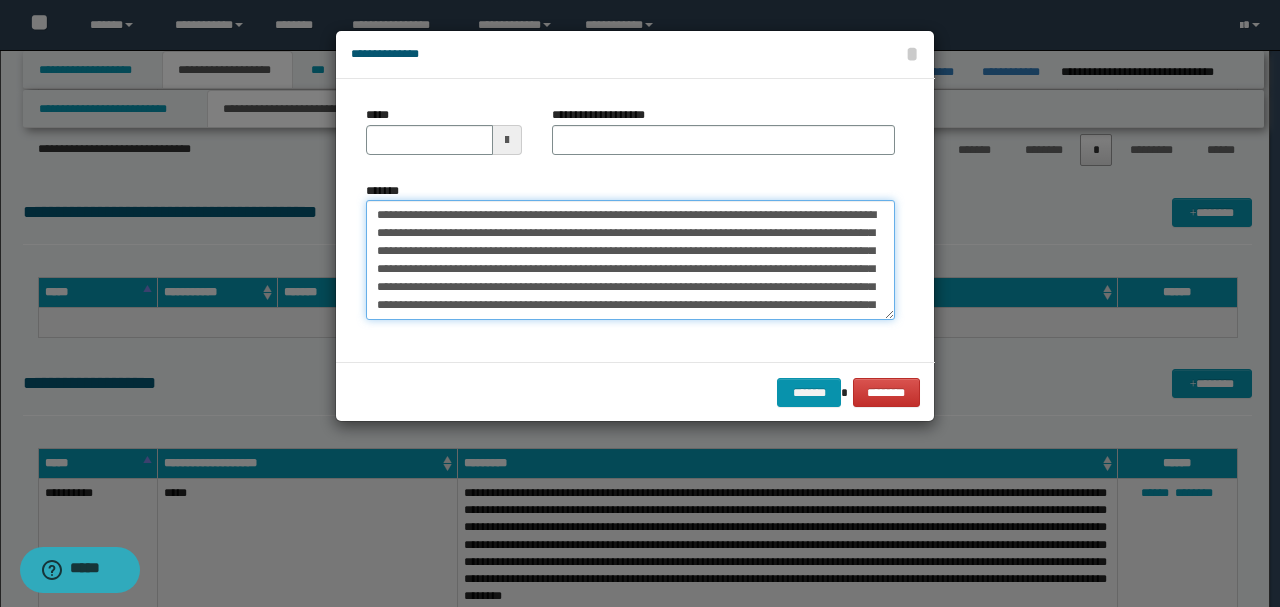 drag, startPoint x: 434, startPoint y: 212, endPoint x: 250, endPoint y: 203, distance: 184.21997 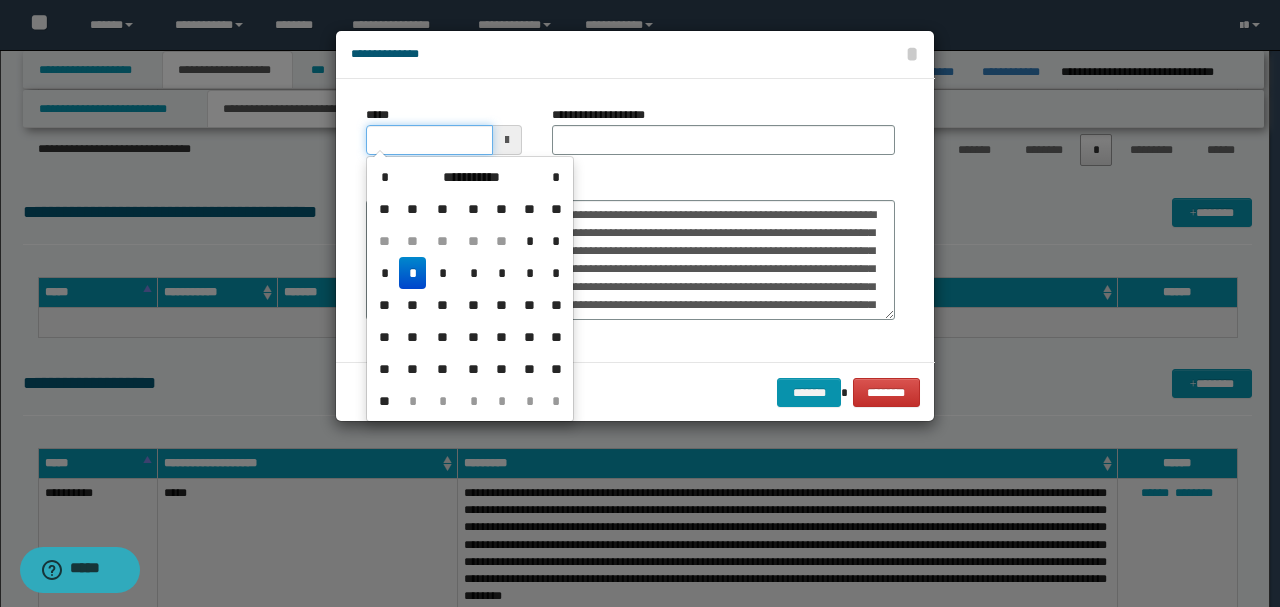 click on "*****" at bounding box center (429, 140) 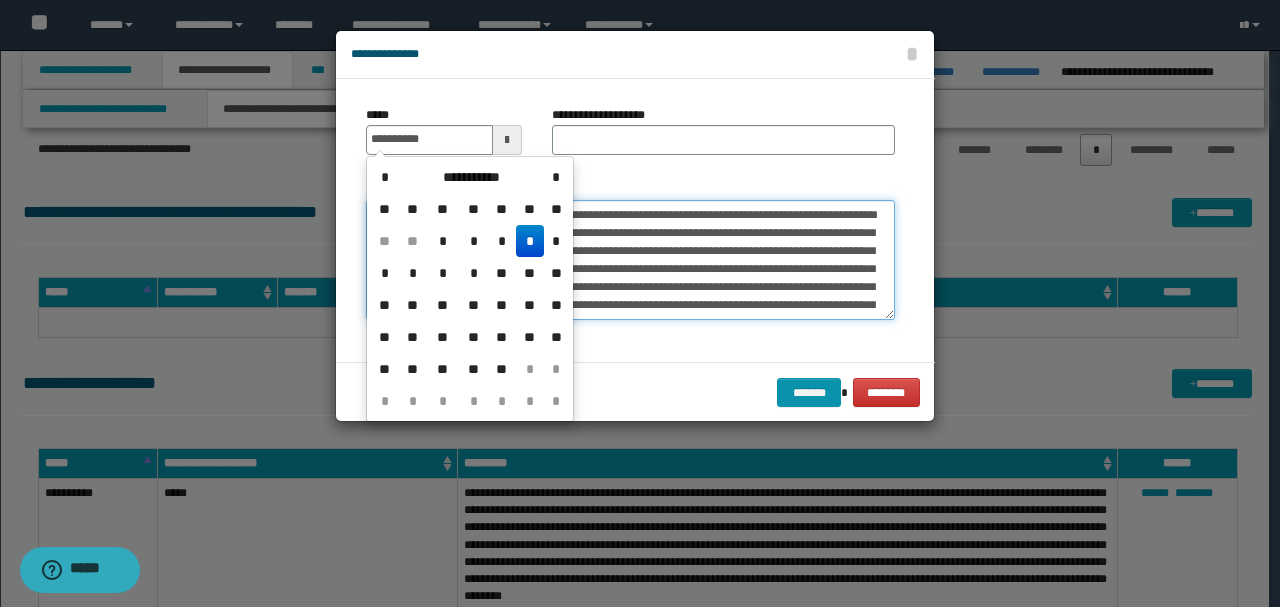 type on "**********" 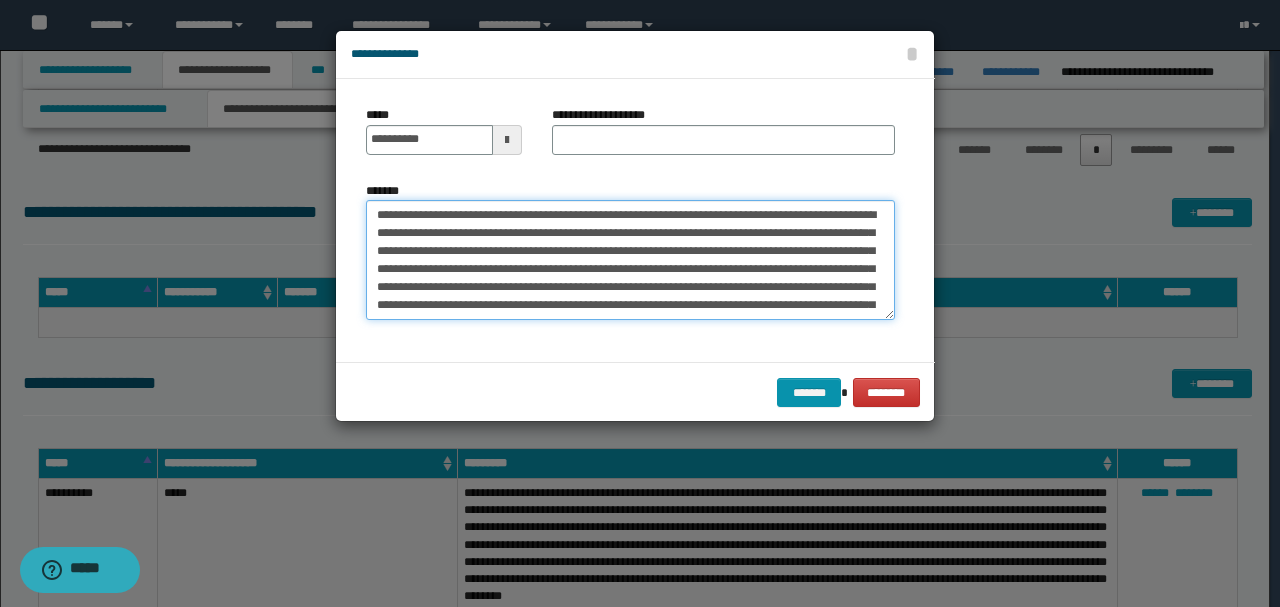 drag, startPoint x: 834, startPoint y: 212, endPoint x: 0, endPoint y: 212, distance: 834 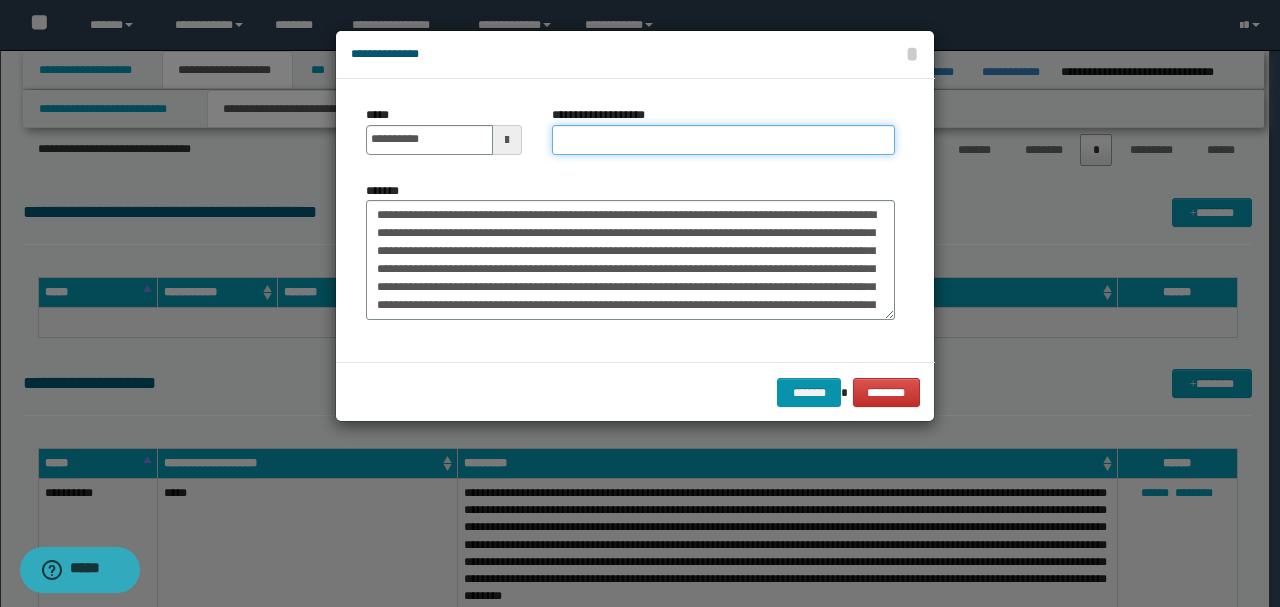 click on "**********" at bounding box center (723, 140) 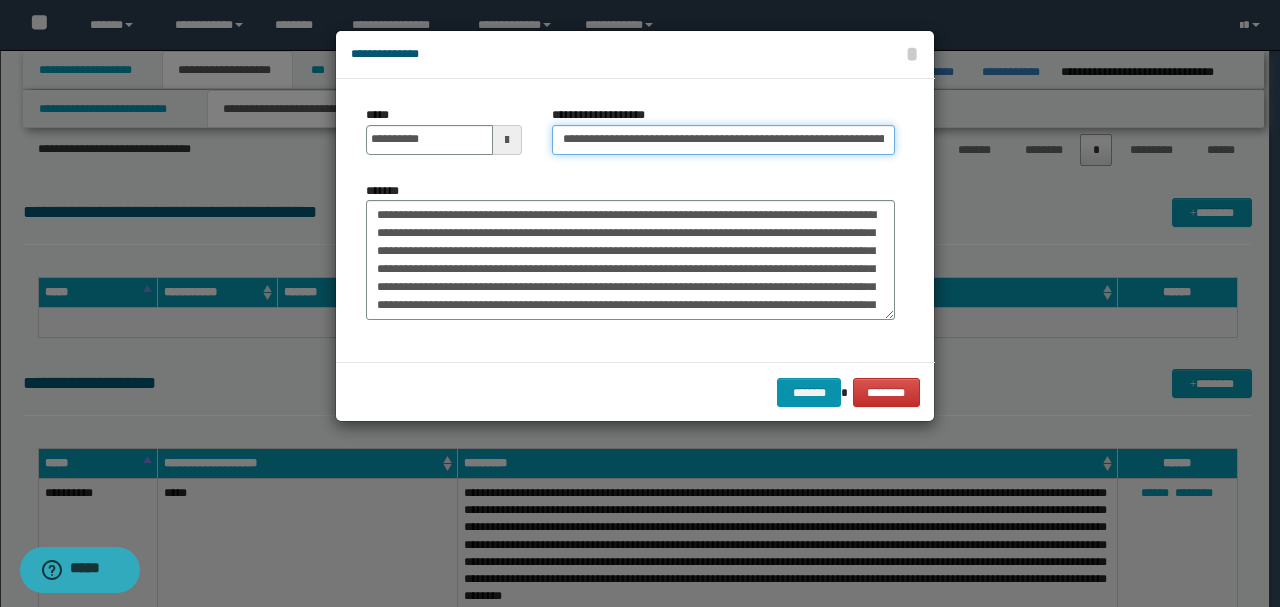 scroll, scrollTop: 0, scrollLeft: 150, axis: horizontal 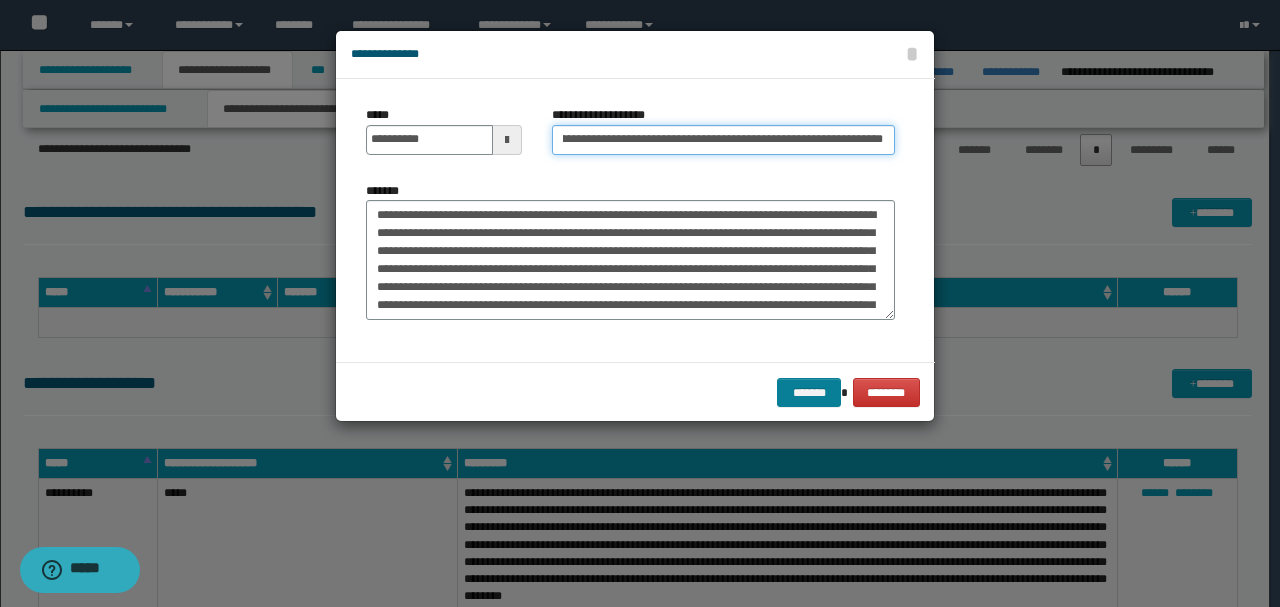 type on "**********" 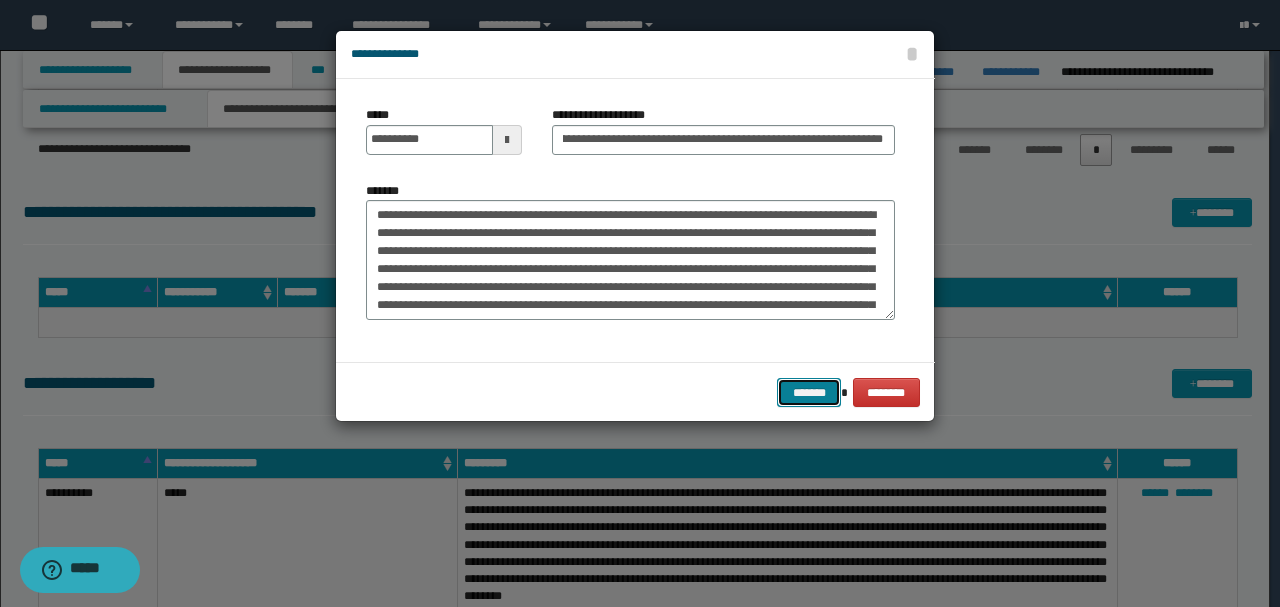 click on "*******" at bounding box center [809, 392] 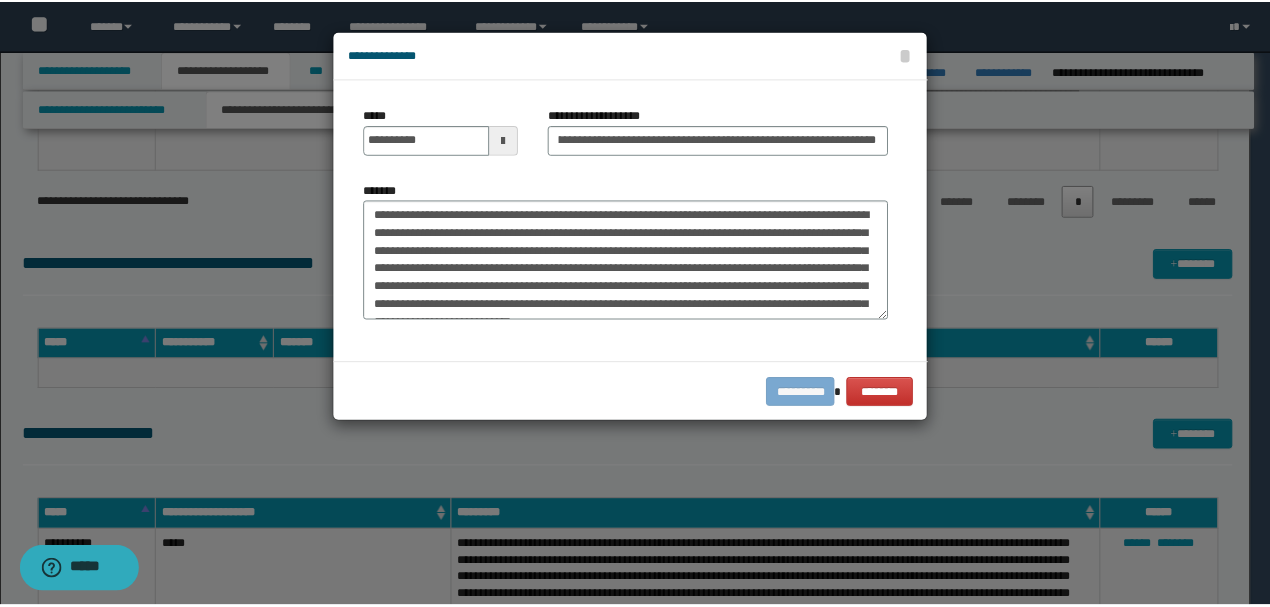 scroll, scrollTop: 0, scrollLeft: 0, axis: both 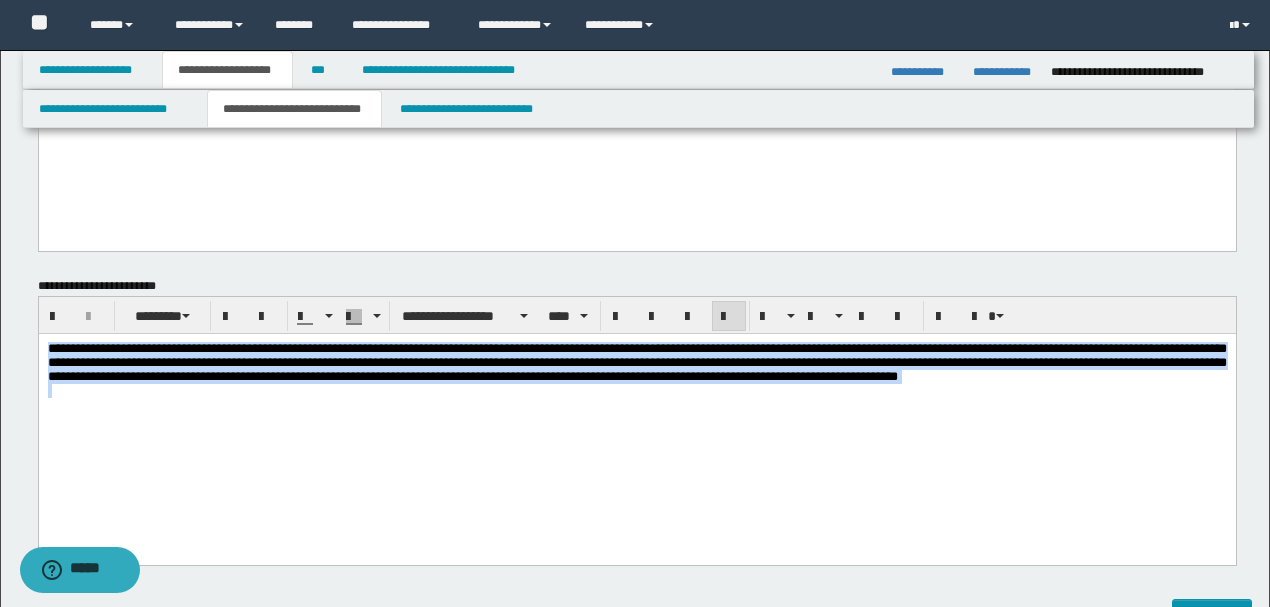 drag, startPoint x: 45, startPoint y: 348, endPoint x: 869, endPoint y: 392, distance: 825.17395 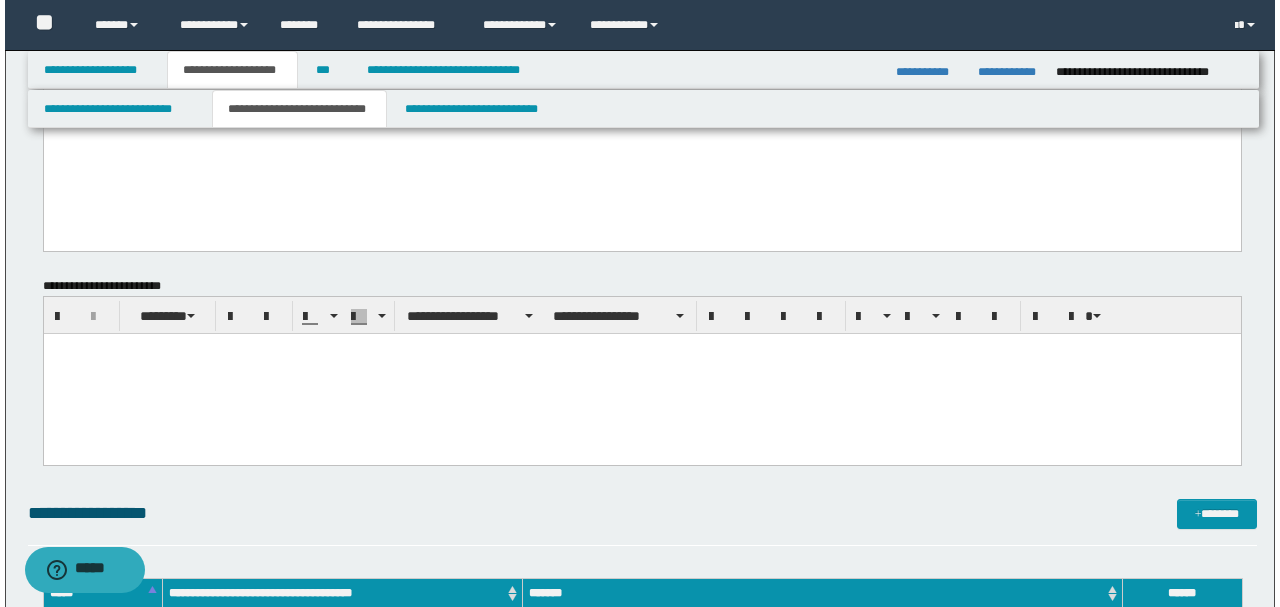 scroll, scrollTop: 1800, scrollLeft: 0, axis: vertical 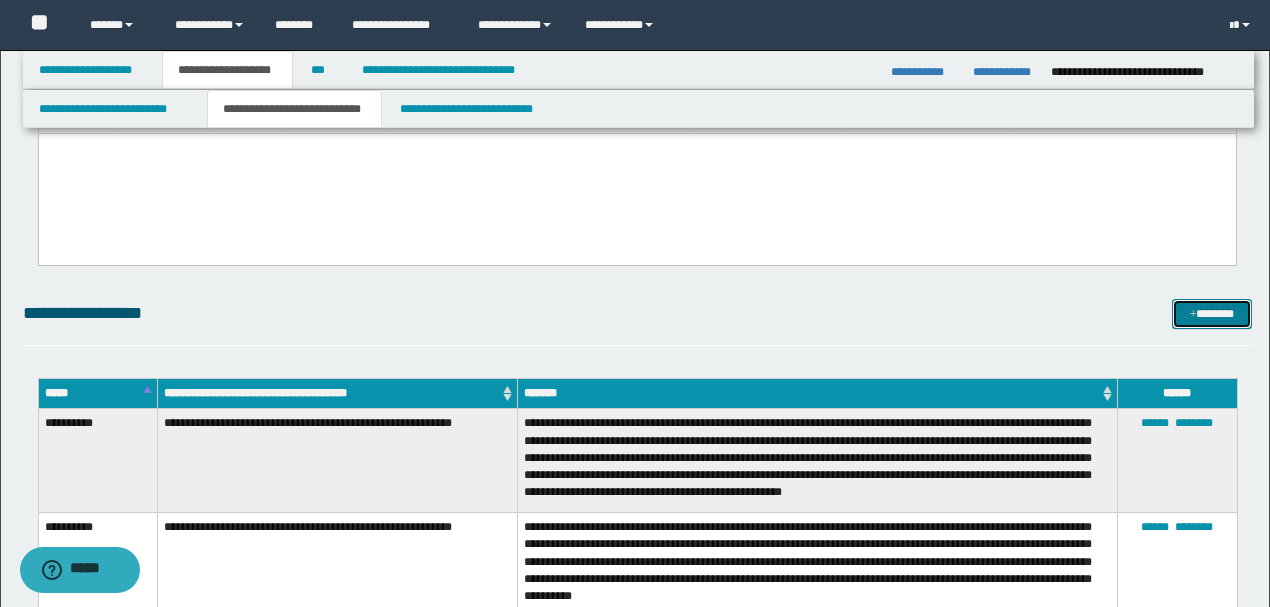 click on "*******" at bounding box center (1211, 313) 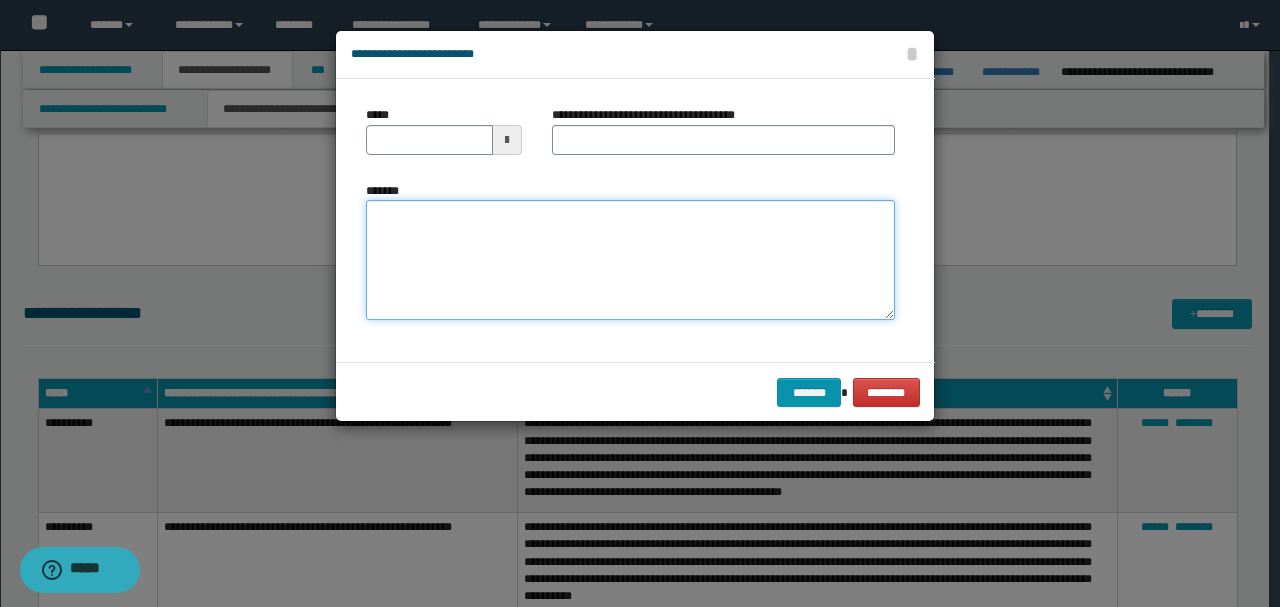 click on "*******" at bounding box center [630, 259] 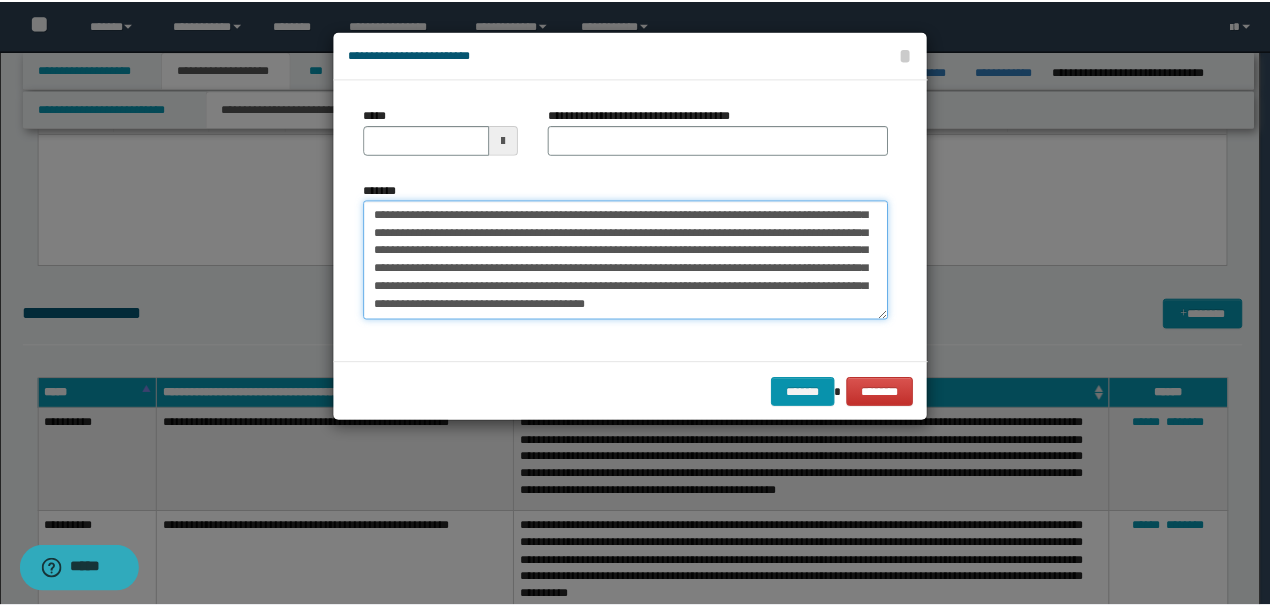 scroll, scrollTop: 0, scrollLeft: 0, axis: both 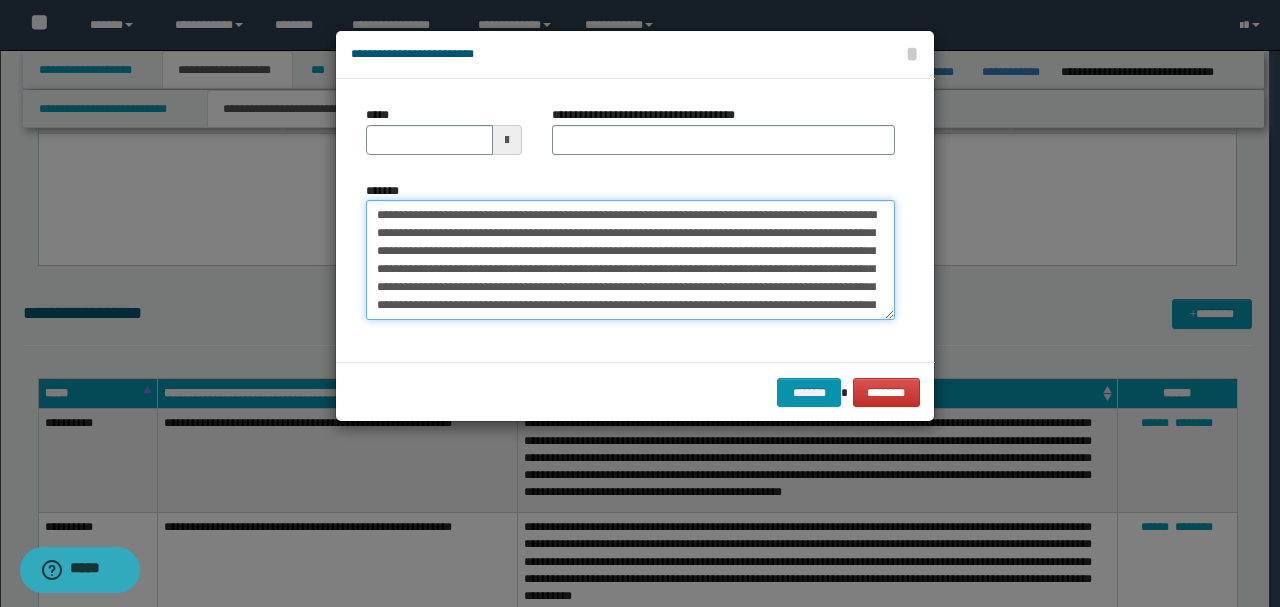 drag, startPoint x: 440, startPoint y: 213, endPoint x: 241, endPoint y: 212, distance: 199.00252 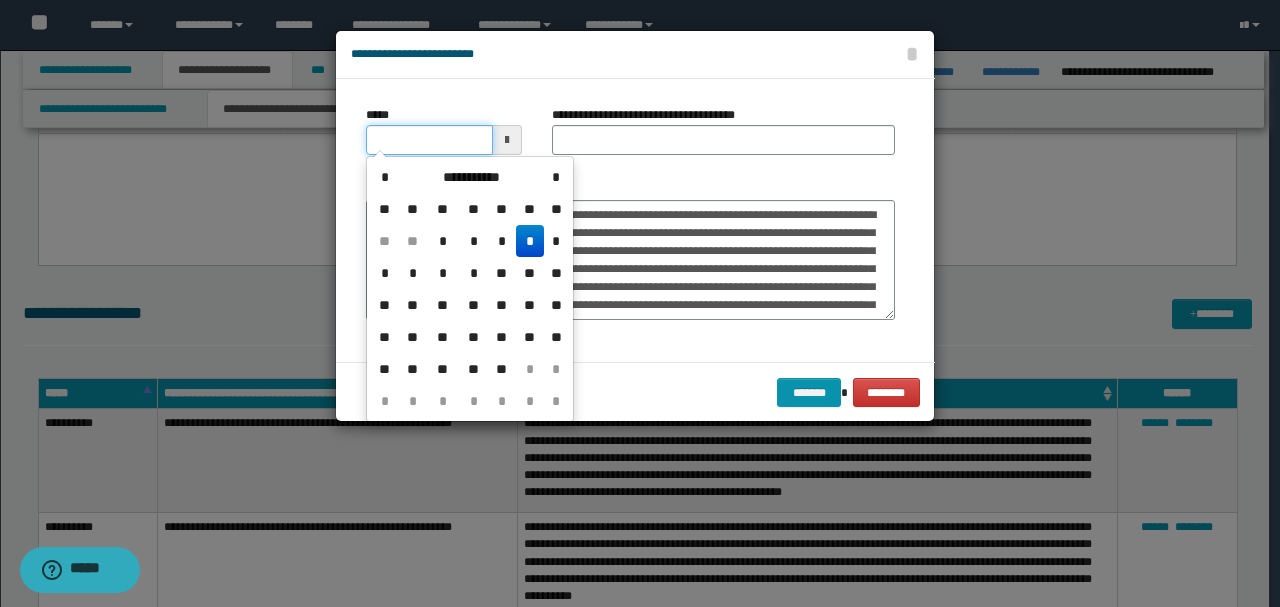 click on "*****" at bounding box center [429, 140] 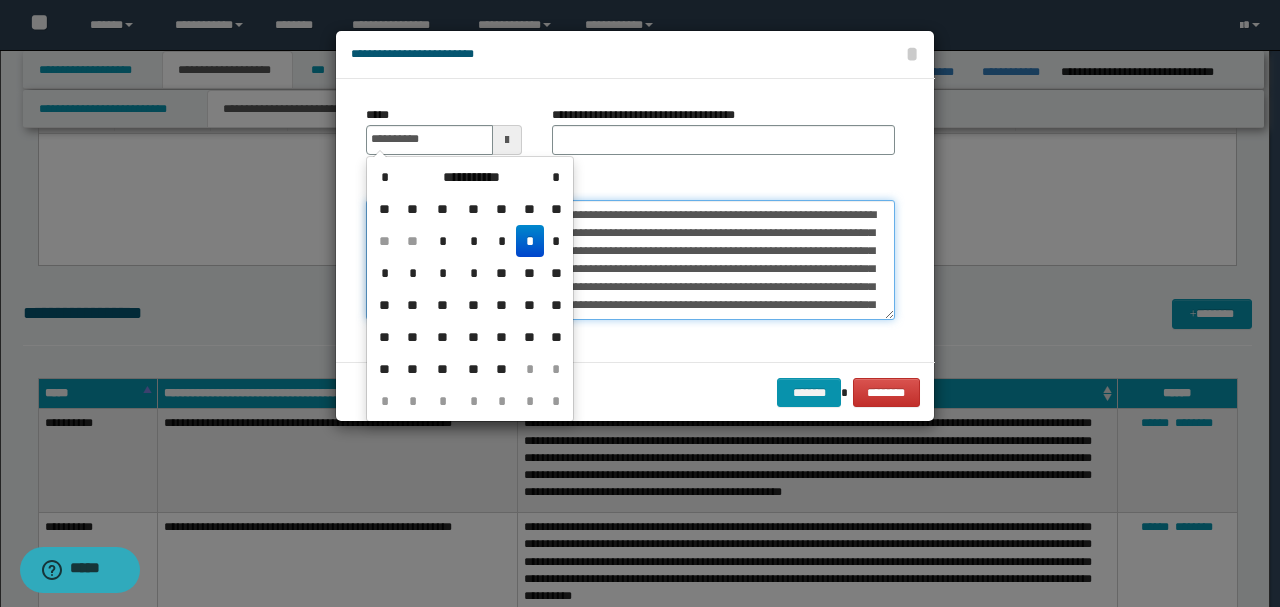 type on "**********" 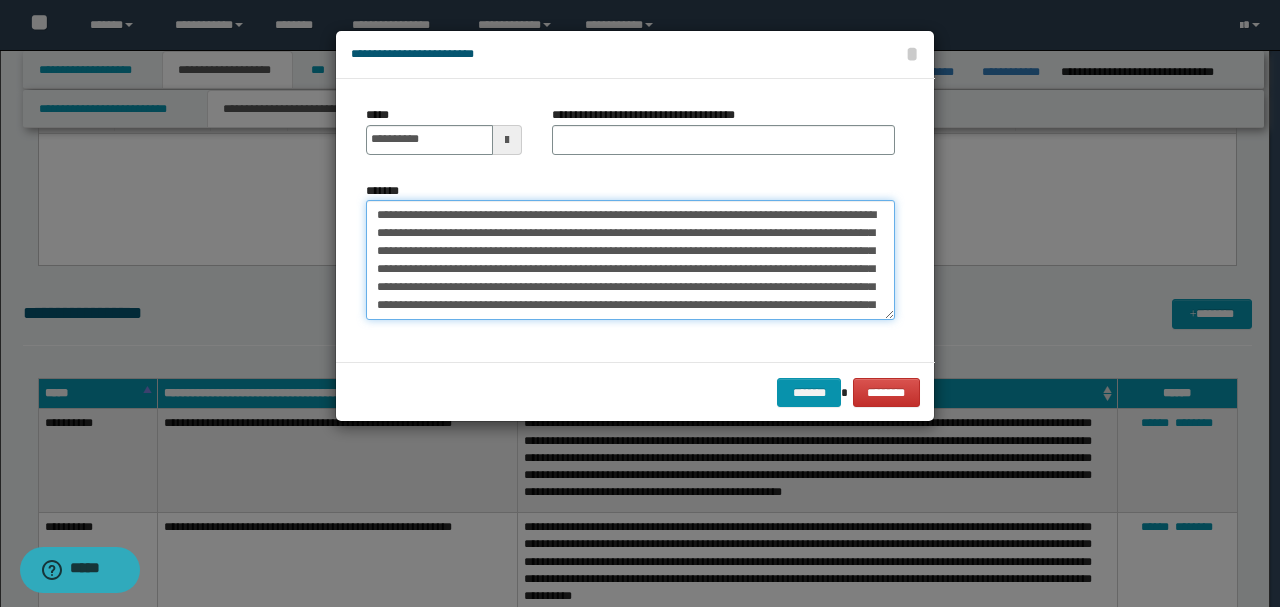 drag, startPoint x: 689, startPoint y: 211, endPoint x: 124, endPoint y: 212, distance: 565.00085 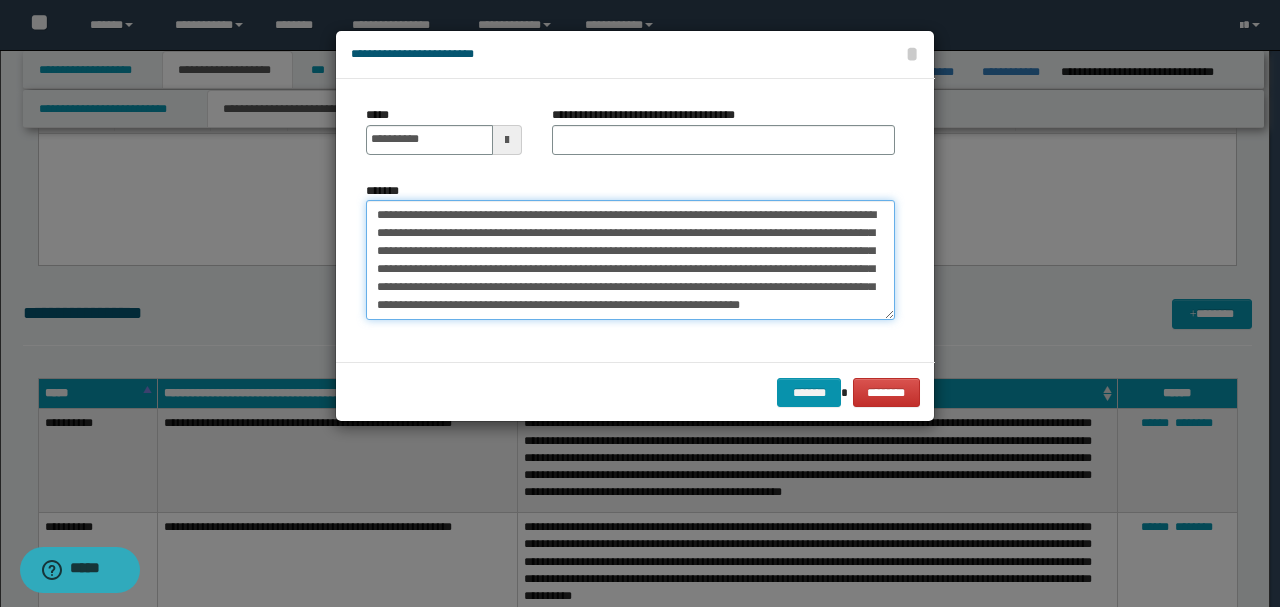 type on "**********" 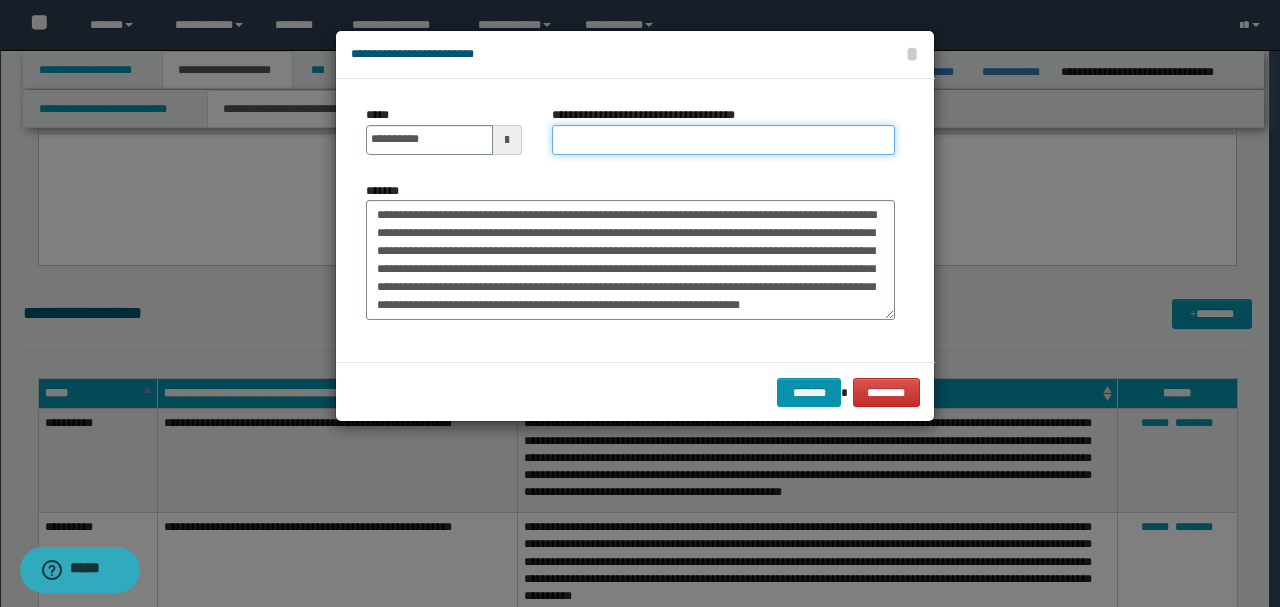 click on "**********" at bounding box center (723, 140) 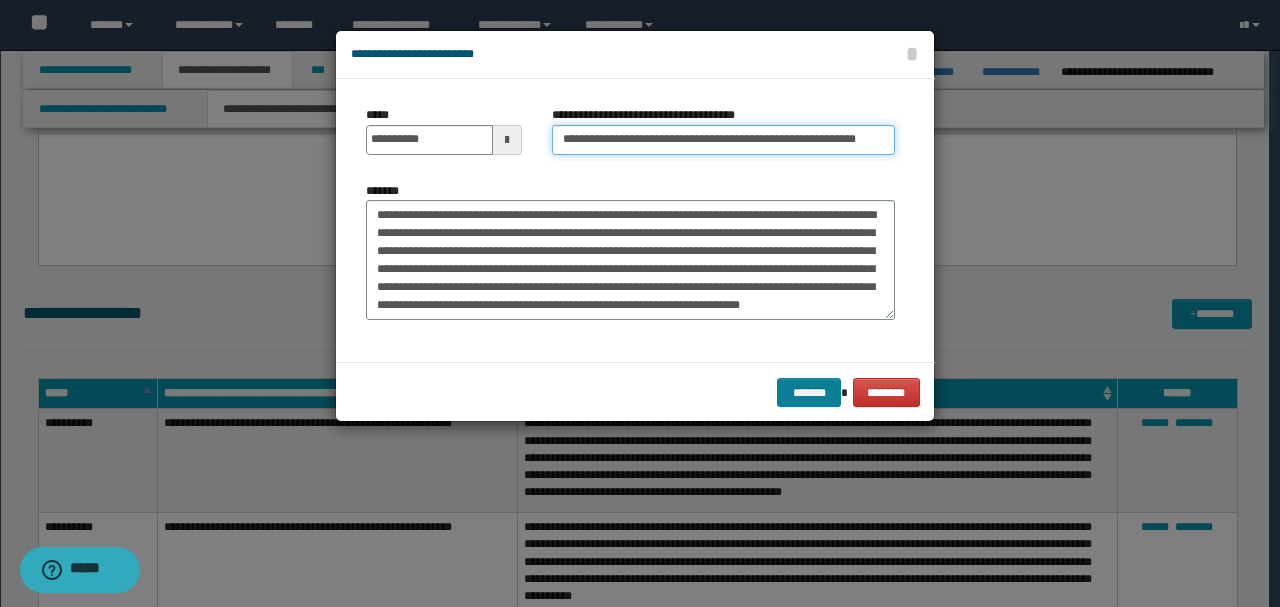 type on "**********" 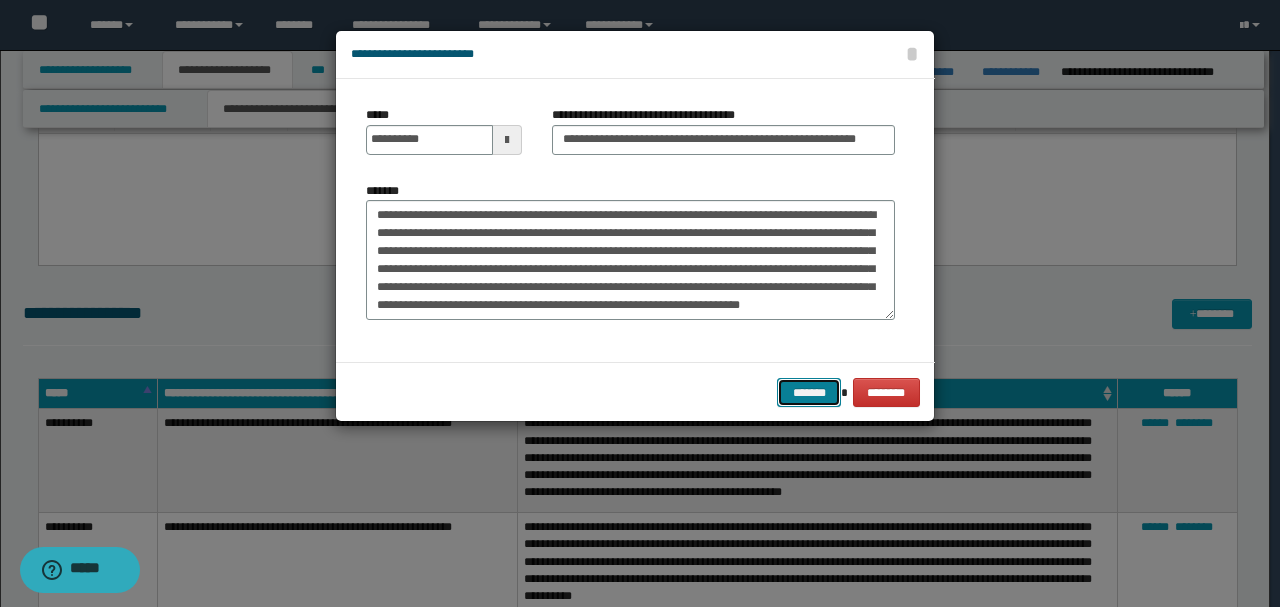 click on "*******" at bounding box center [809, 392] 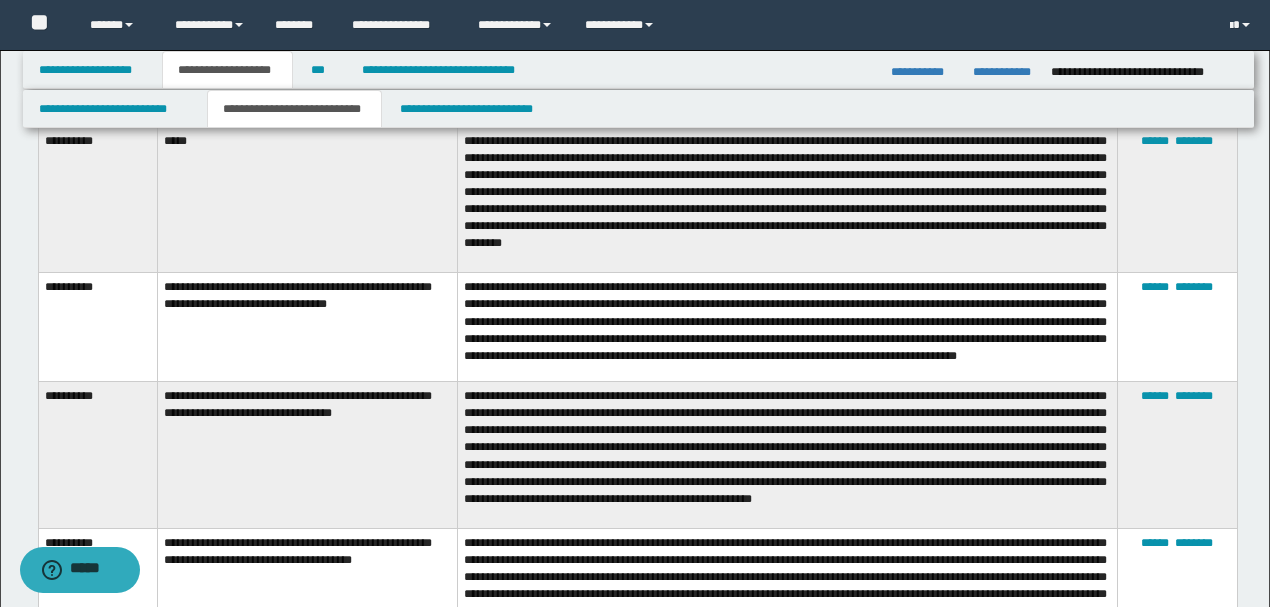 scroll, scrollTop: 5533, scrollLeft: 0, axis: vertical 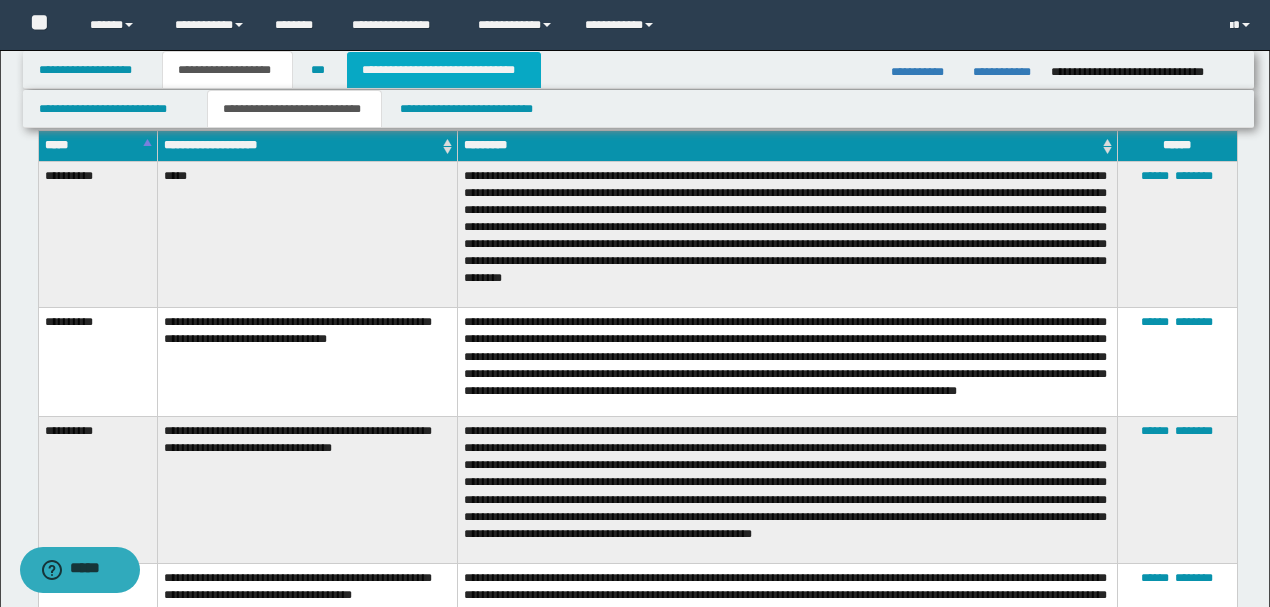 click on "**********" at bounding box center [444, 70] 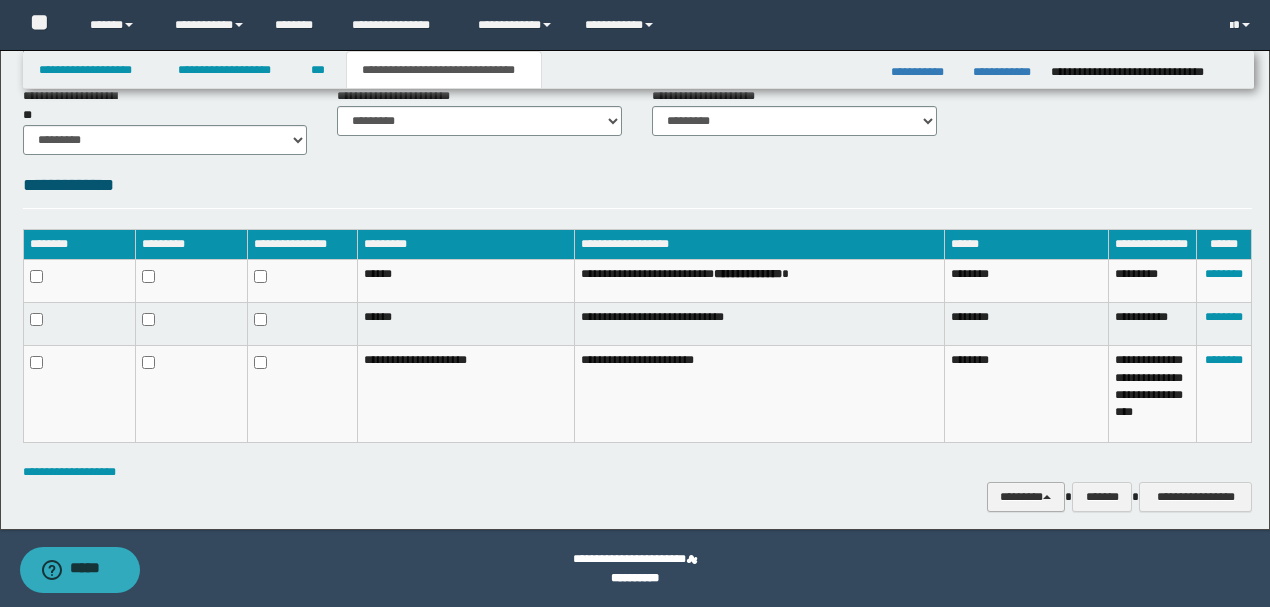 click on "********" at bounding box center (1026, 496) 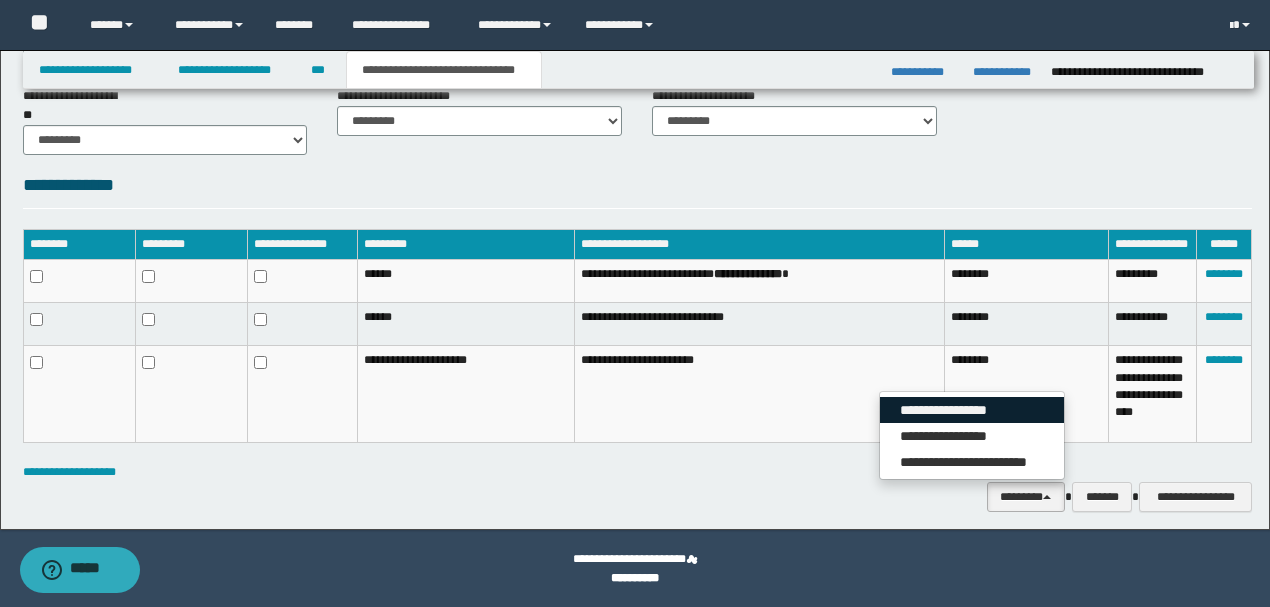 click on "**********" at bounding box center (972, 410) 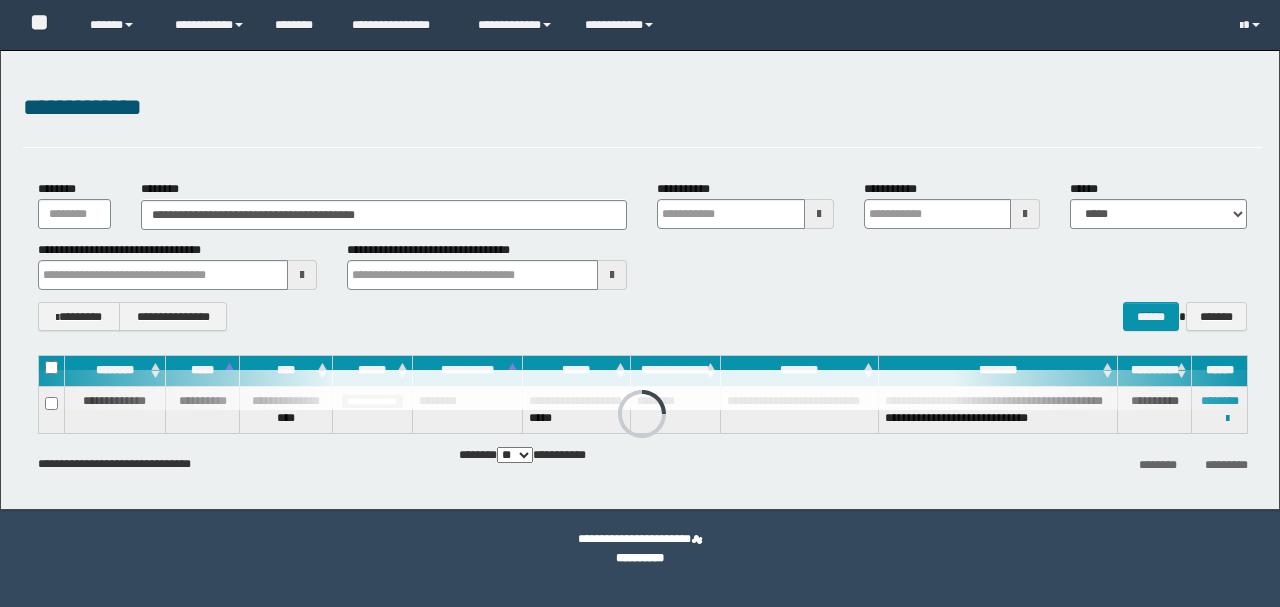 scroll, scrollTop: 0, scrollLeft: 0, axis: both 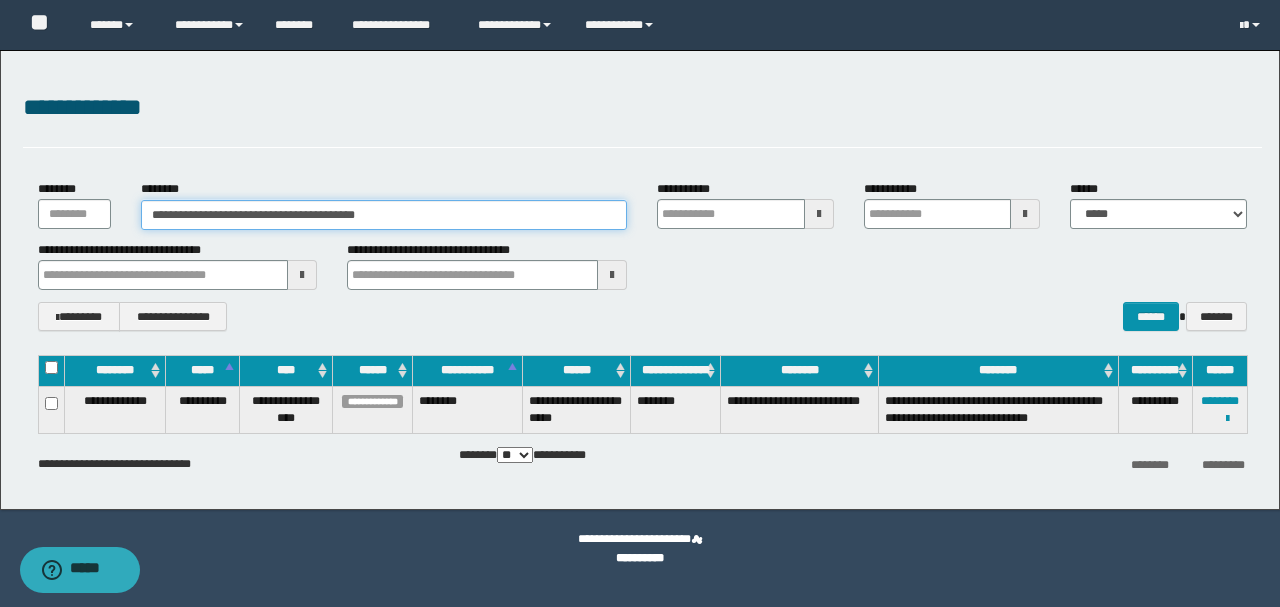drag, startPoint x: 417, startPoint y: 213, endPoint x: 34, endPoint y: 212, distance: 383.0013 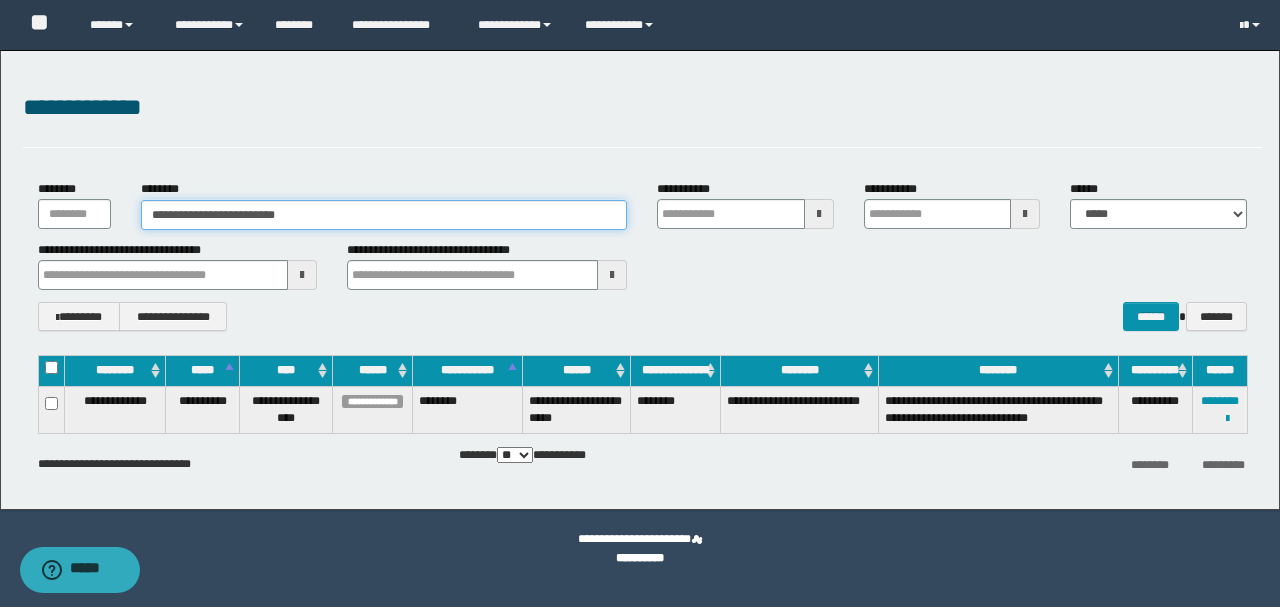 type on "**********" 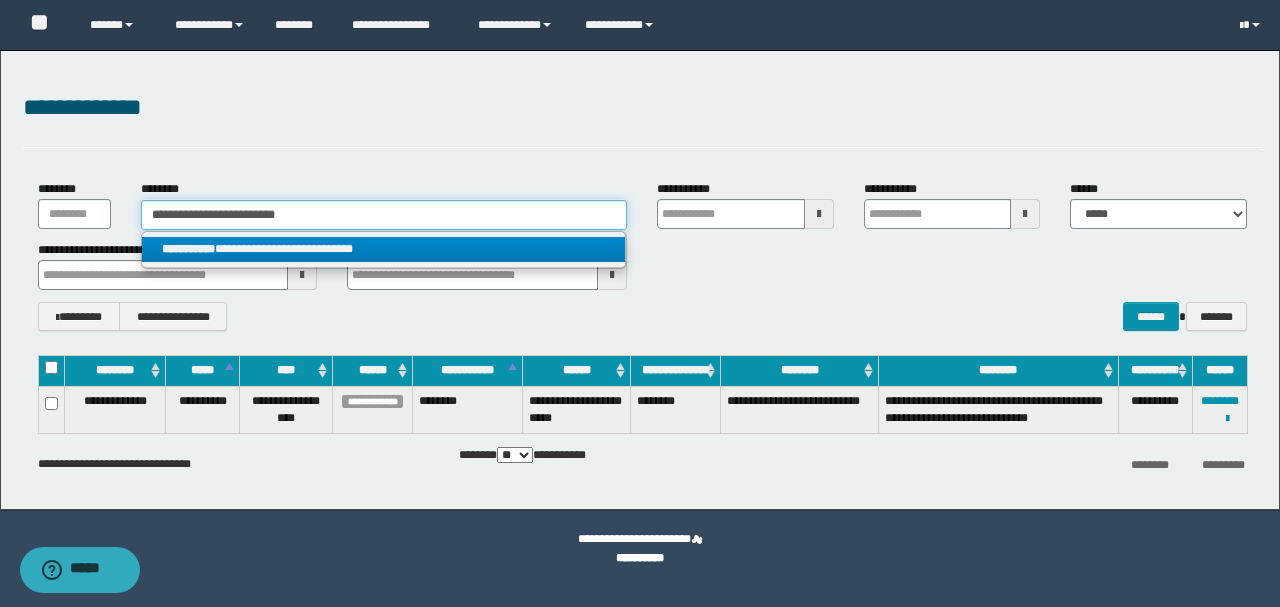 type on "**********" 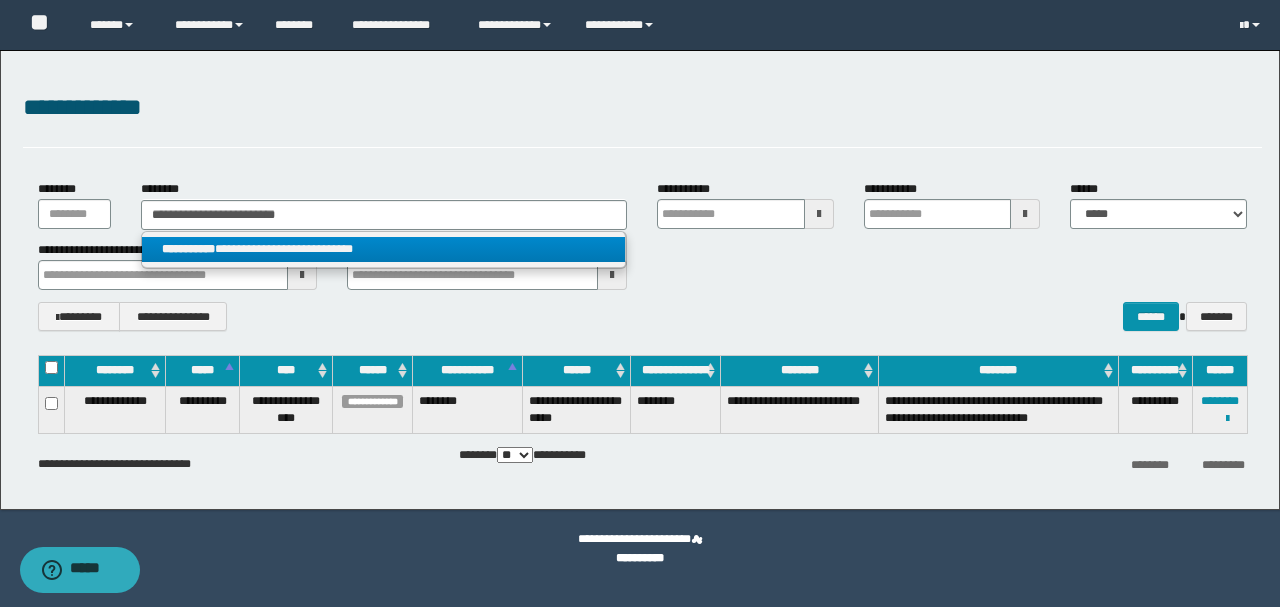 click on "**********" at bounding box center [384, 249] 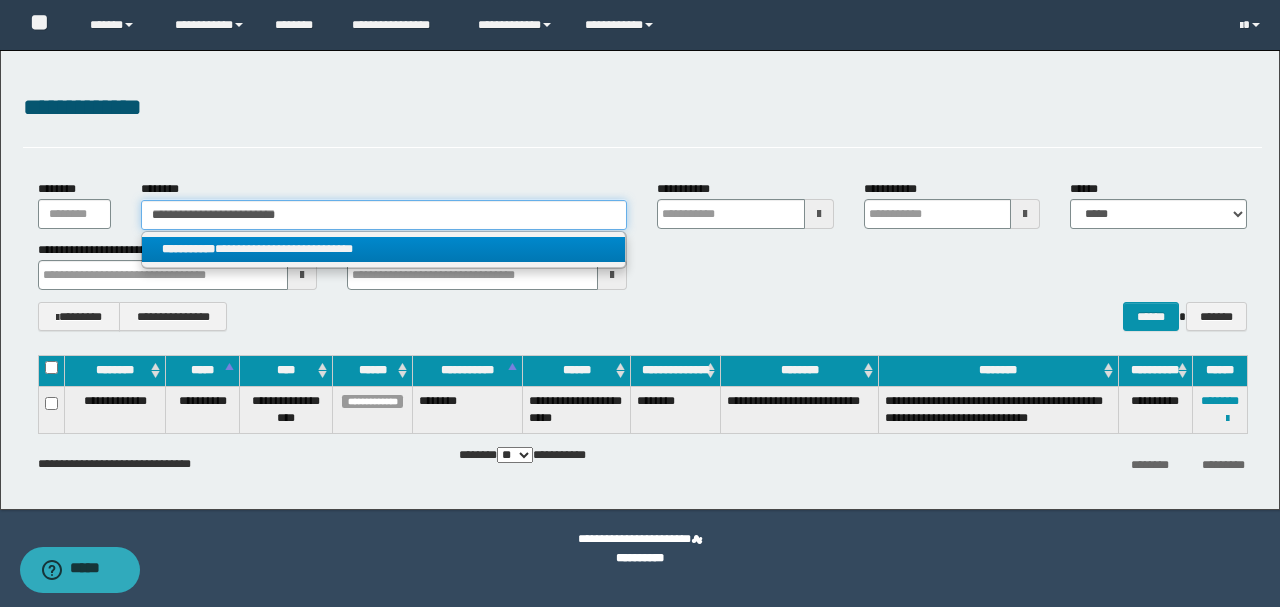 type 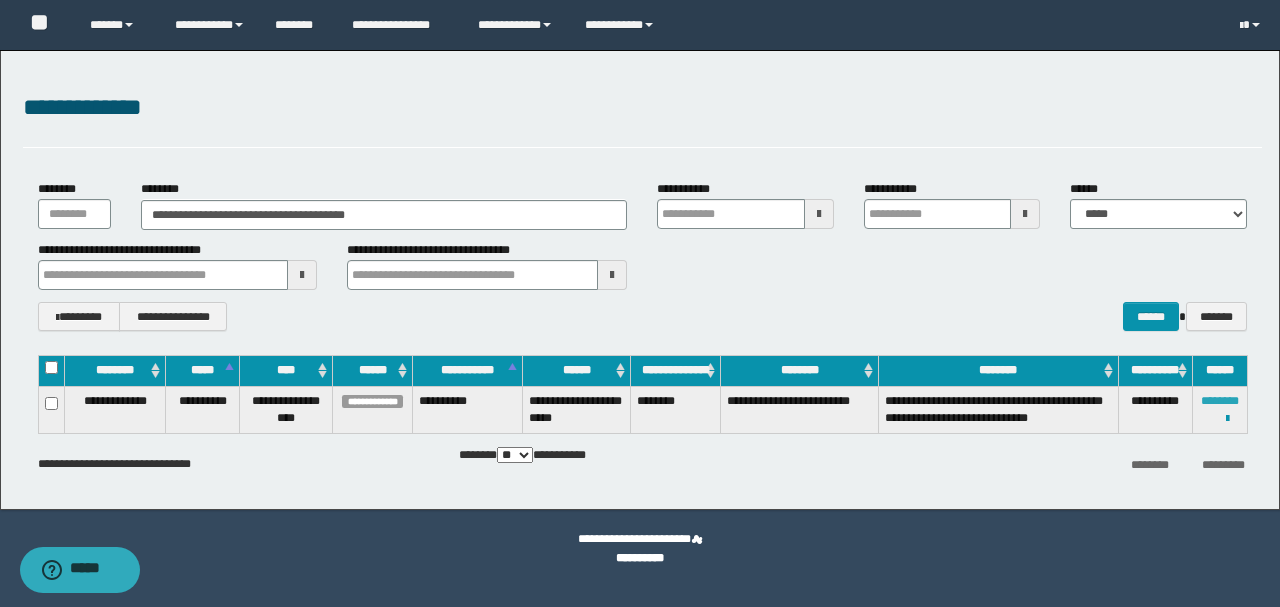 click on "********" at bounding box center (1220, 401) 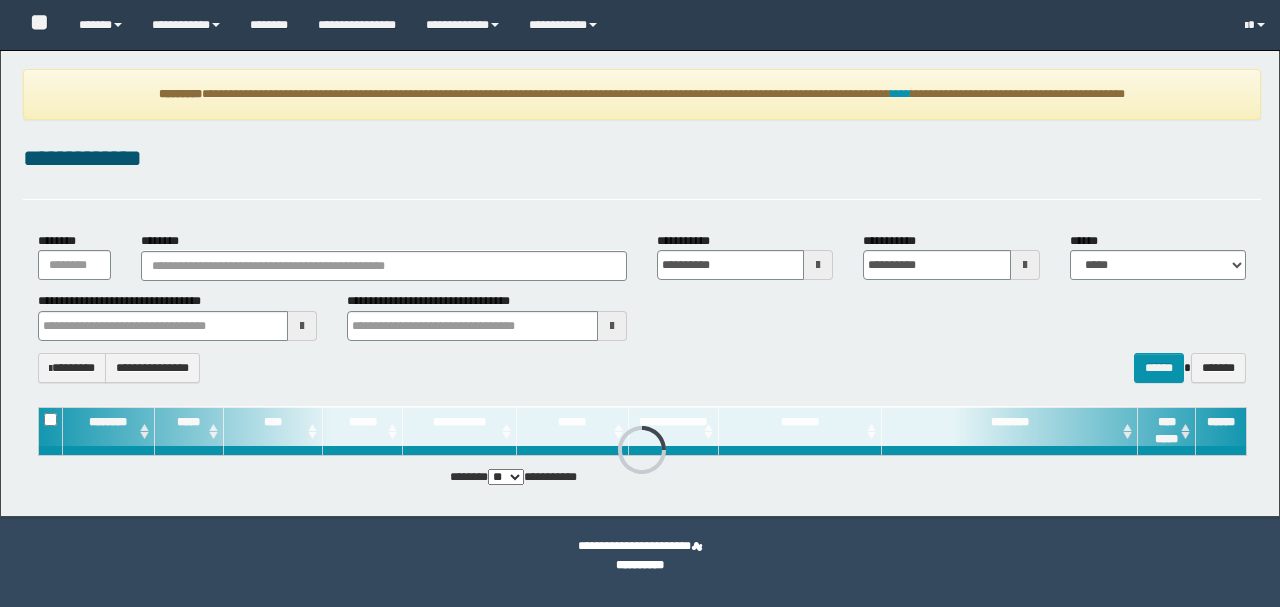 scroll, scrollTop: 0, scrollLeft: 0, axis: both 